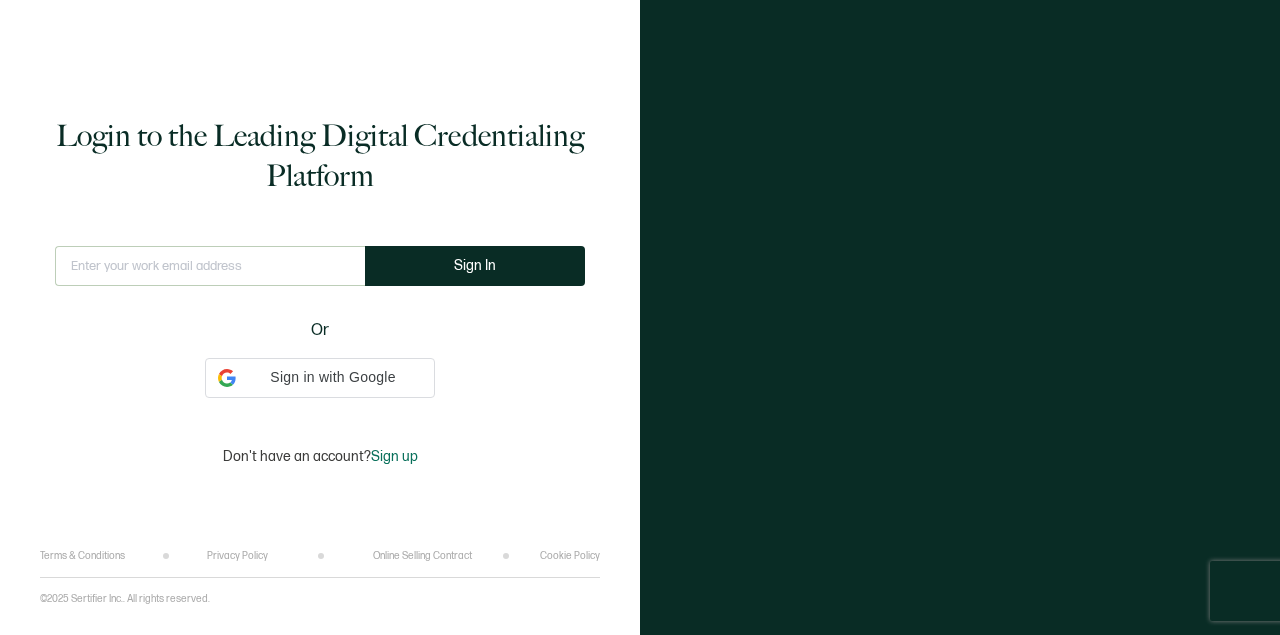 scroll, scrollTop: 0, scrollLeft: 0, axis: both 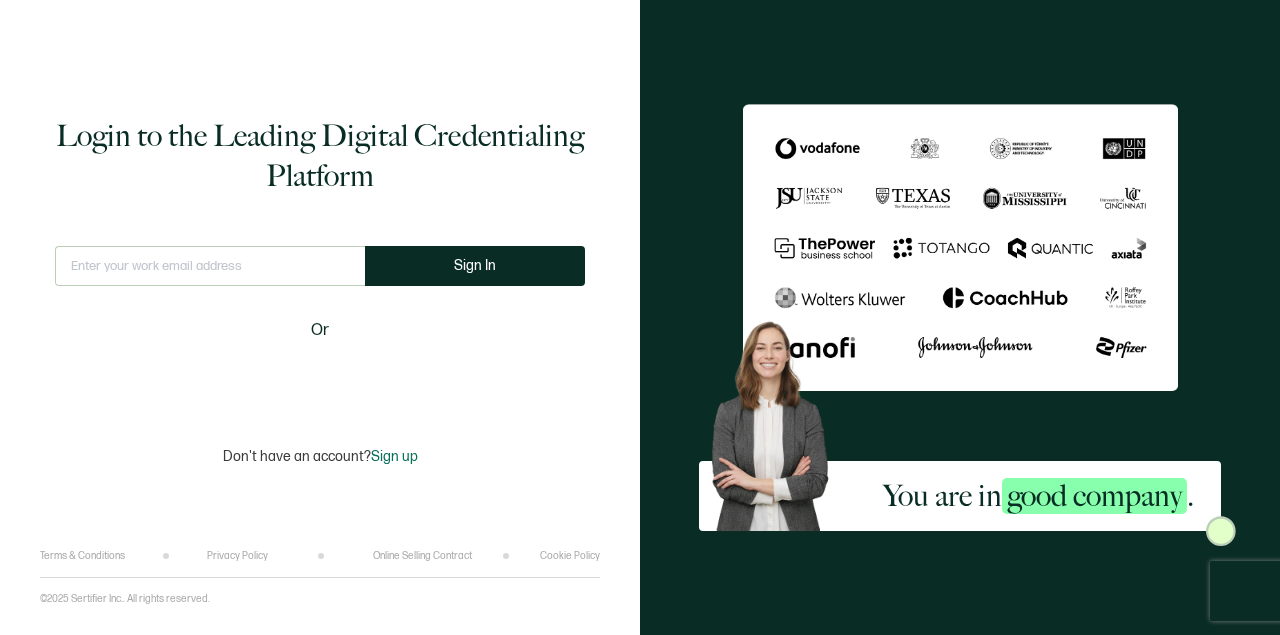 click at bounding box center (210, 266) 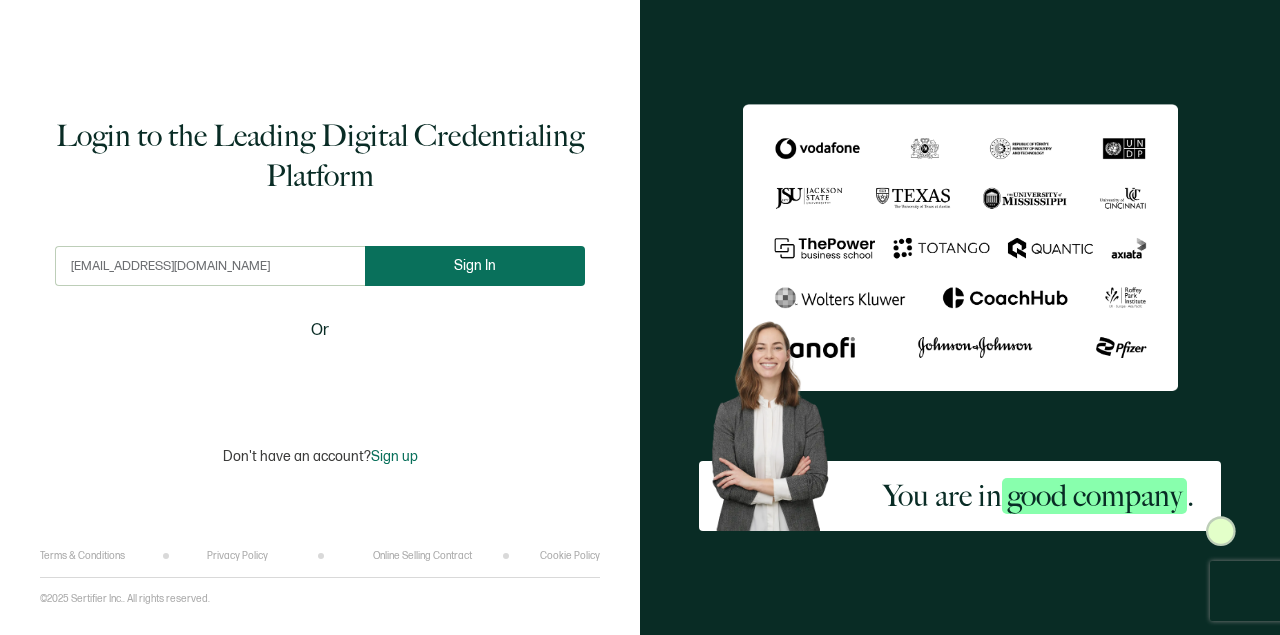 type on "[EMAIL_ADDRESS][DOMAIN_NAME]" 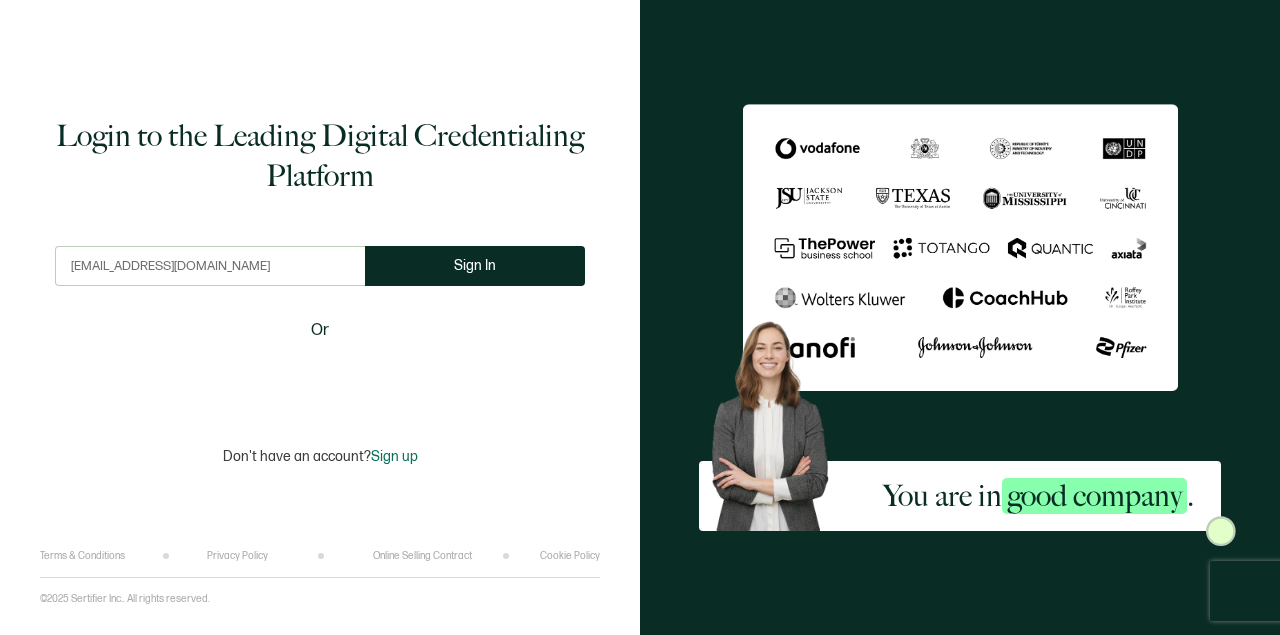 drag, startPoint x: 482, startPoint y: 256, endPoint x: 266, endPoint y: 334, distance: 229.65192 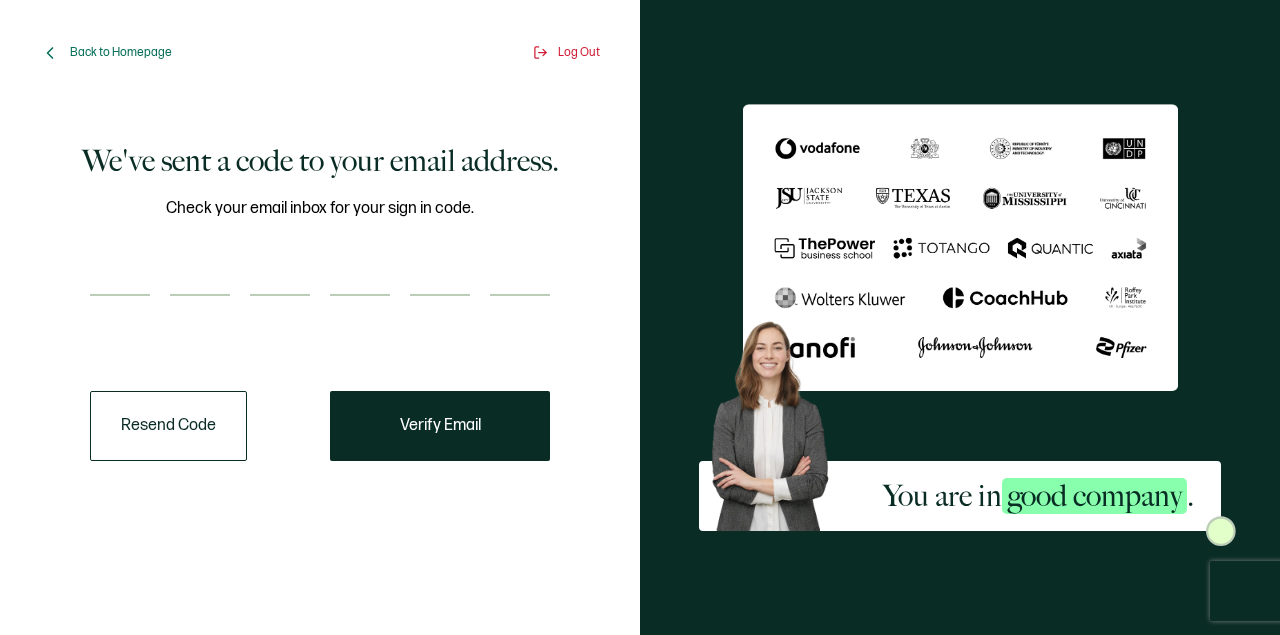 click at bounding box center [120, 276] 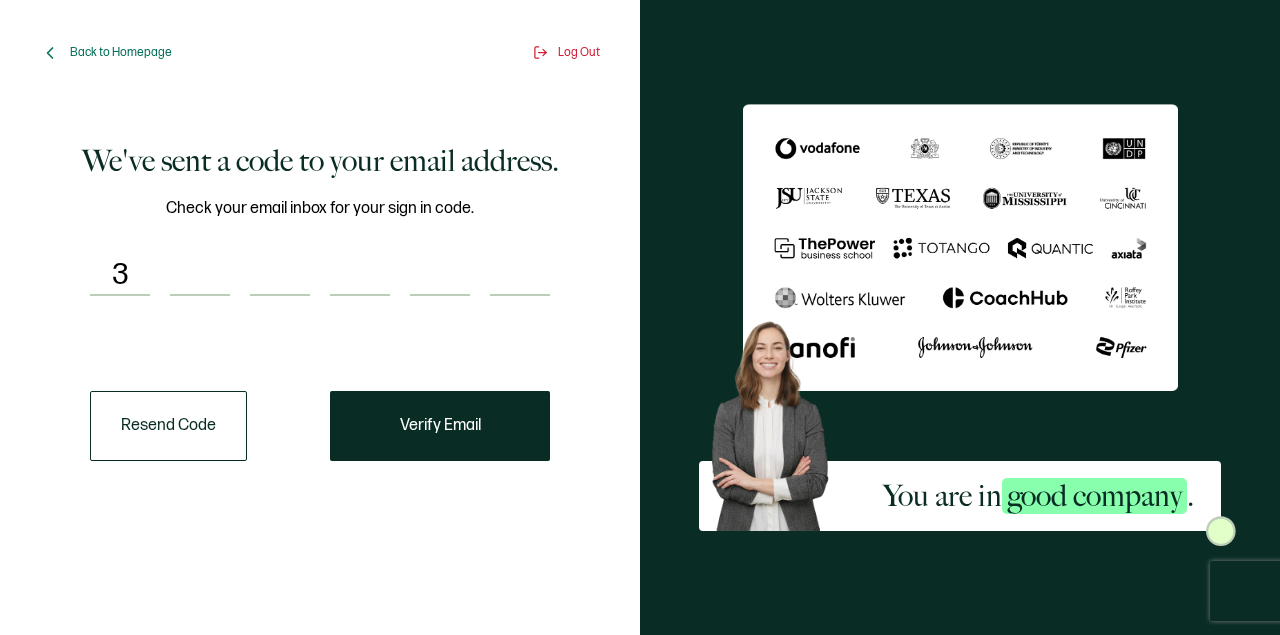 type on "4" 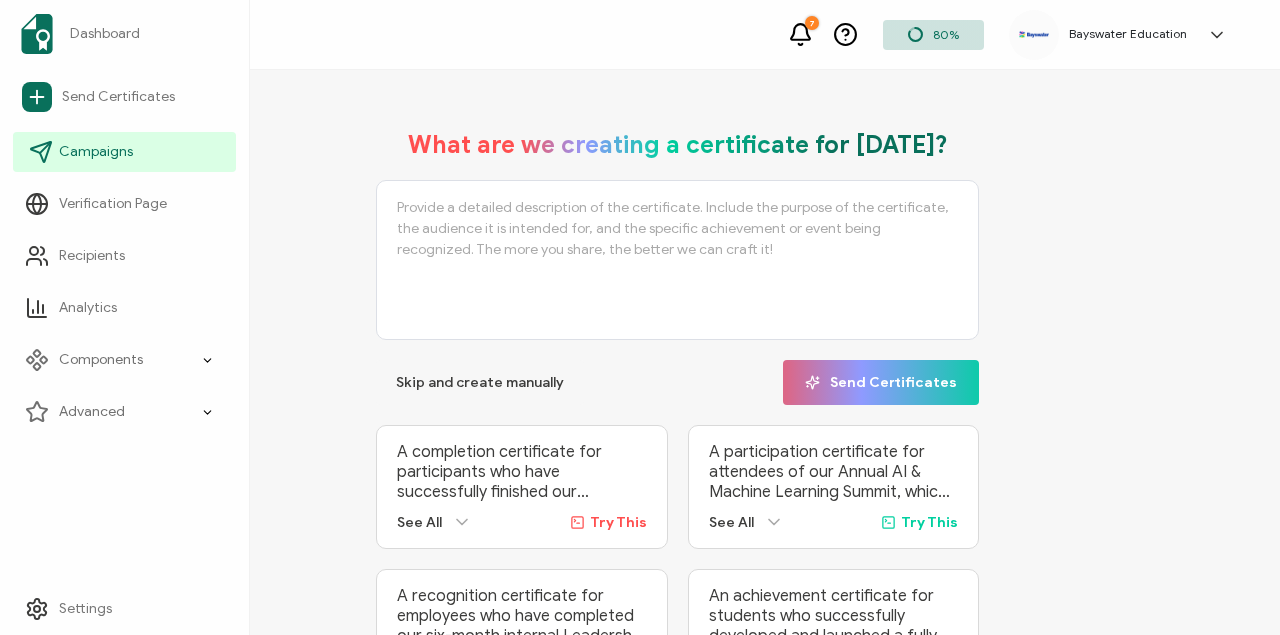 click on "Campaigns" at bounding box center (96, 152) 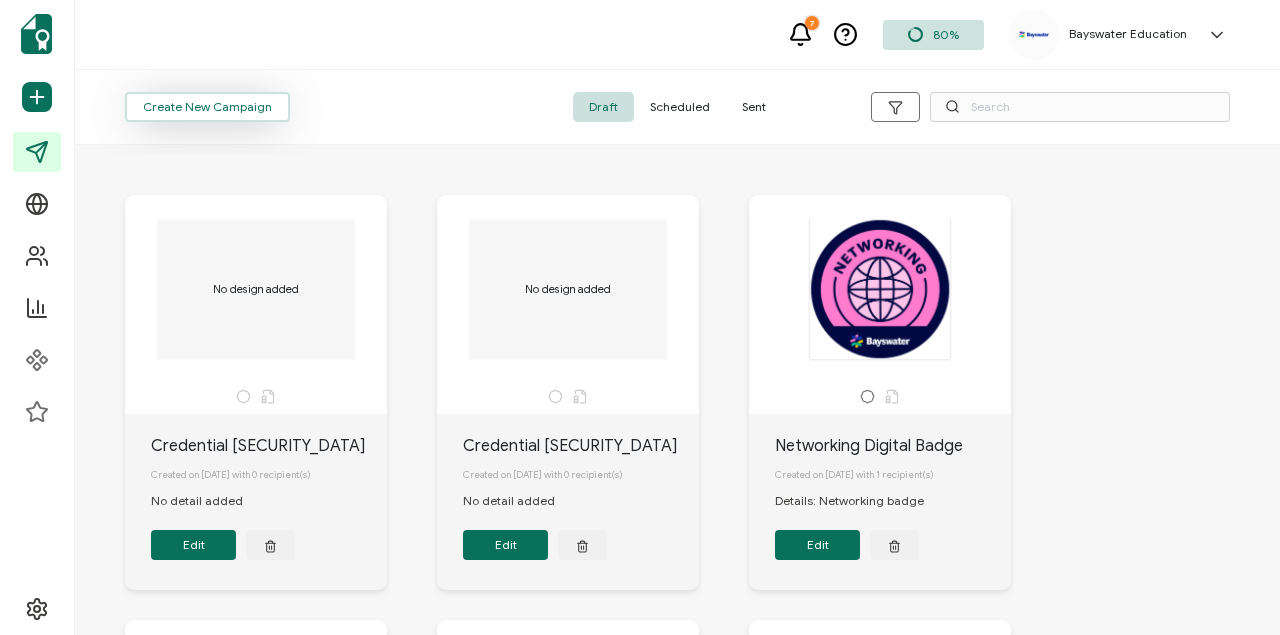 click on "Create New Campaign" at bounding box center (207, 107) 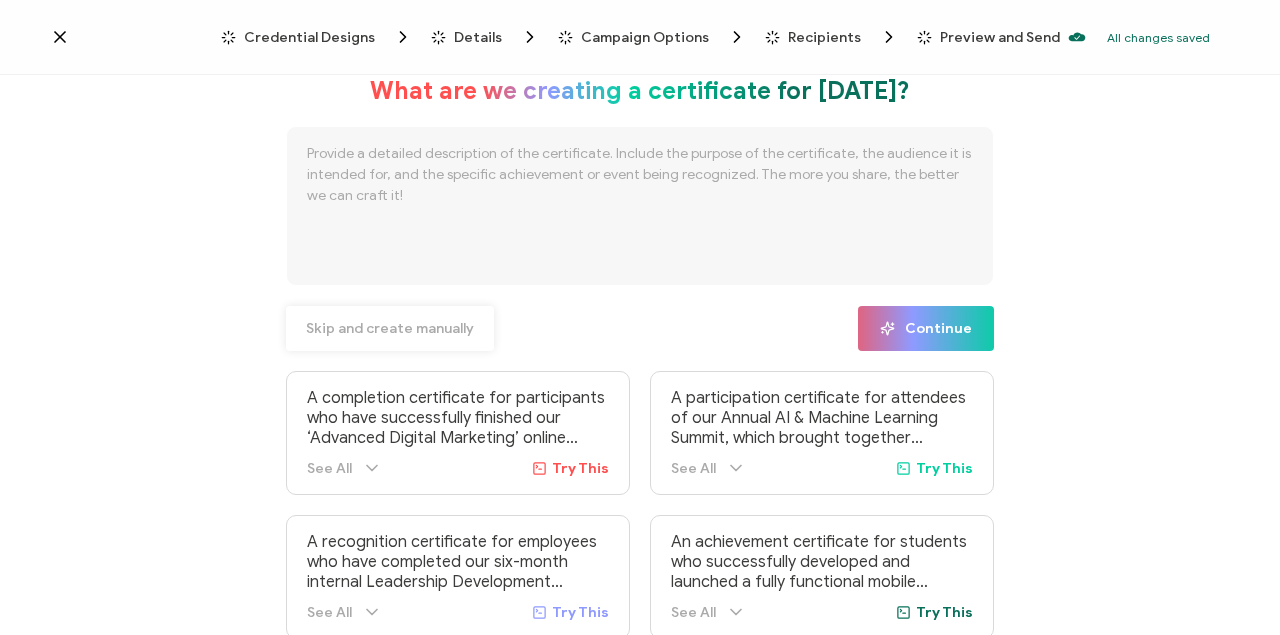 click on "Skip and create manually" at bounding box center (390, 329) 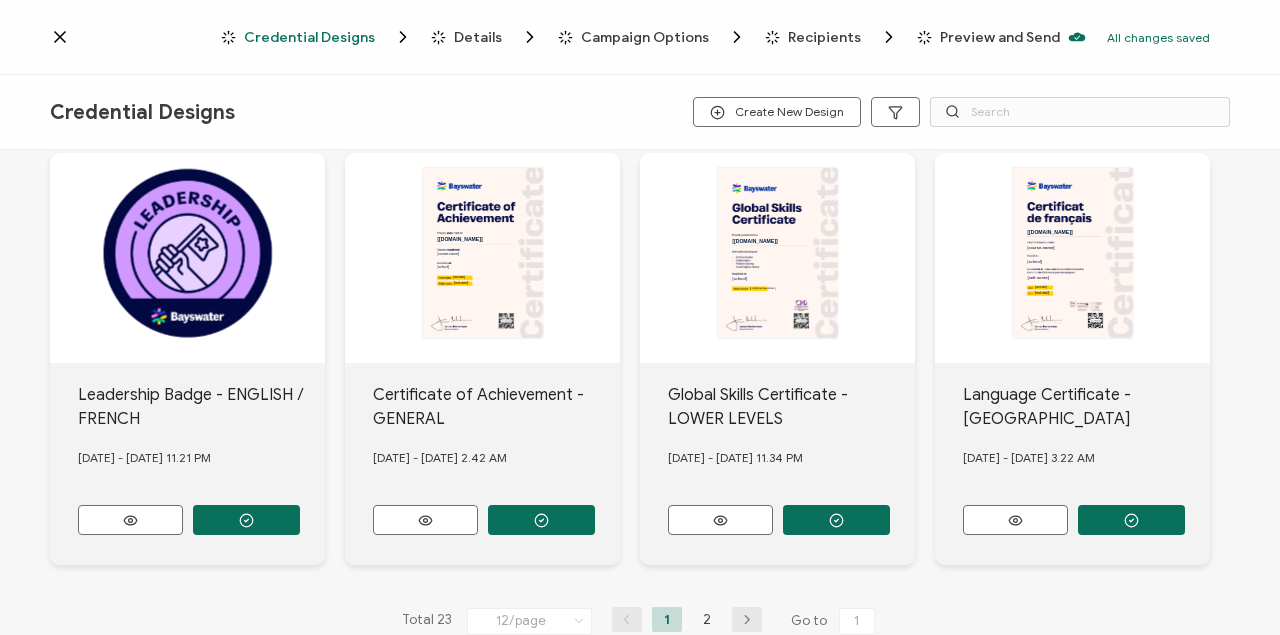 scroll, scrollTop: 936, scrollLeft: 0, axis: vertical 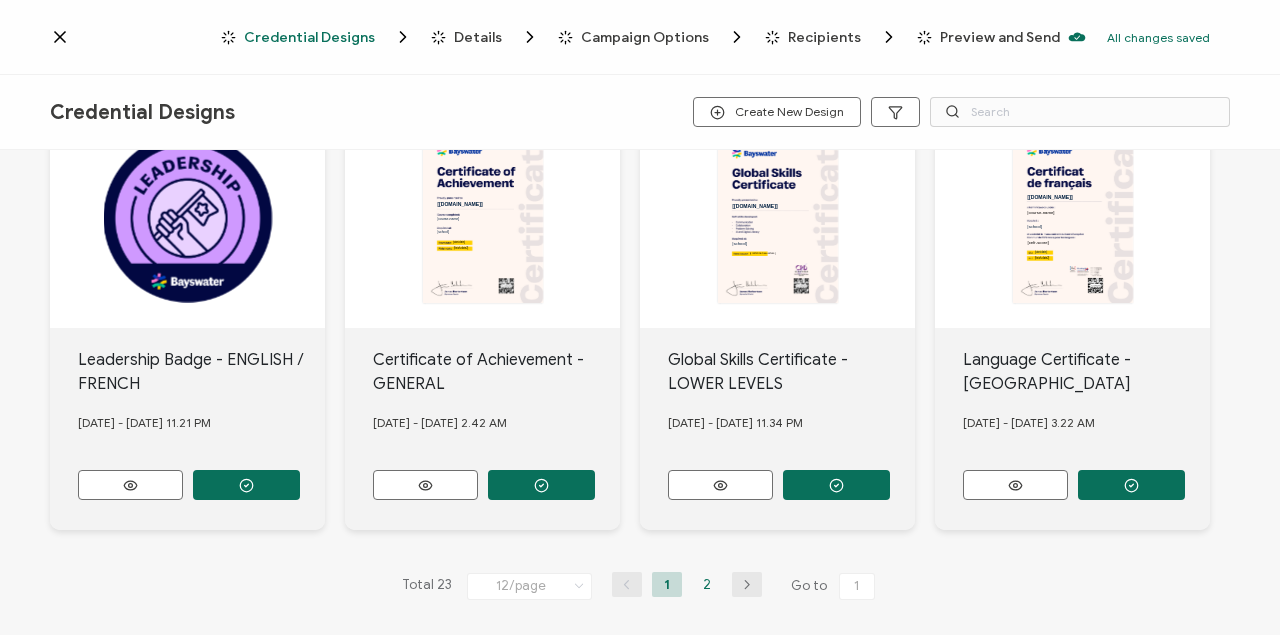 click on "2" at bounding box center [707, 584] 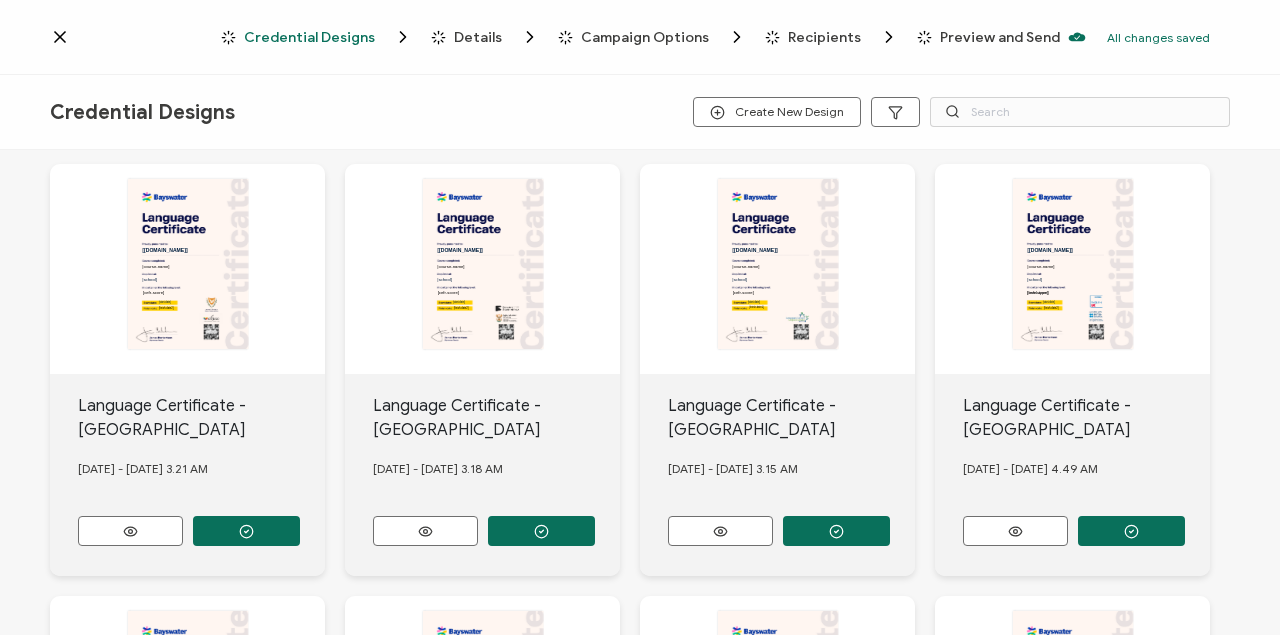 scroll, scrollTop: 0, scrollLeft: 0, axis: both 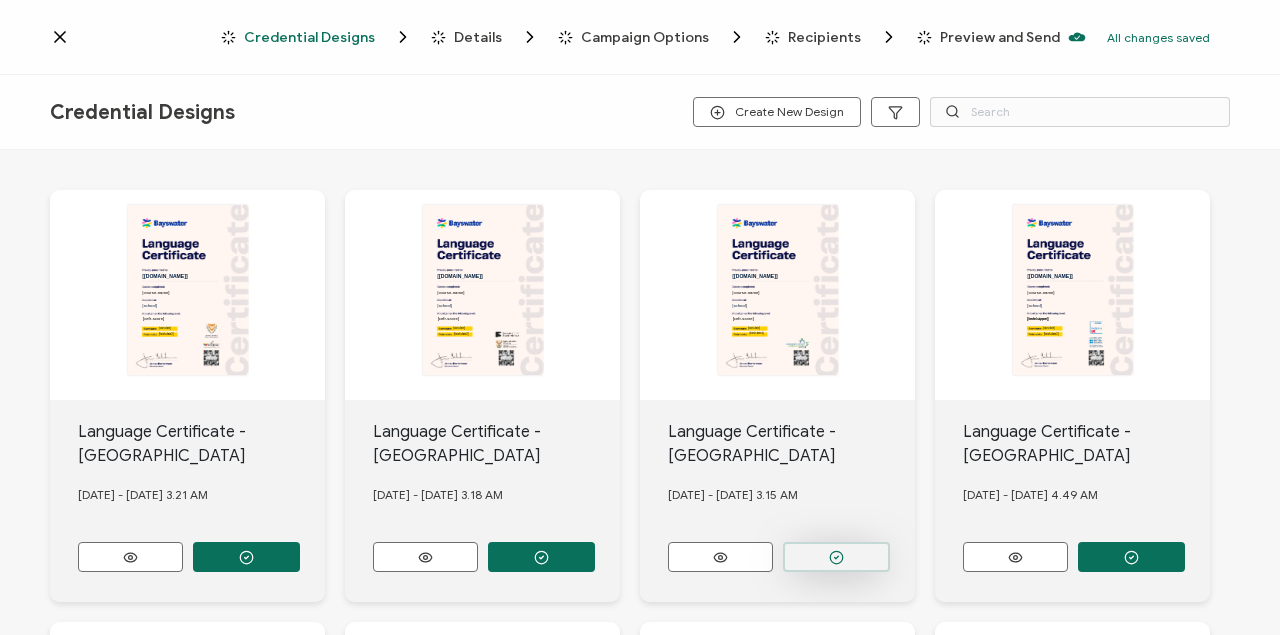 click 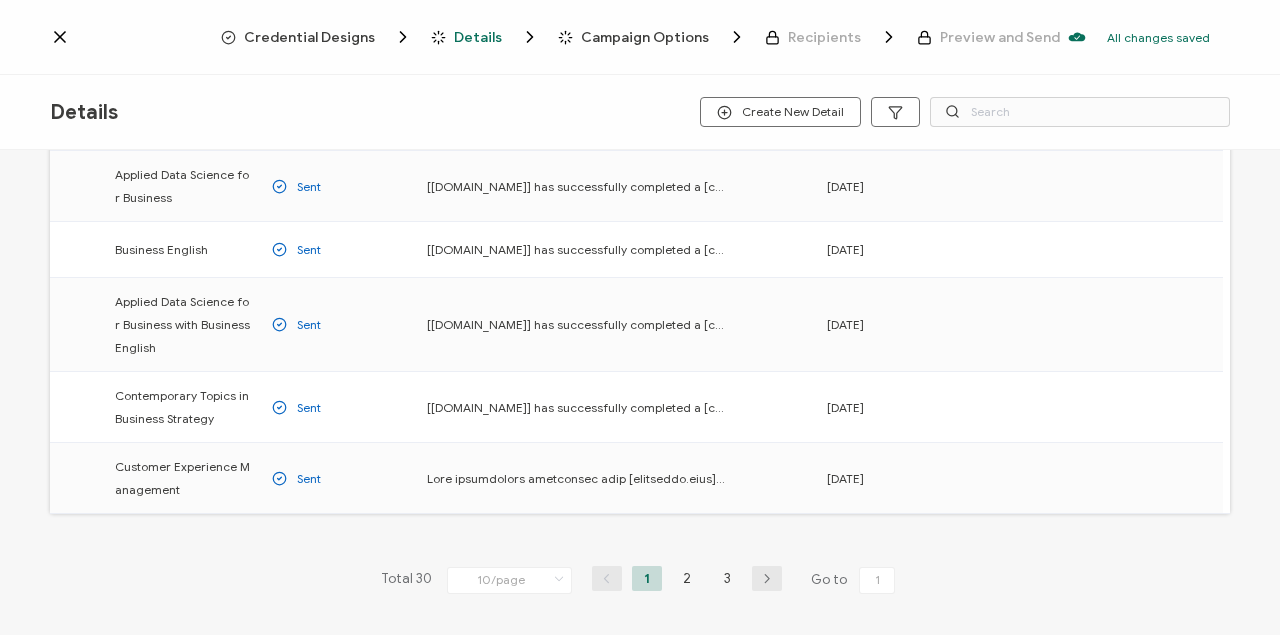 scroll, scrollTop: 462, scrollLeft: 0, axis: vertical 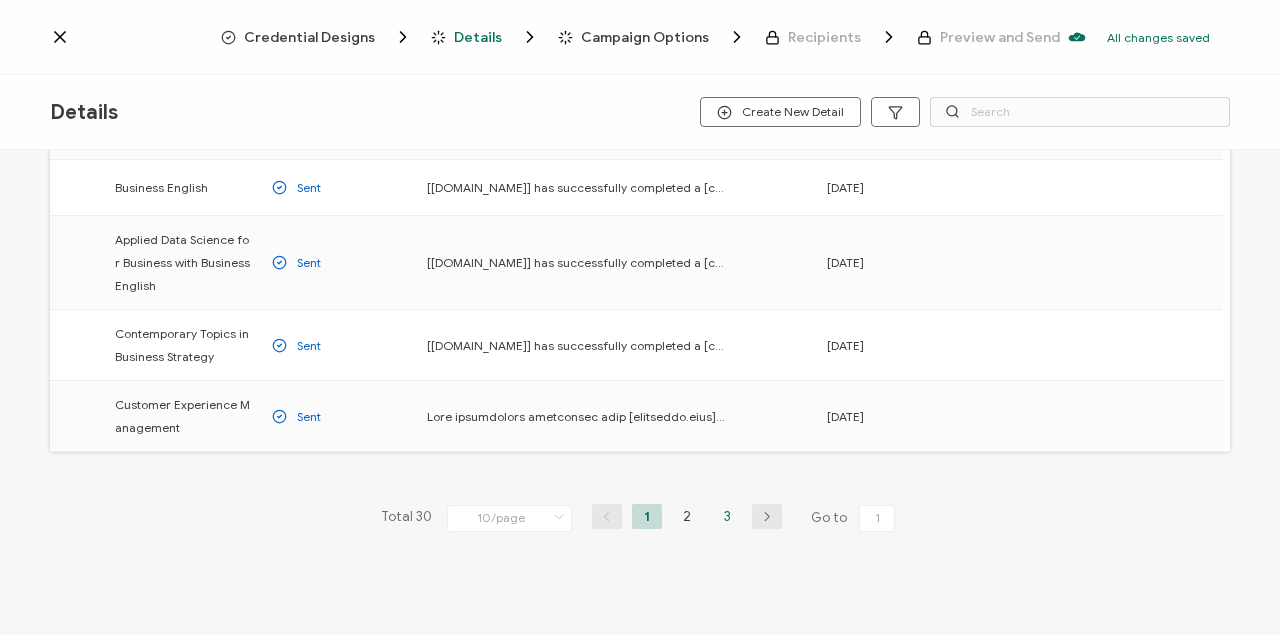 click on "3" at bounding box center [727, 516] 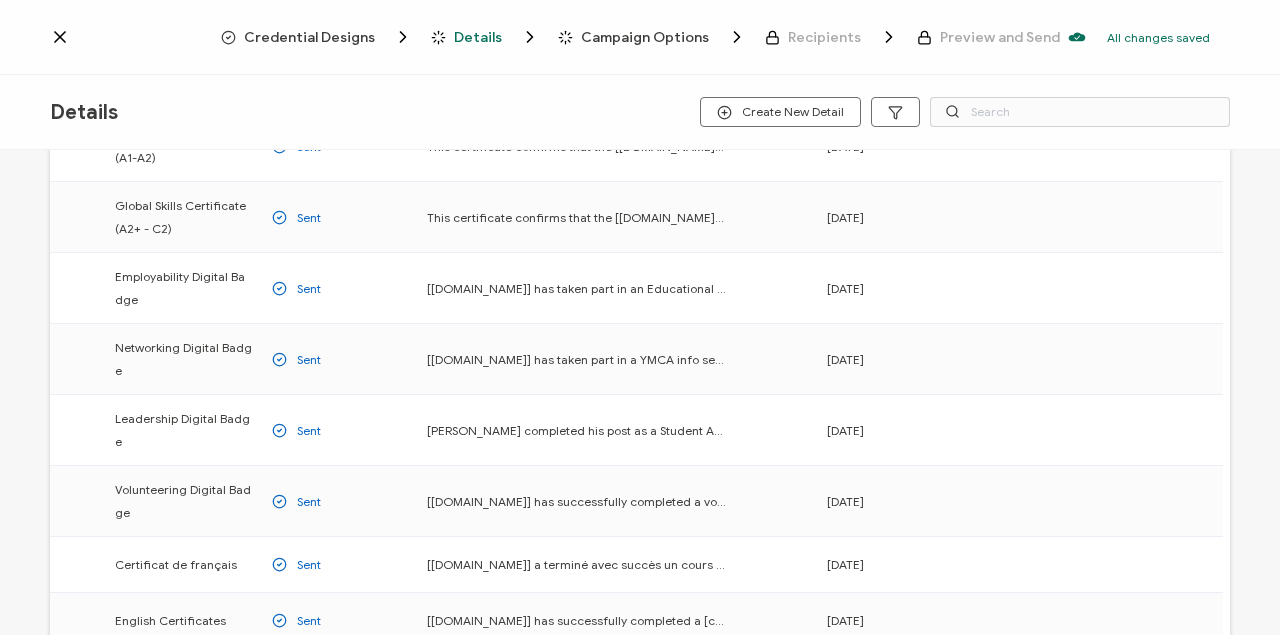 scroll, scrollTop: 400, scrollLeft: 0, axis: vertical 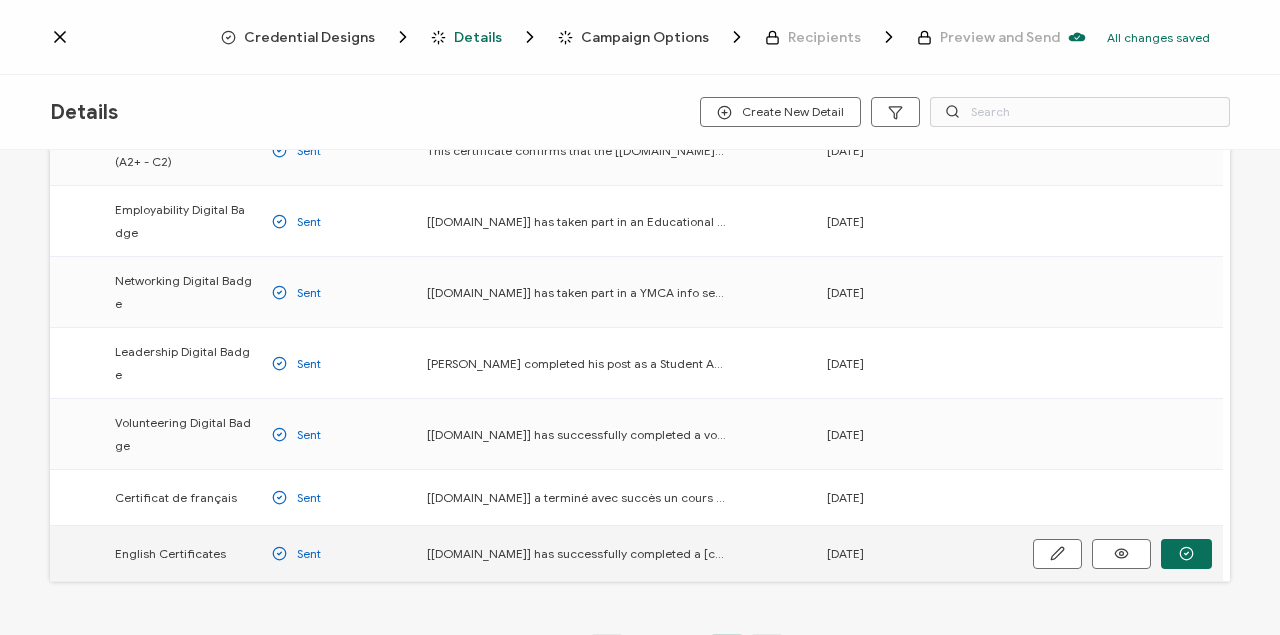 click 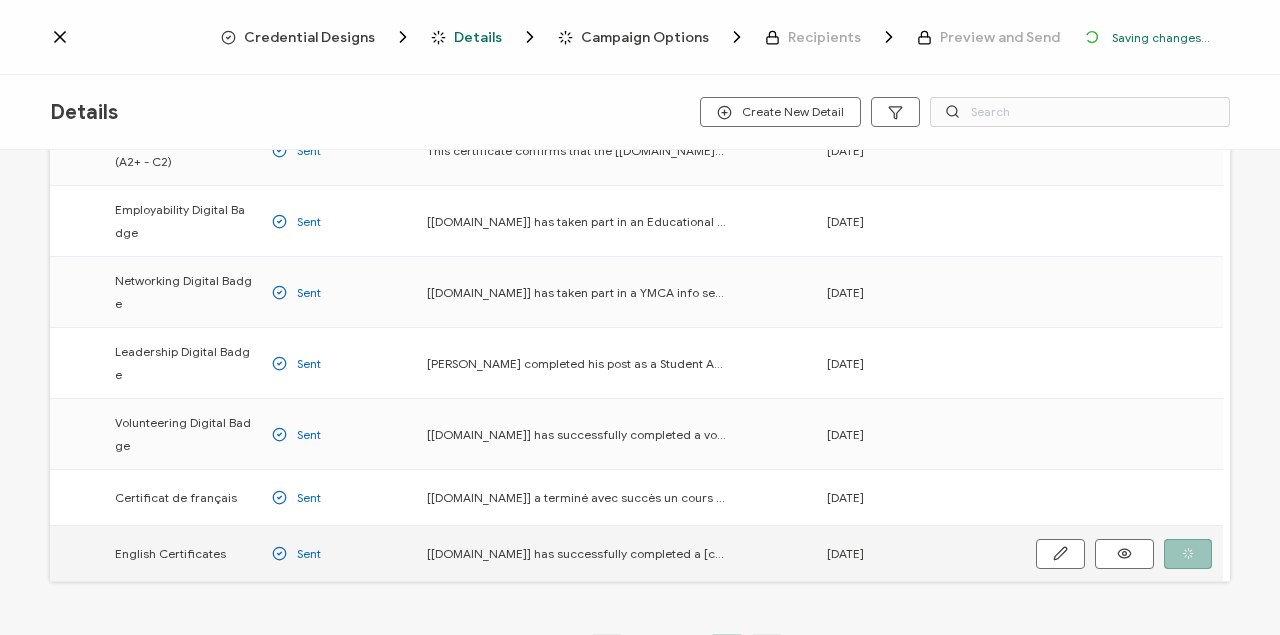 scroll, scrollTop: 466, scrollLeft: 0, axis: vertical 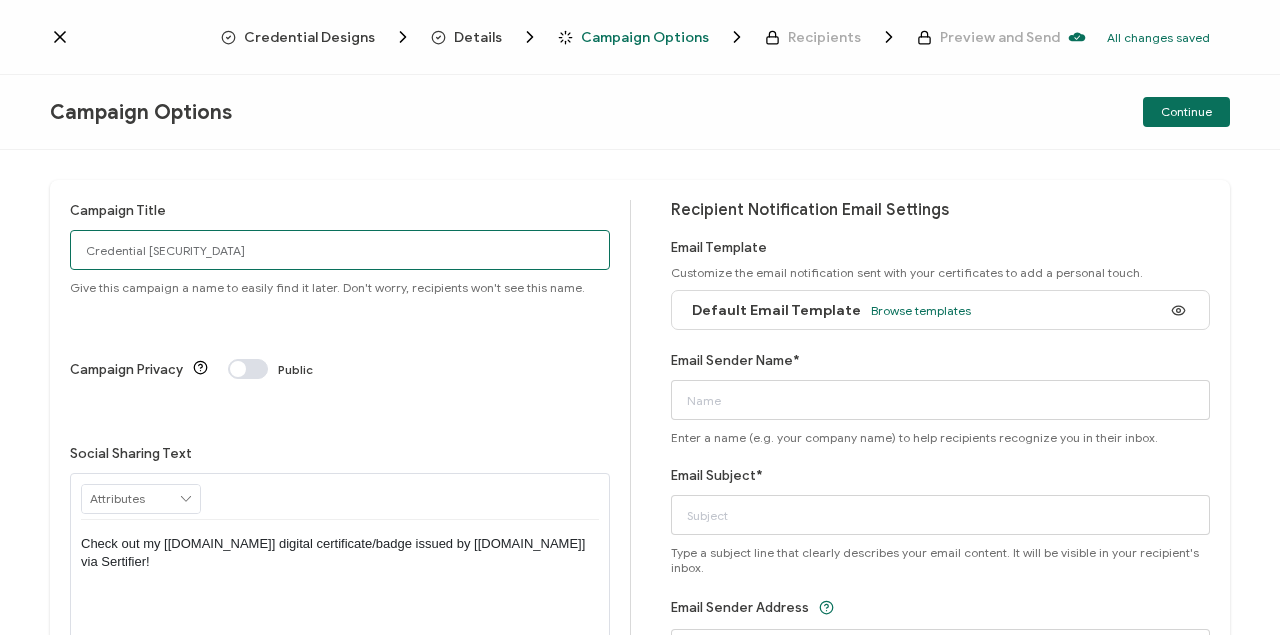 click on "Credential [SECURITY_DATA]" at bounding box center (340, 250) 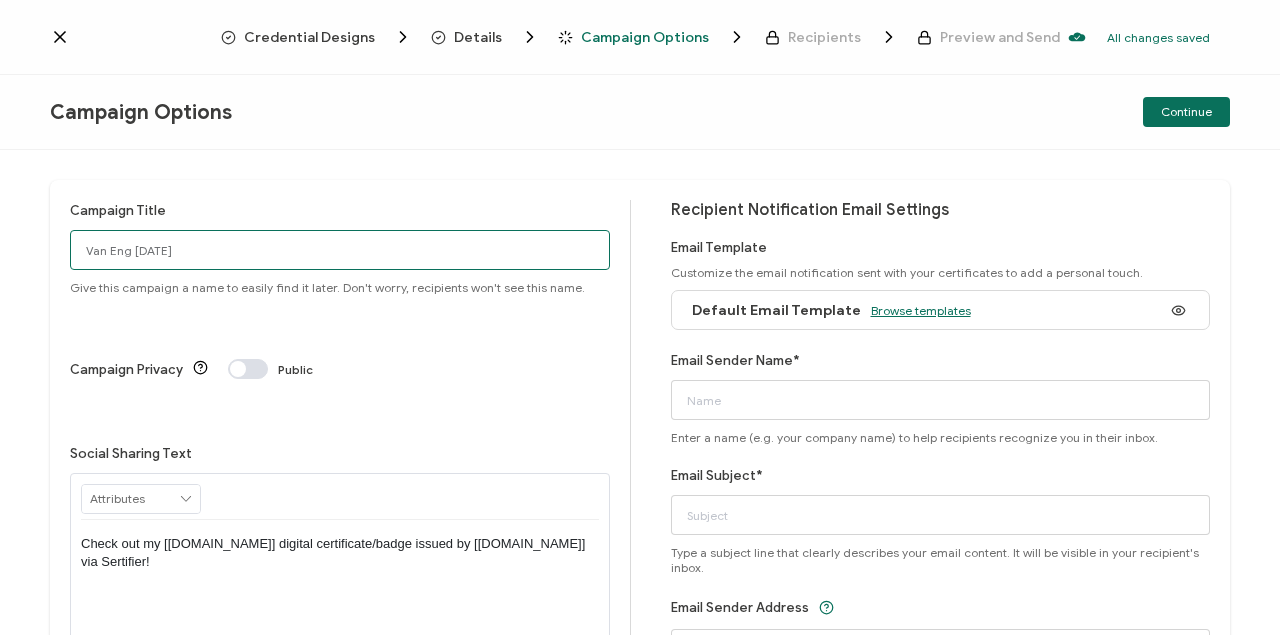 type on "Van Eng [DATE]" 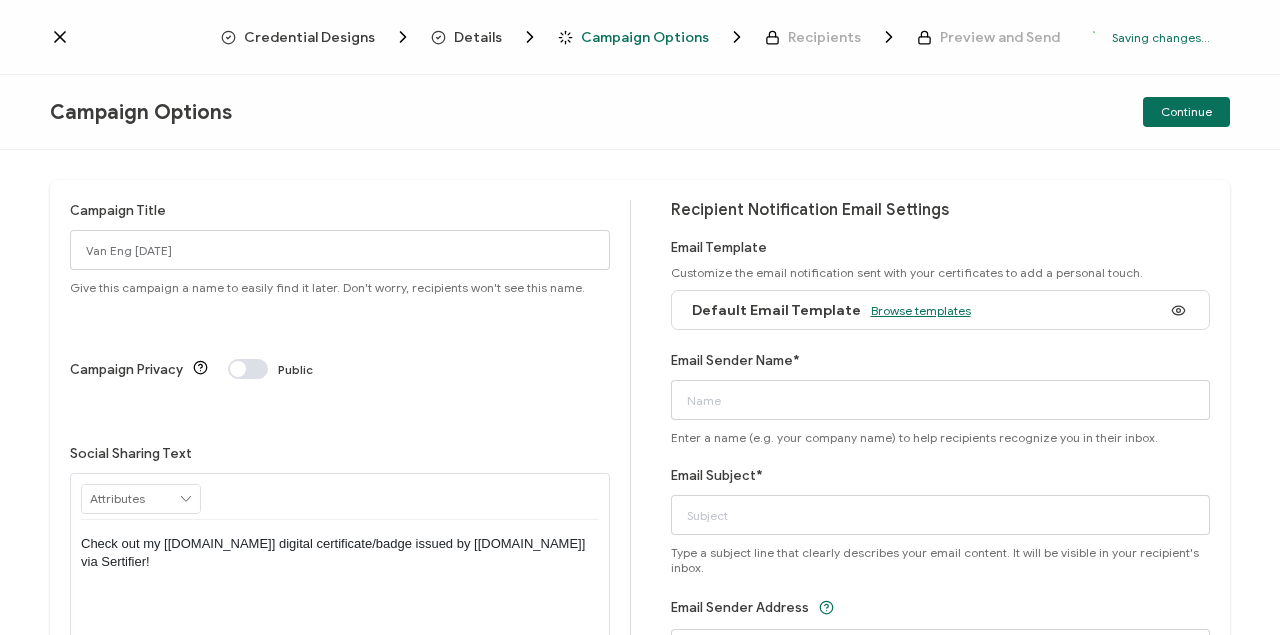 click on "Browse templates" at bounding box center [921, 310] 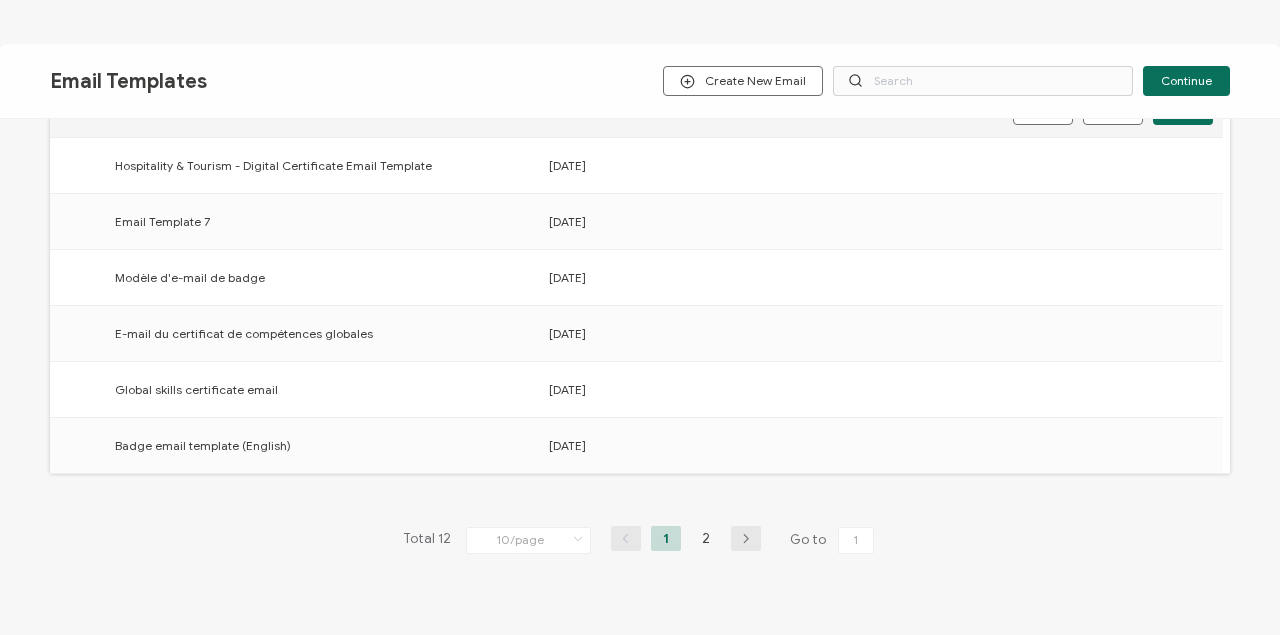scroll, scrollTop: 404, scrollLeft: 0, axis: vertical 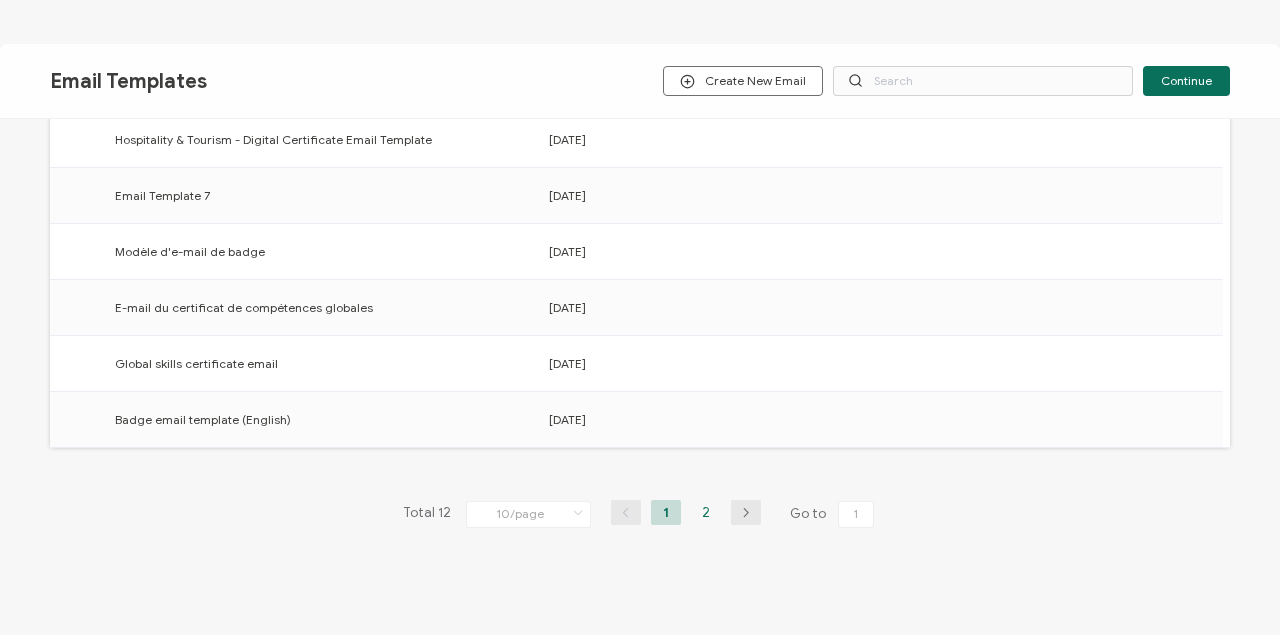 click on "2" at bounding box center (706, 512) 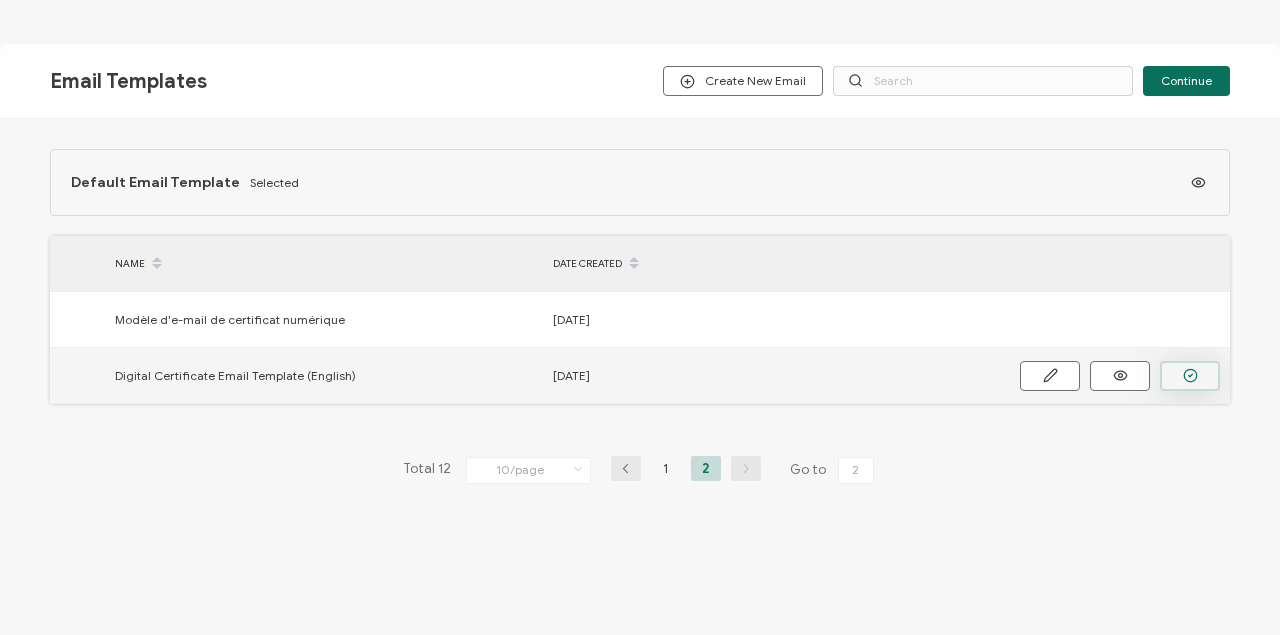 click 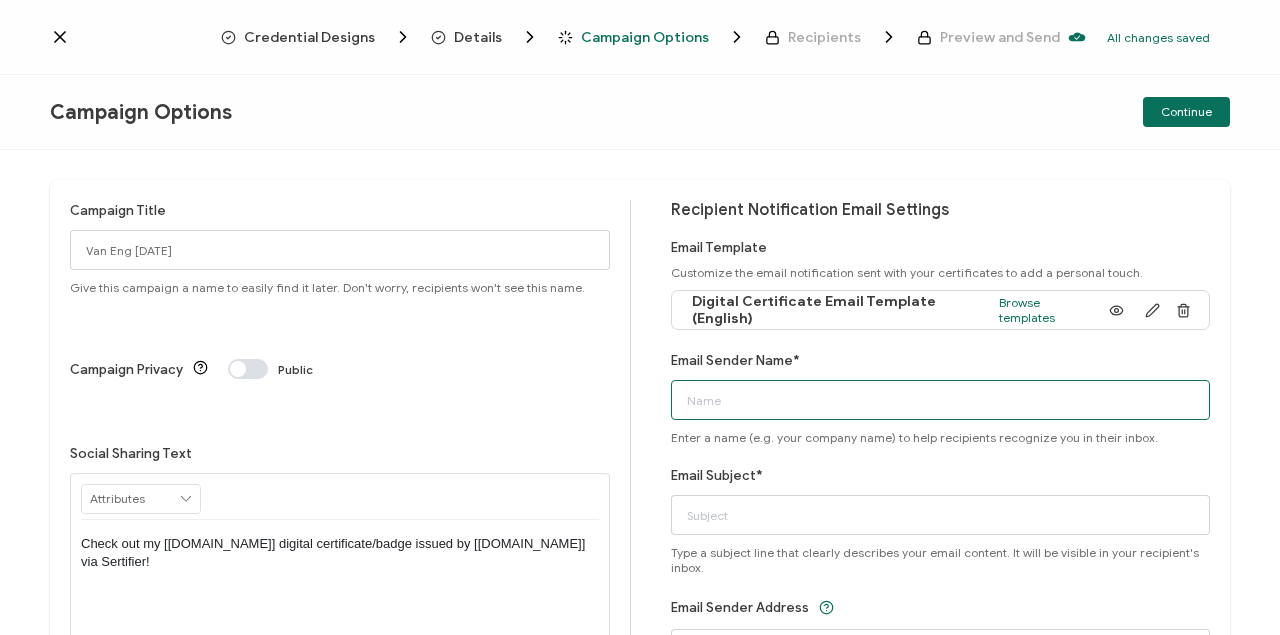 click on "Email Sender Name*" at bounding box center (941, 400) 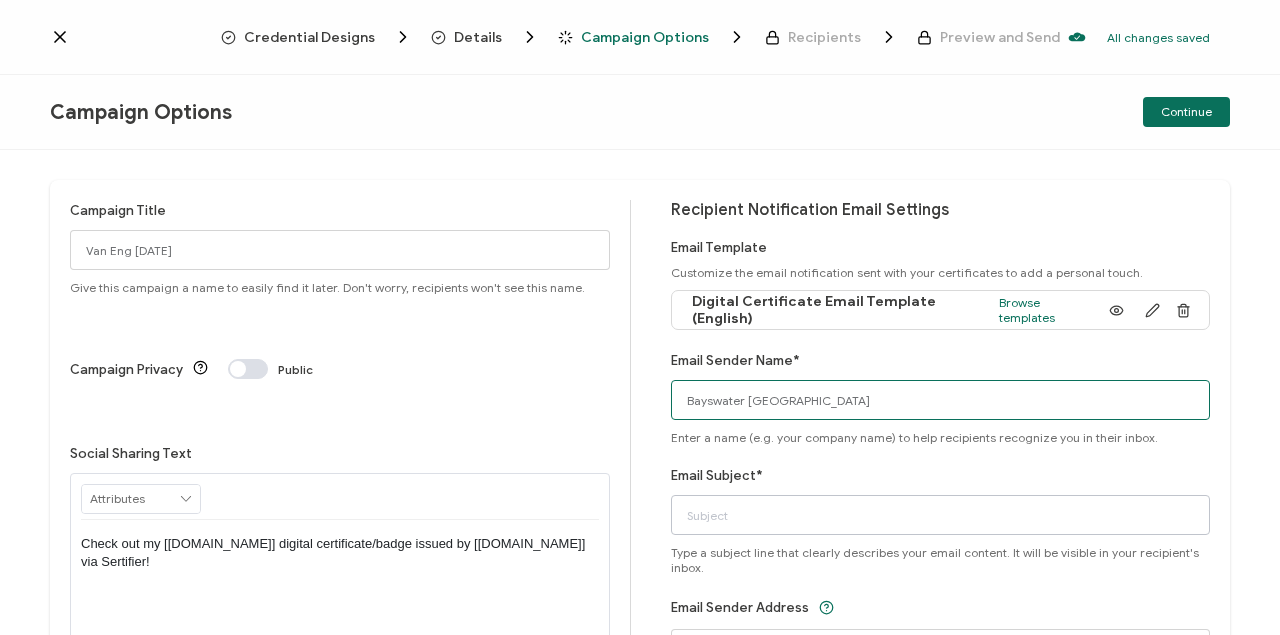 type on "Bayswater [GEOGRAPHIC_DATA]" 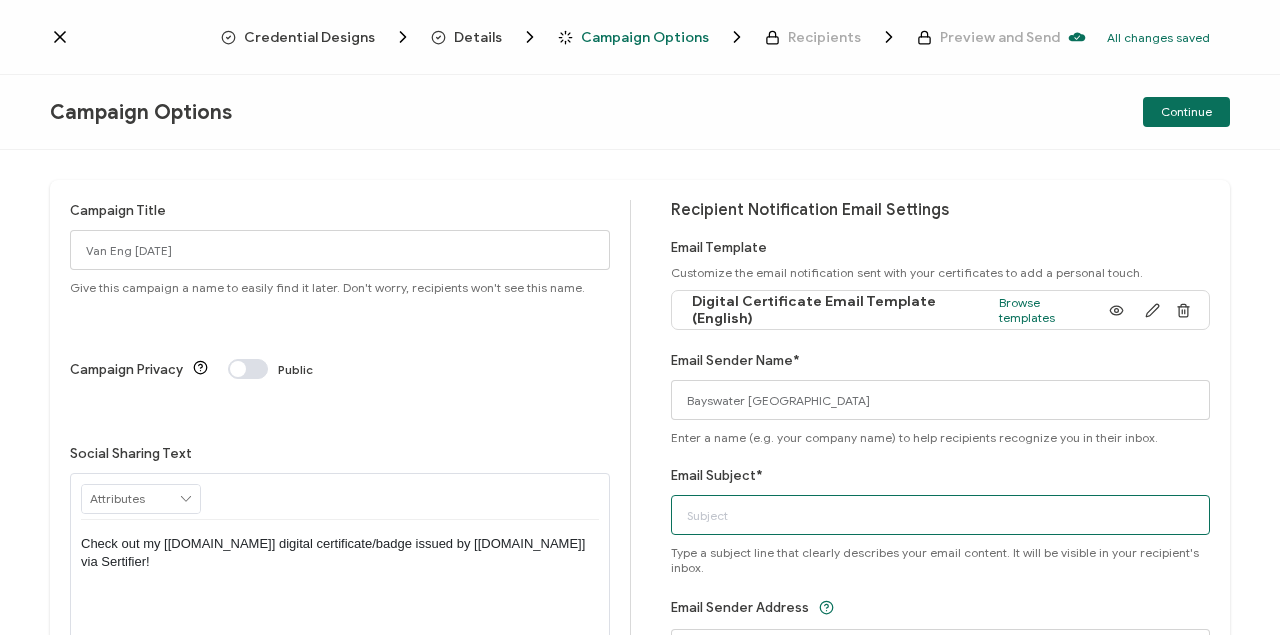 click on "Email Subject*" at bounding box center [941, 515] 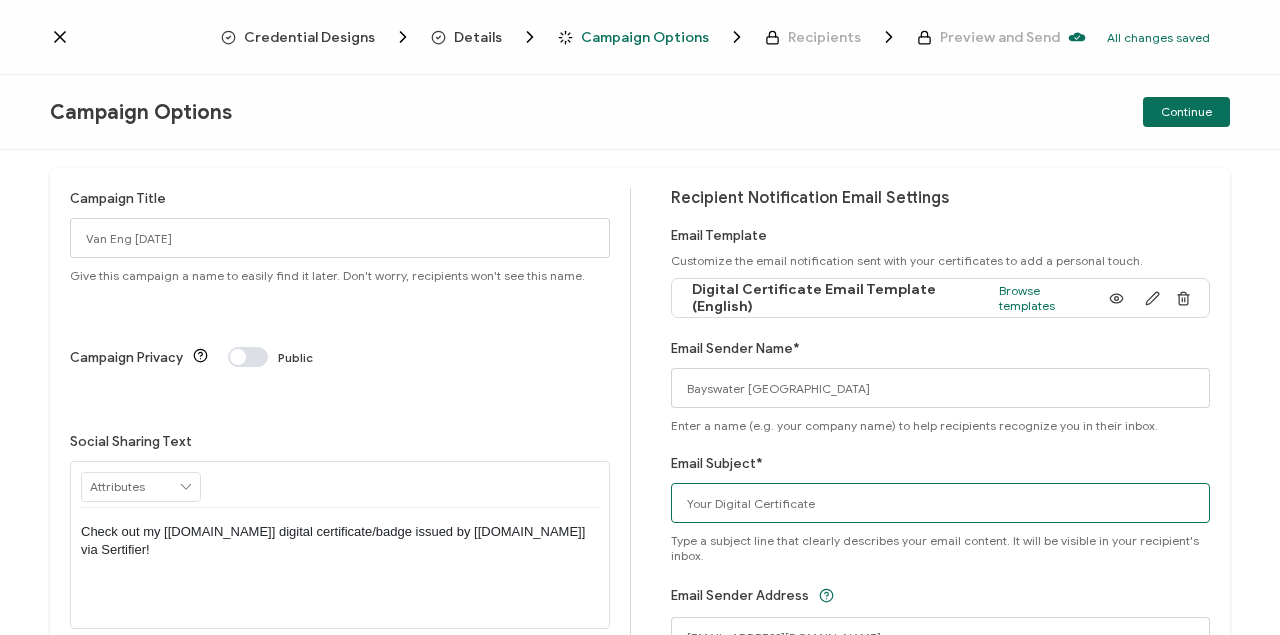 scroll, scrollTop: 0, scrollLeft: 0, axis: both 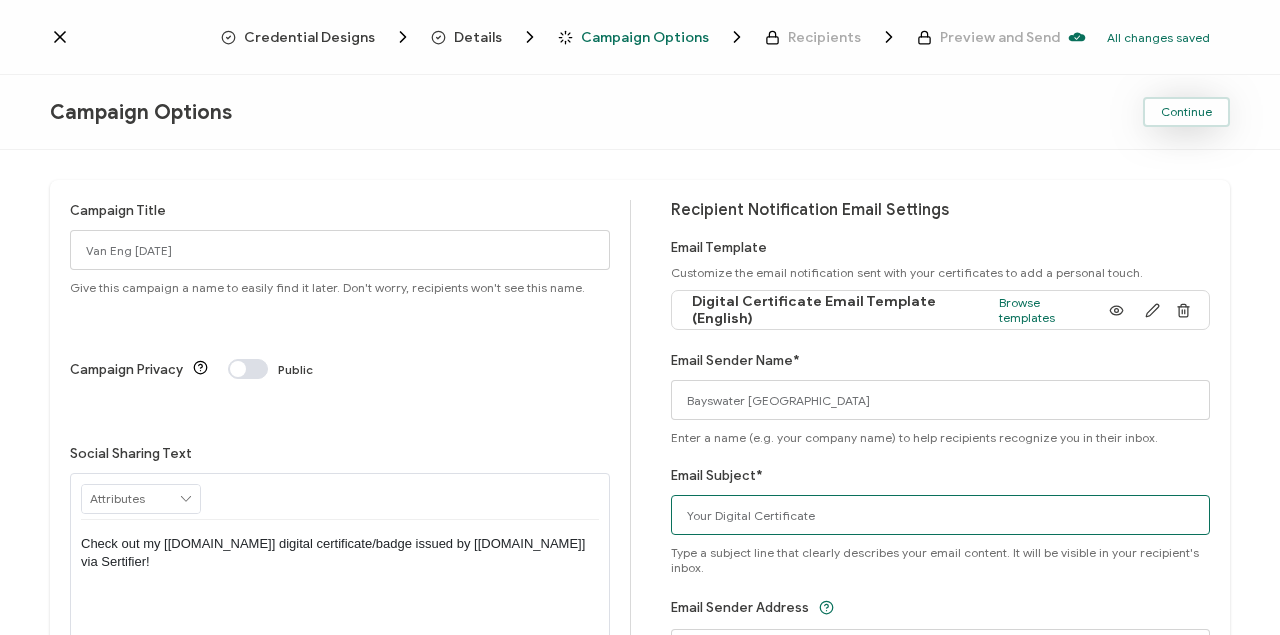 type on "Your Digital Certificate" 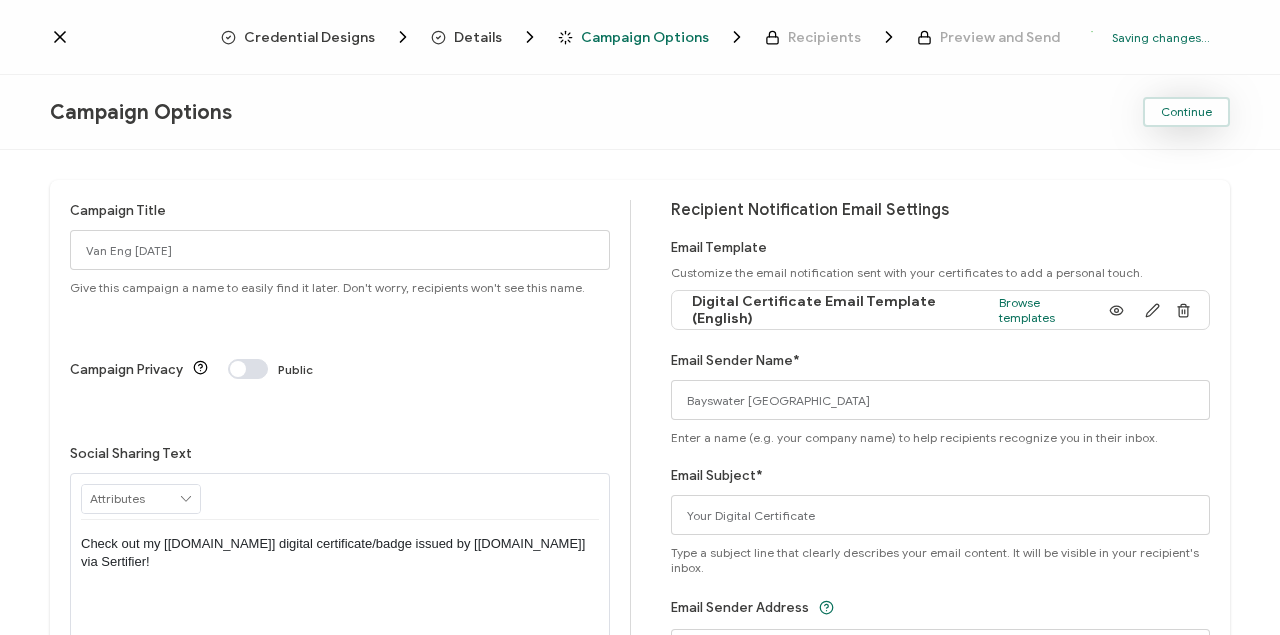 click on "Continue" at bounding box center [1186, 112] 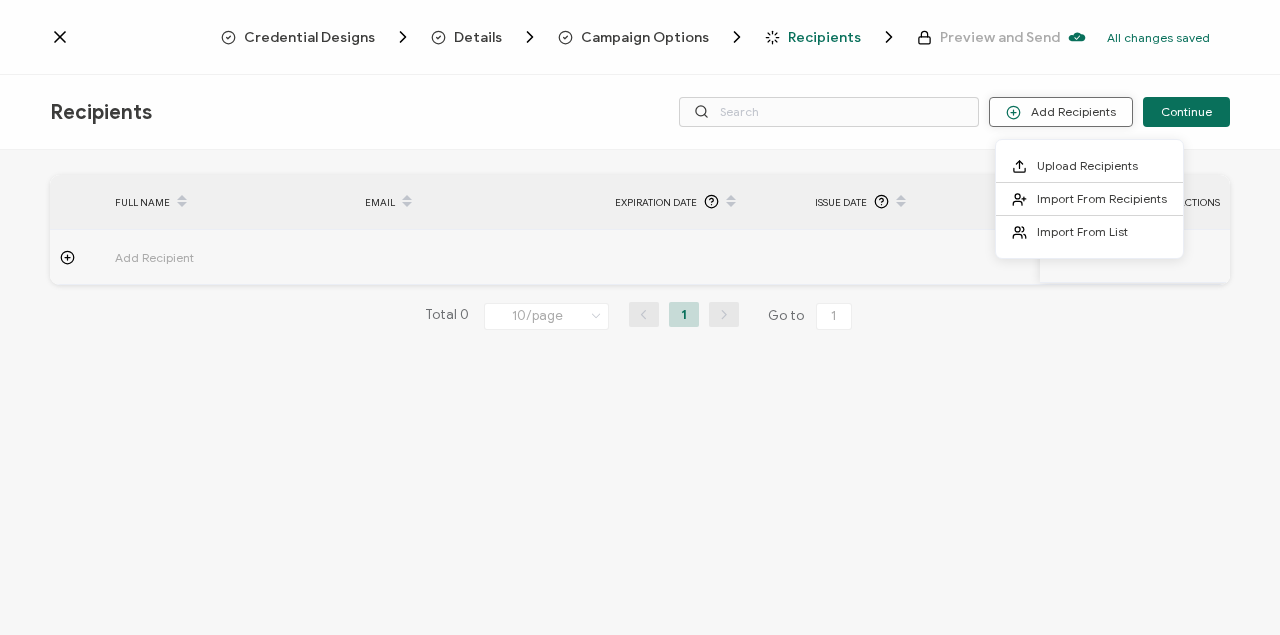 click on "Add Recipients" at bounding box center (1061, 112) 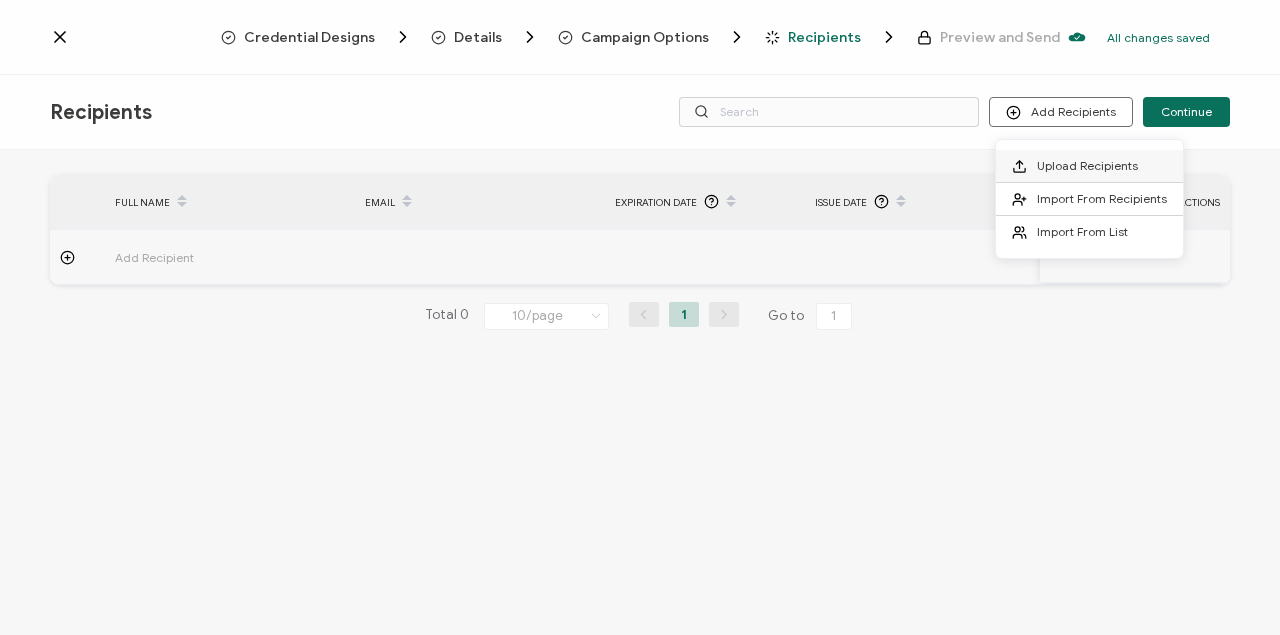 click on "Upload Recipients" at bounding box center (1087, 165) 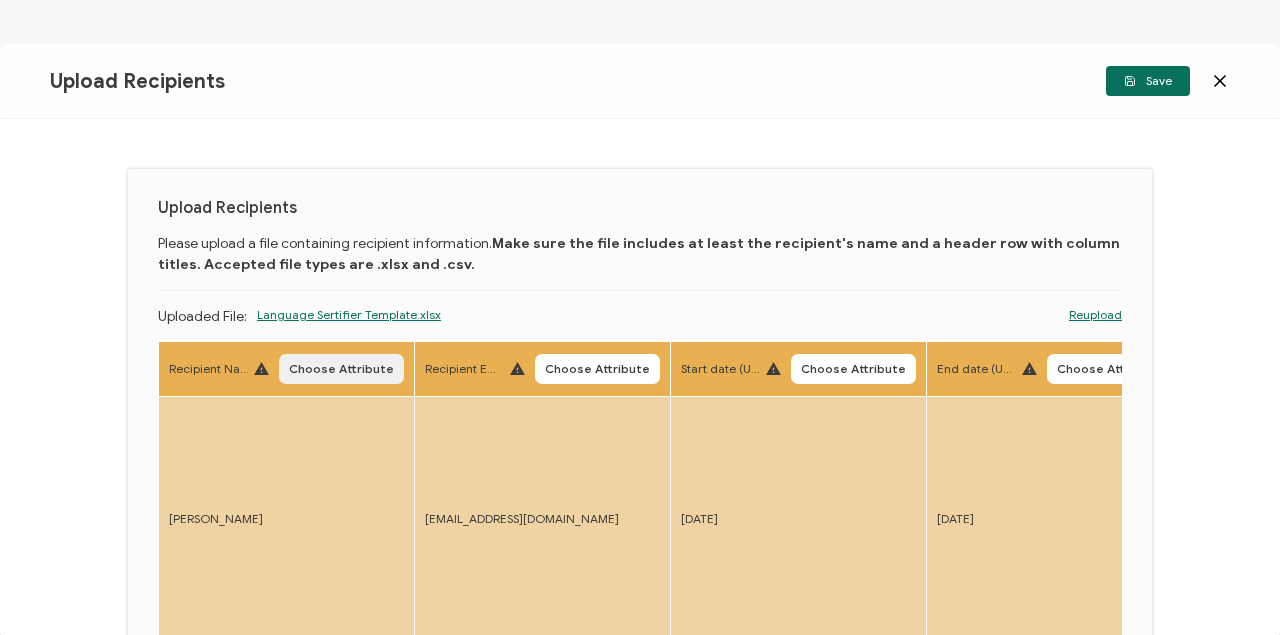 click on "Choose Attribute" at bounding box center (341, 369) 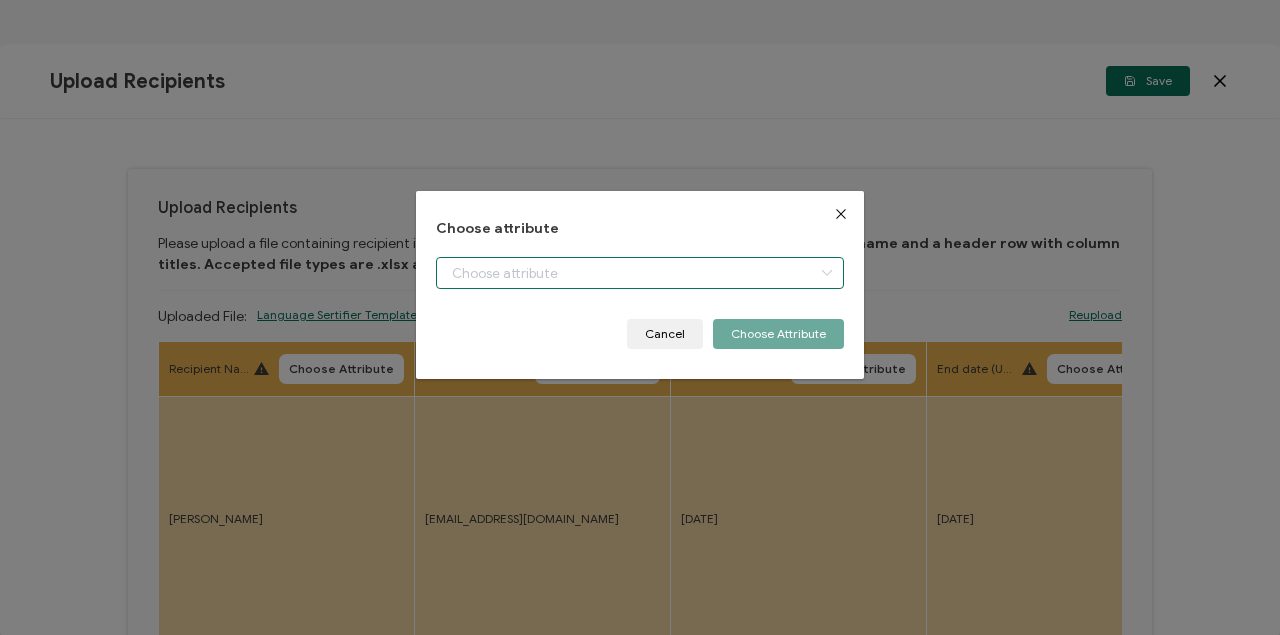 click at bounding box center [640, 273] 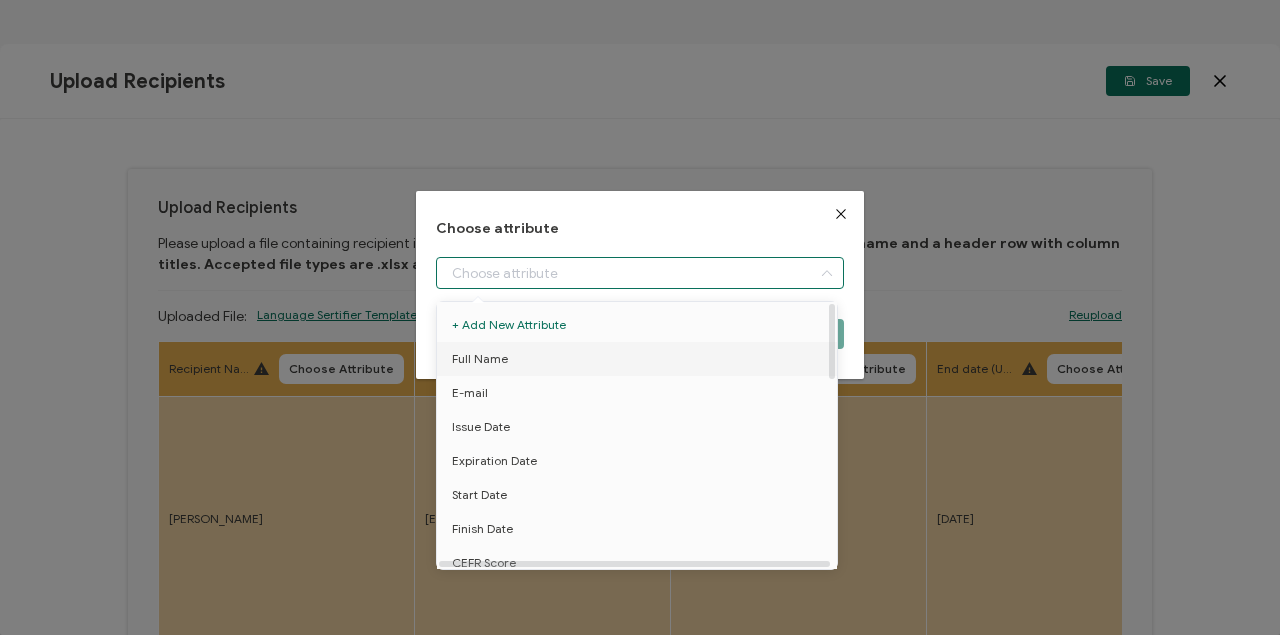 click on "Full Name" at bounding box center (480, 359) 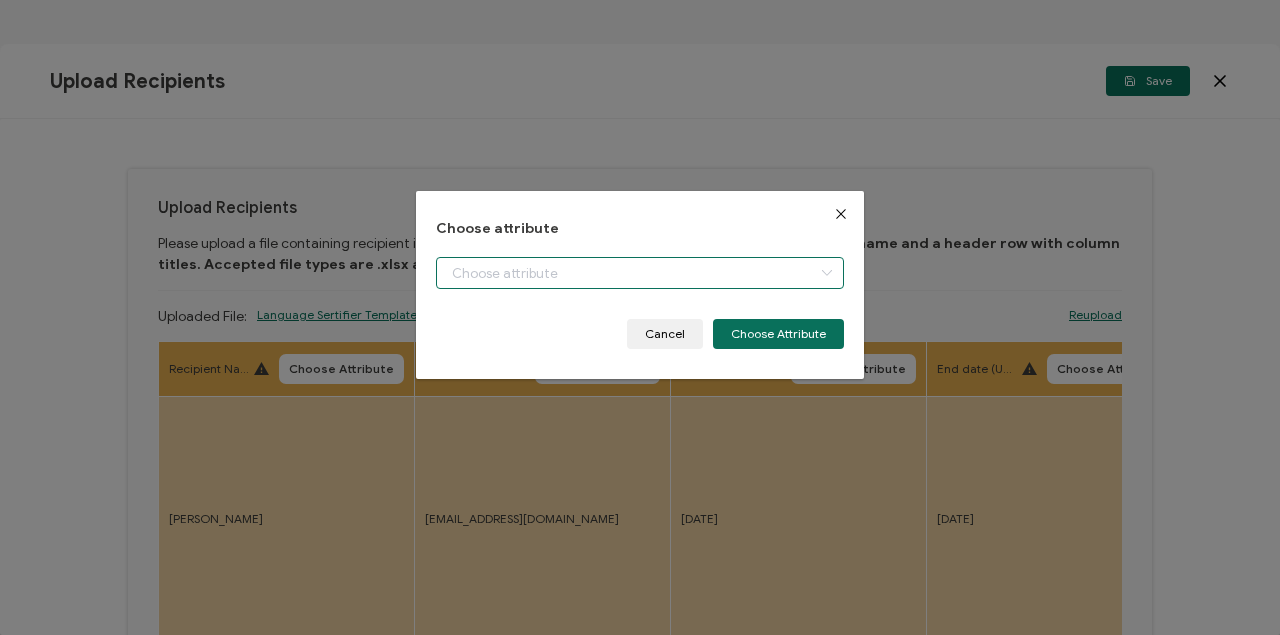 type on "Full Name" 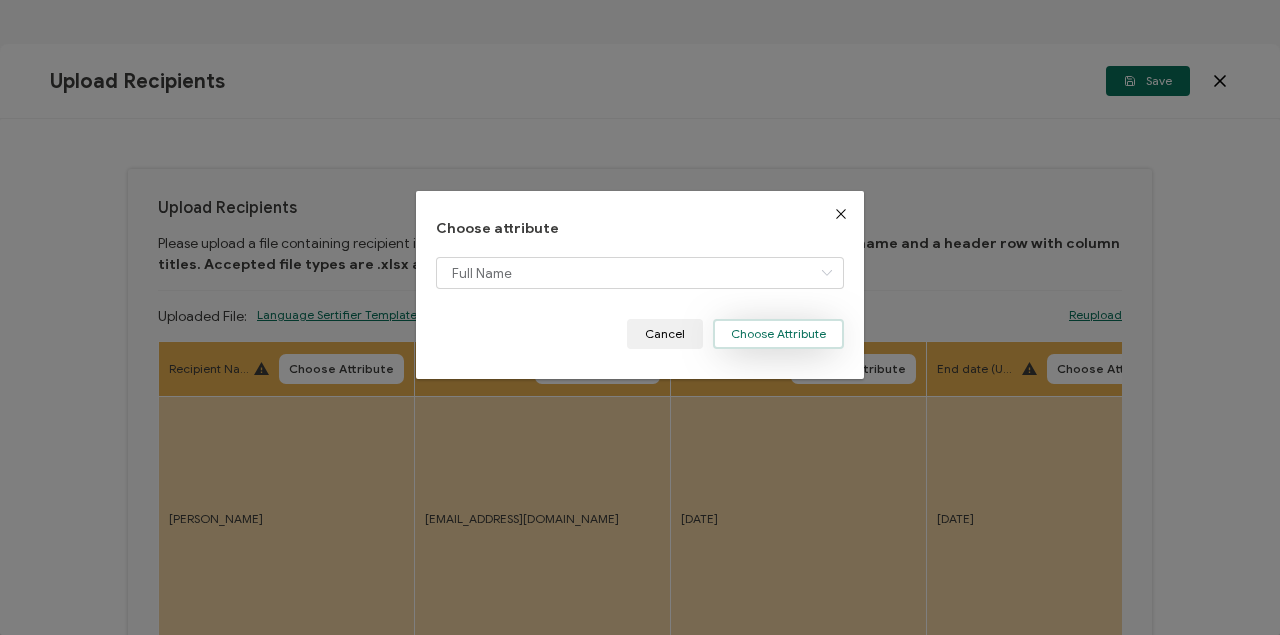 click on "Choose Attribute" at bounding box center [778, 334] 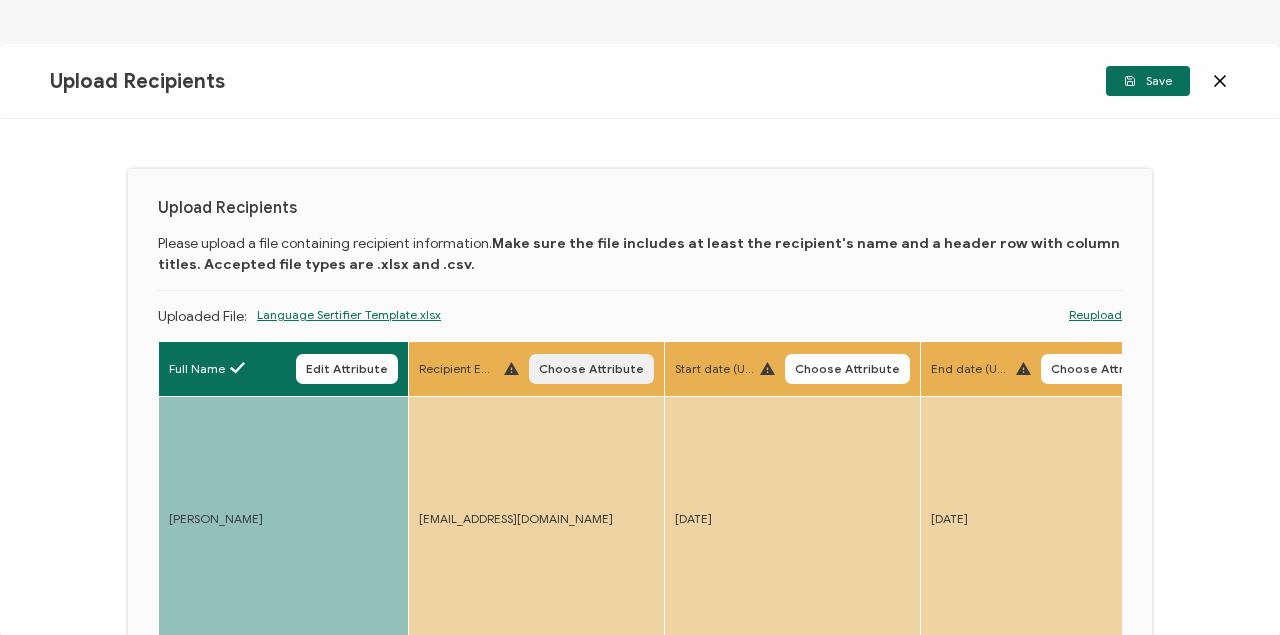 click on "Choose Attribute" at bounding box center [591, 369] 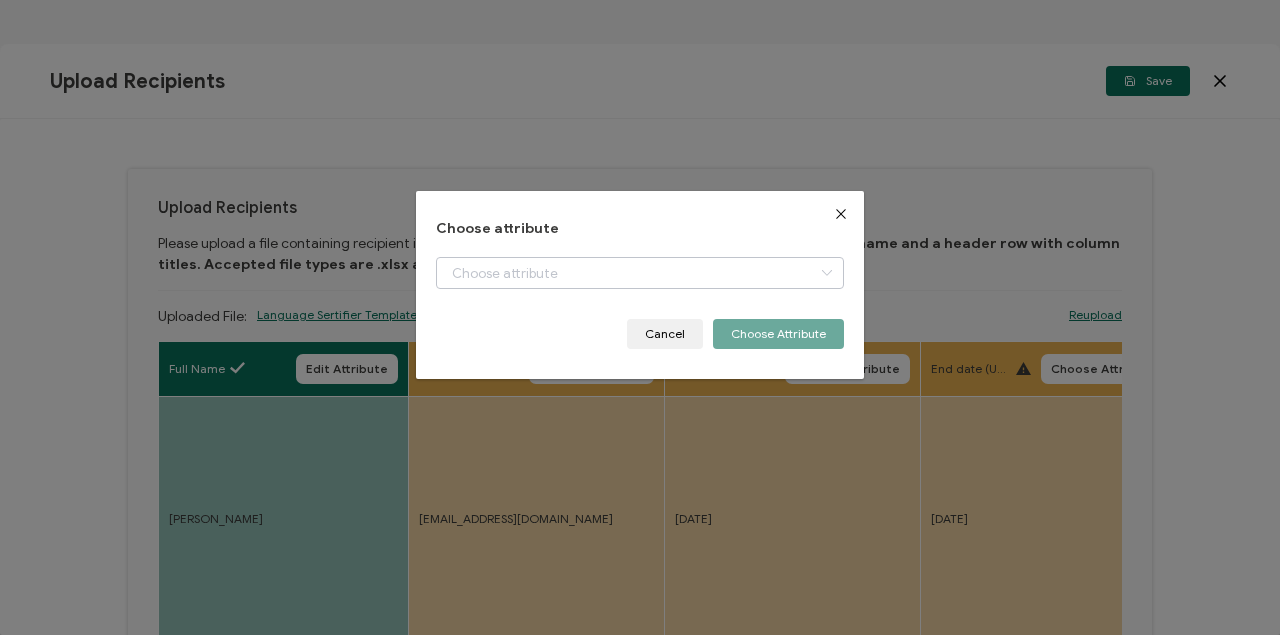 click on "Choose attribute
Cancel
Choose Attribute" at bounding box center [640, 285] 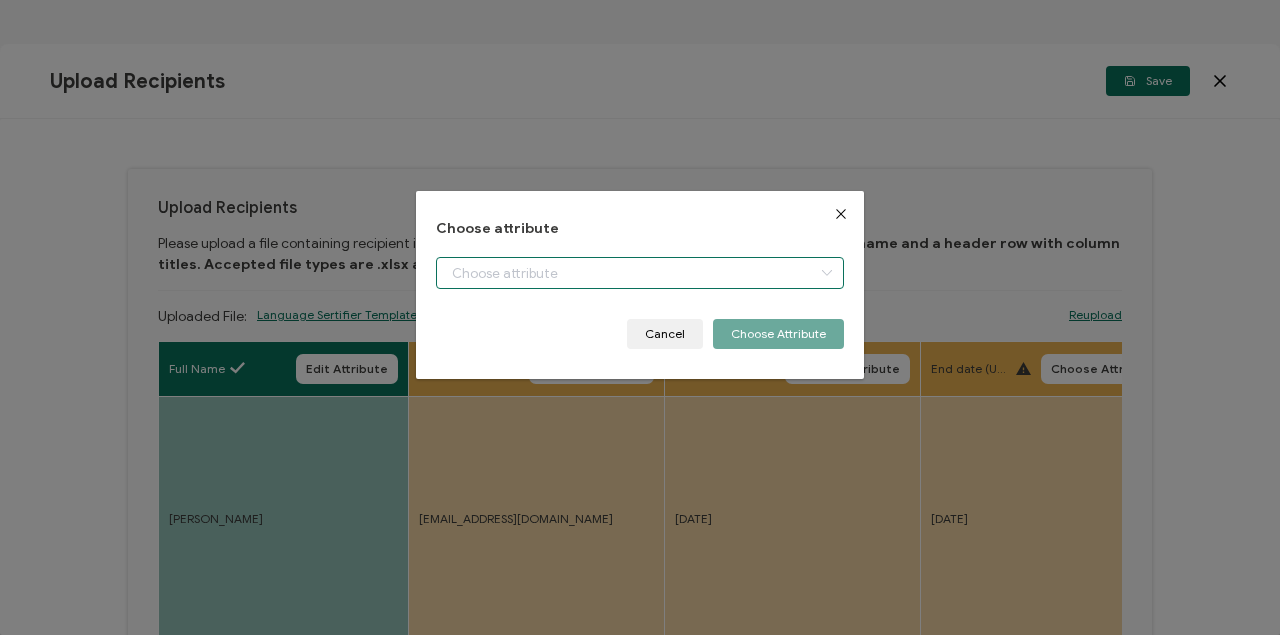 click at bounding box center (640, 273) 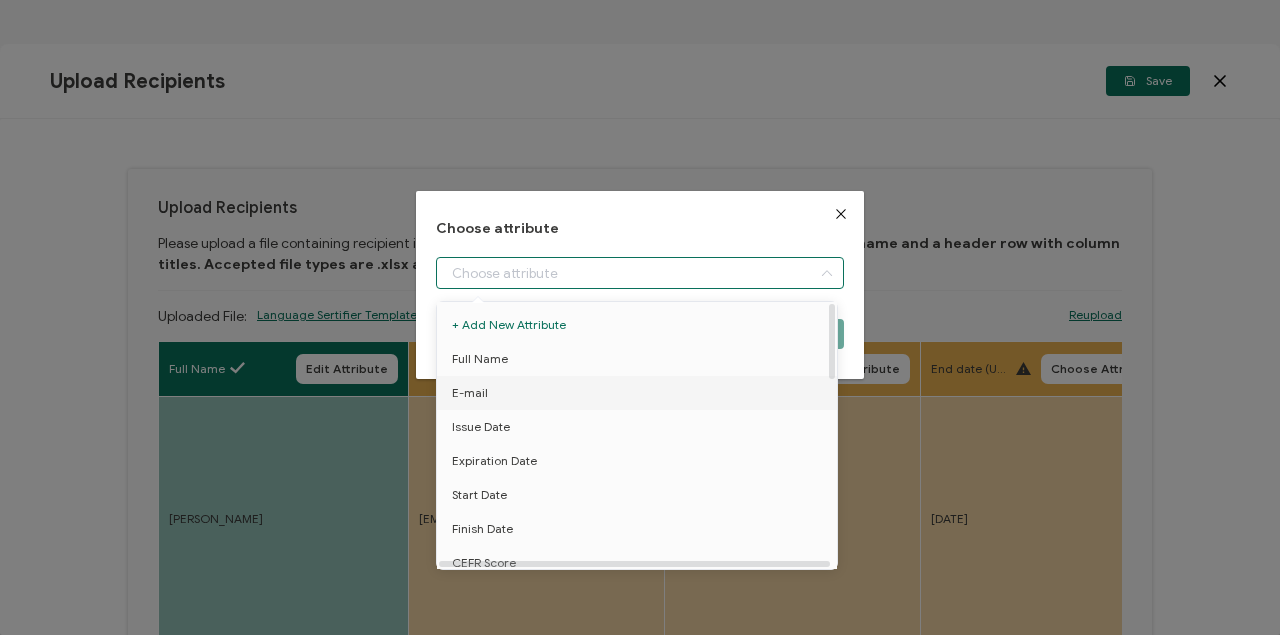 click on "E-mail" at bounding box center (470, 393) 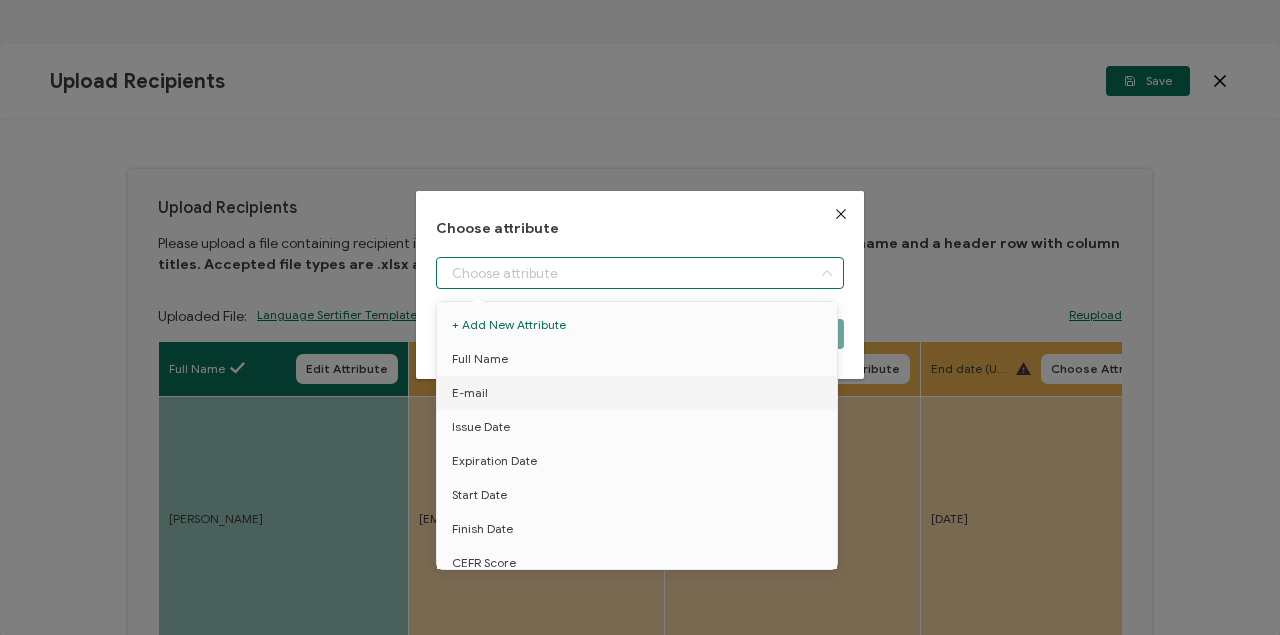 type on "E-mail" 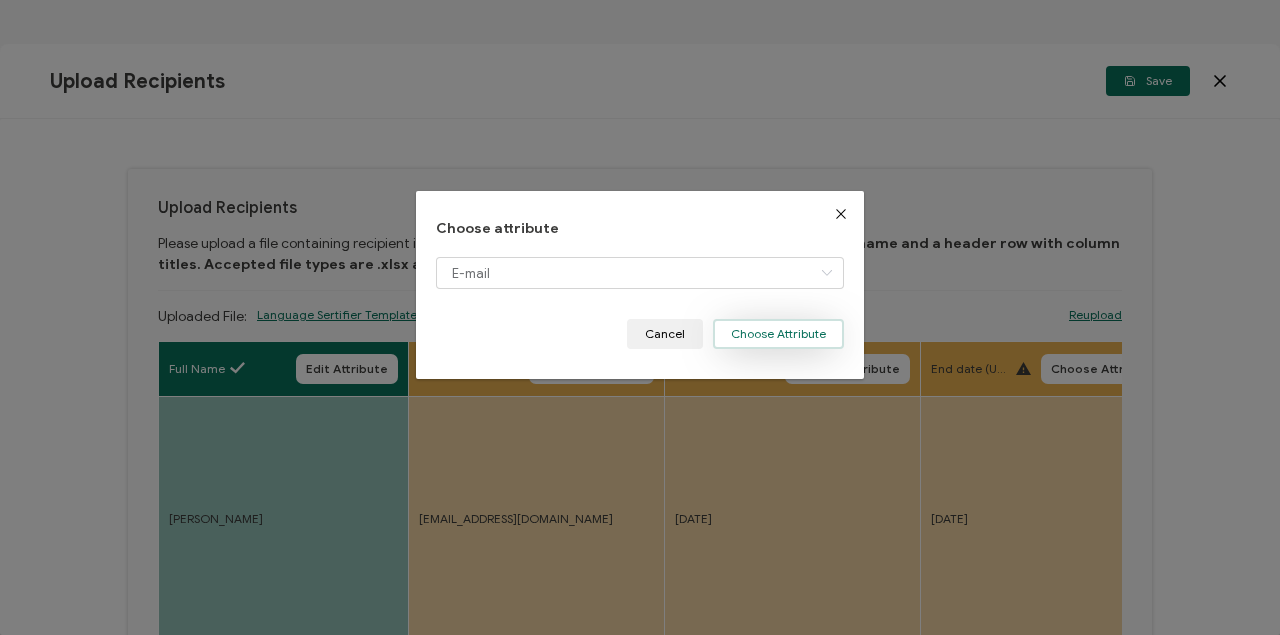 click on "Choose Attribute" at bounding box center (778, 334) 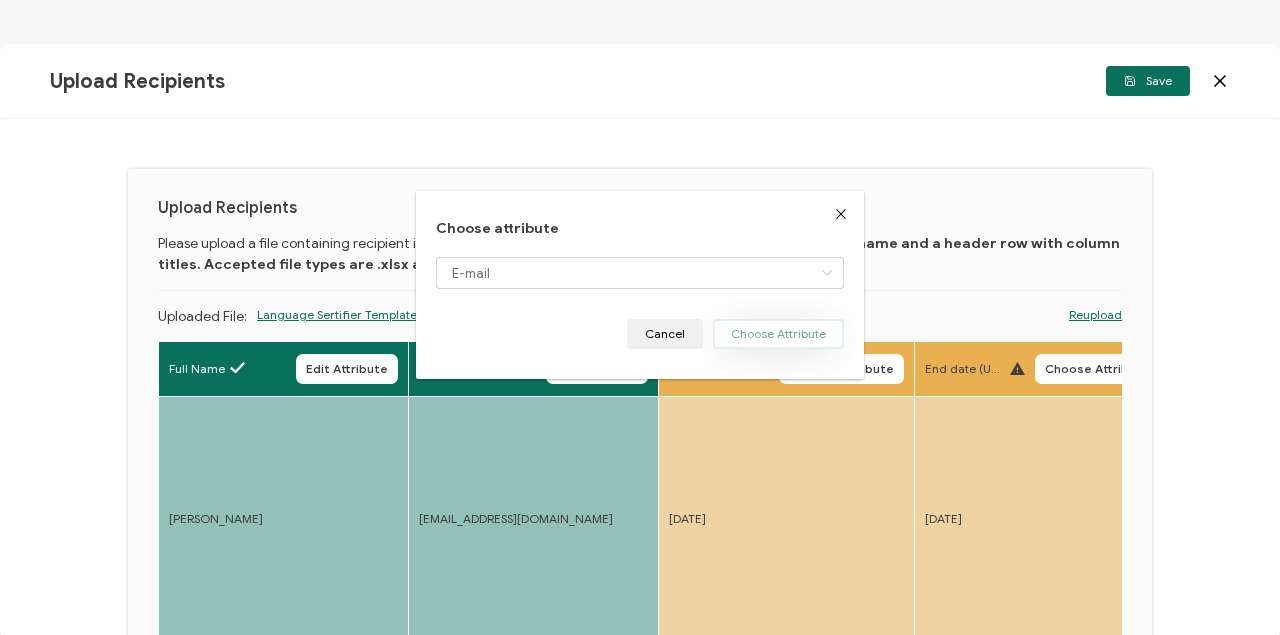 type 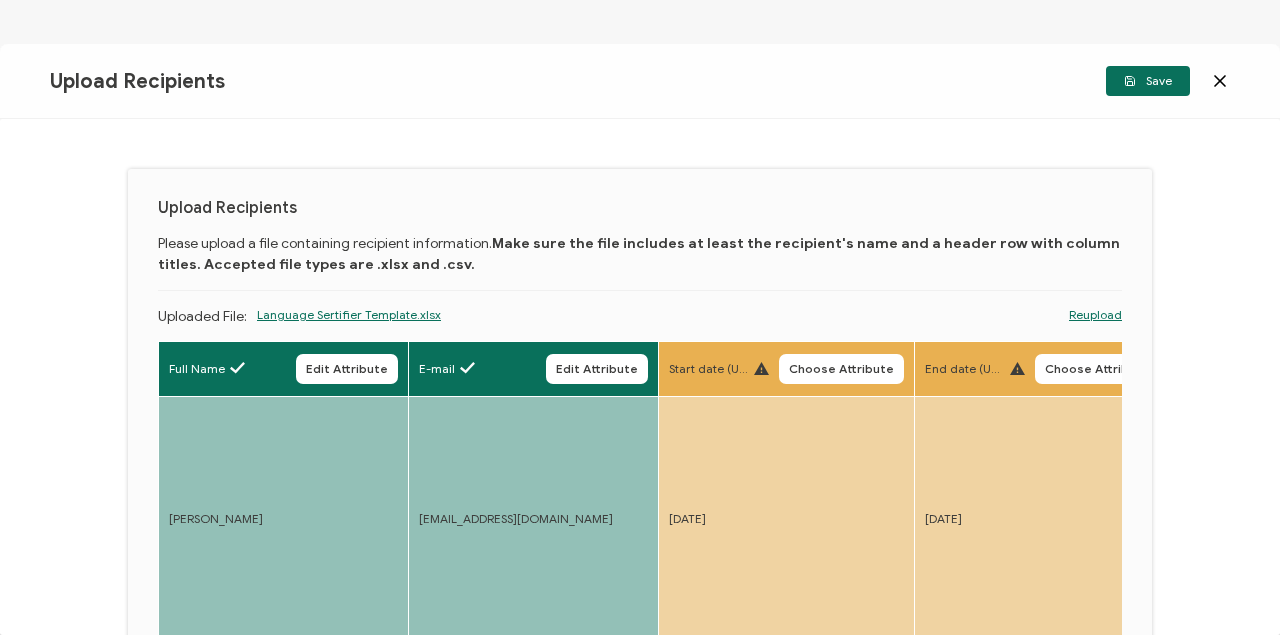 click on "Choose Attribute" at bounding box center [841, 369] 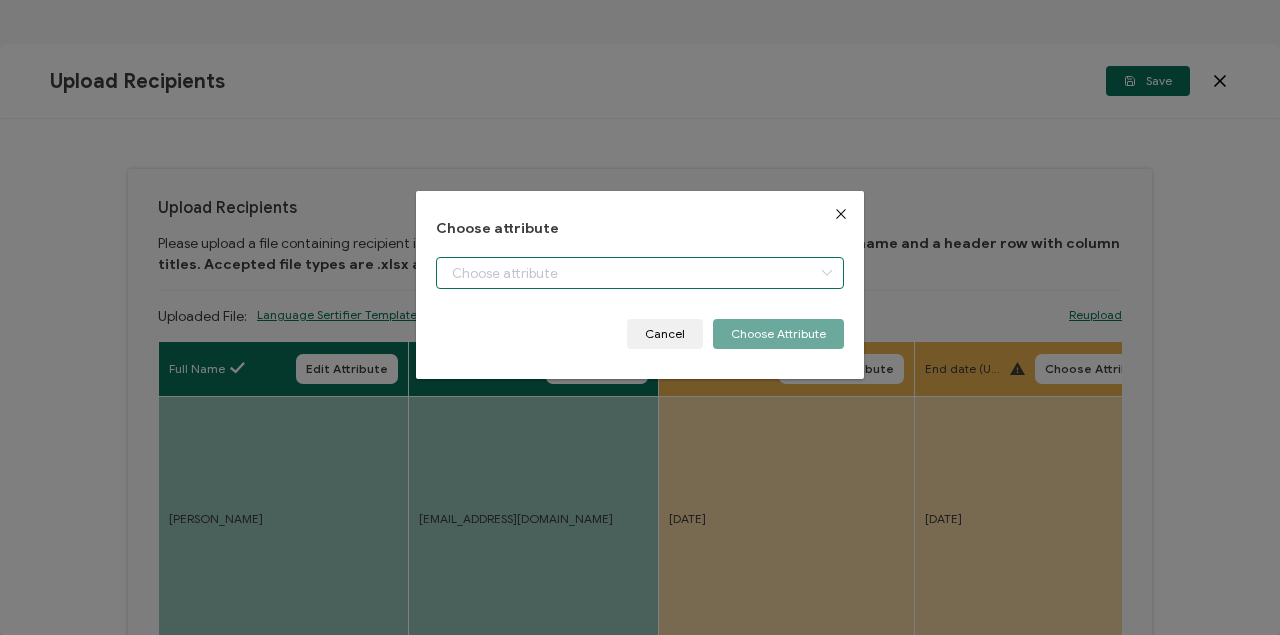 click at bounding box center [640, 273] 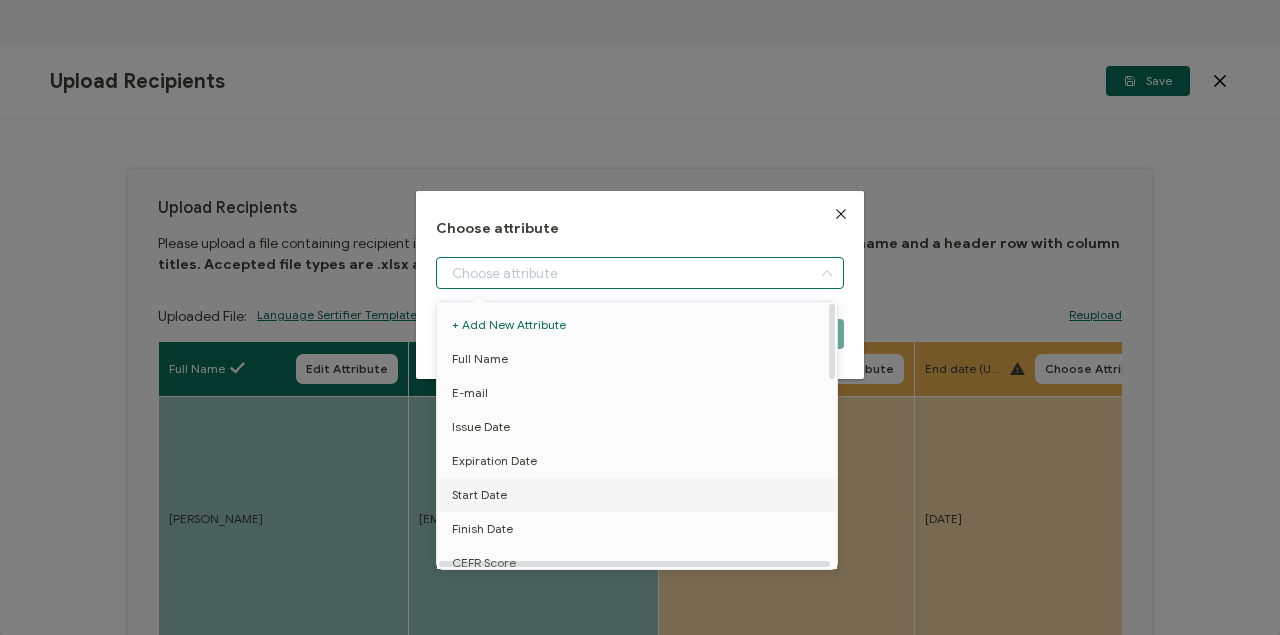 click on "Start Date" at bounding box center [479, 495] 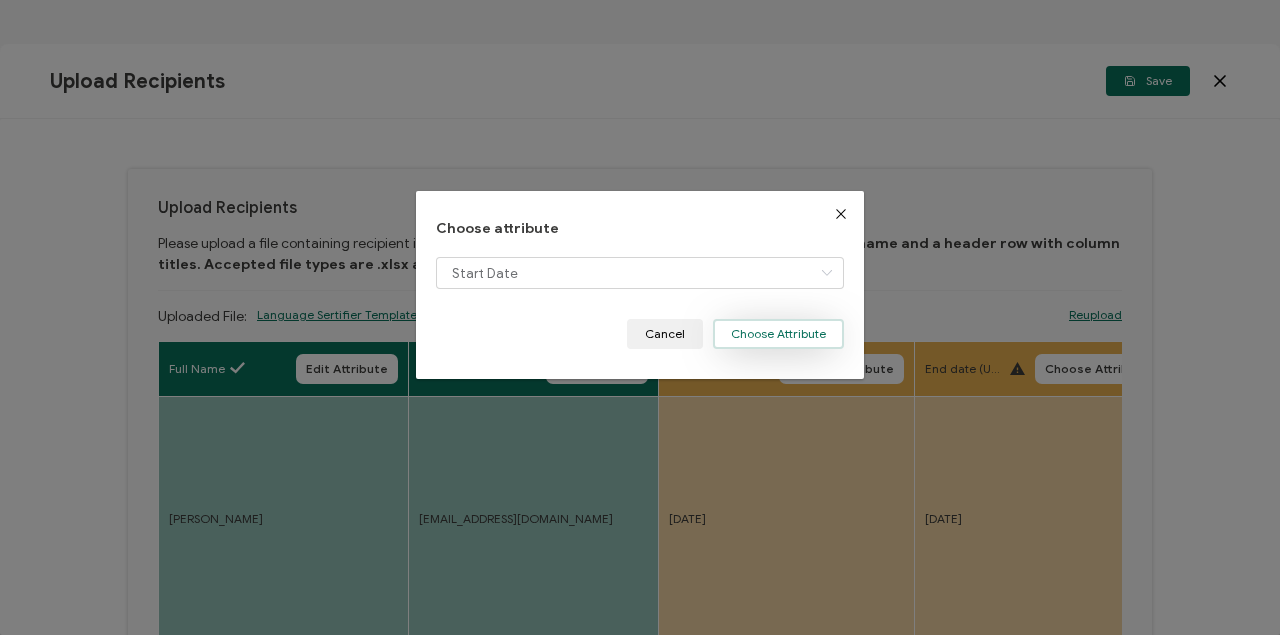 click on "Choose Attribute" at bounding box center (778, 334) 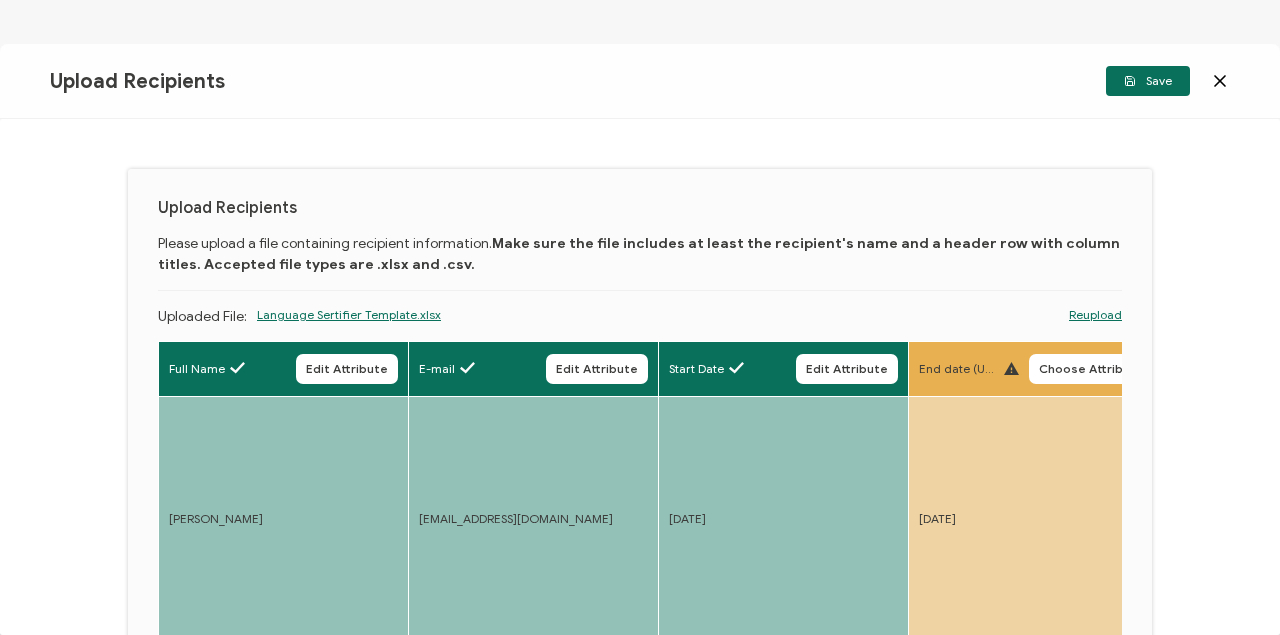 drag, startPoint x: 1084, startPoint y: 364, endPoint x: 1073, endPoint y: 371, distance: 13.038404 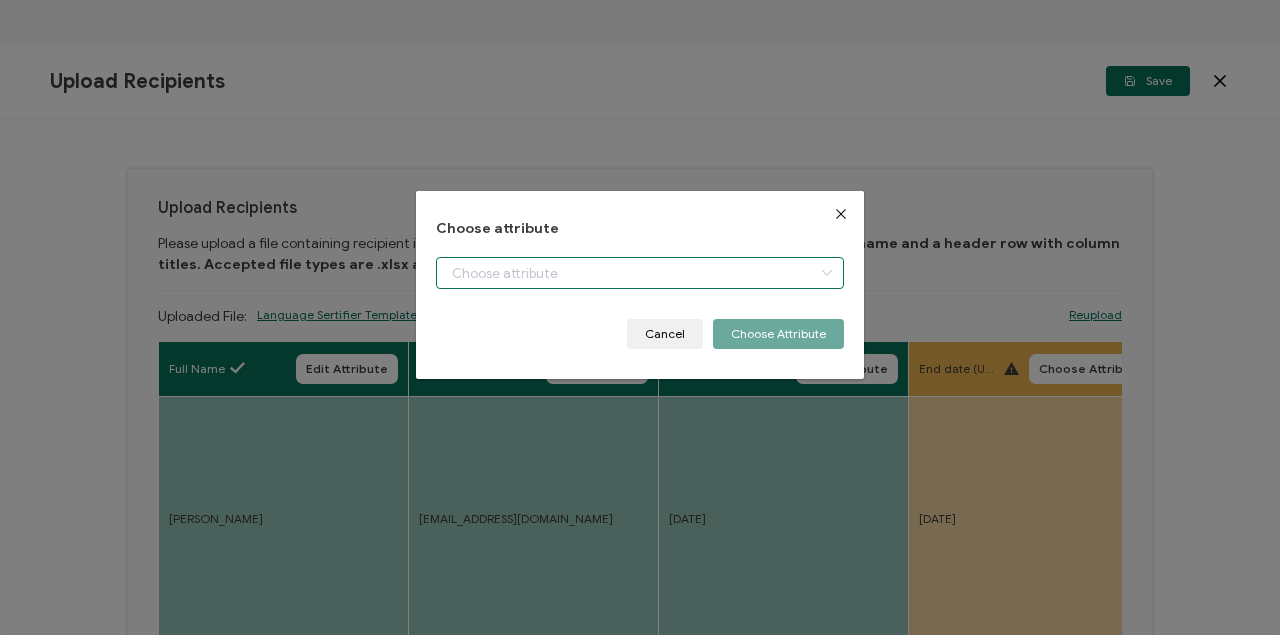 click at bounding box center [640, 273] 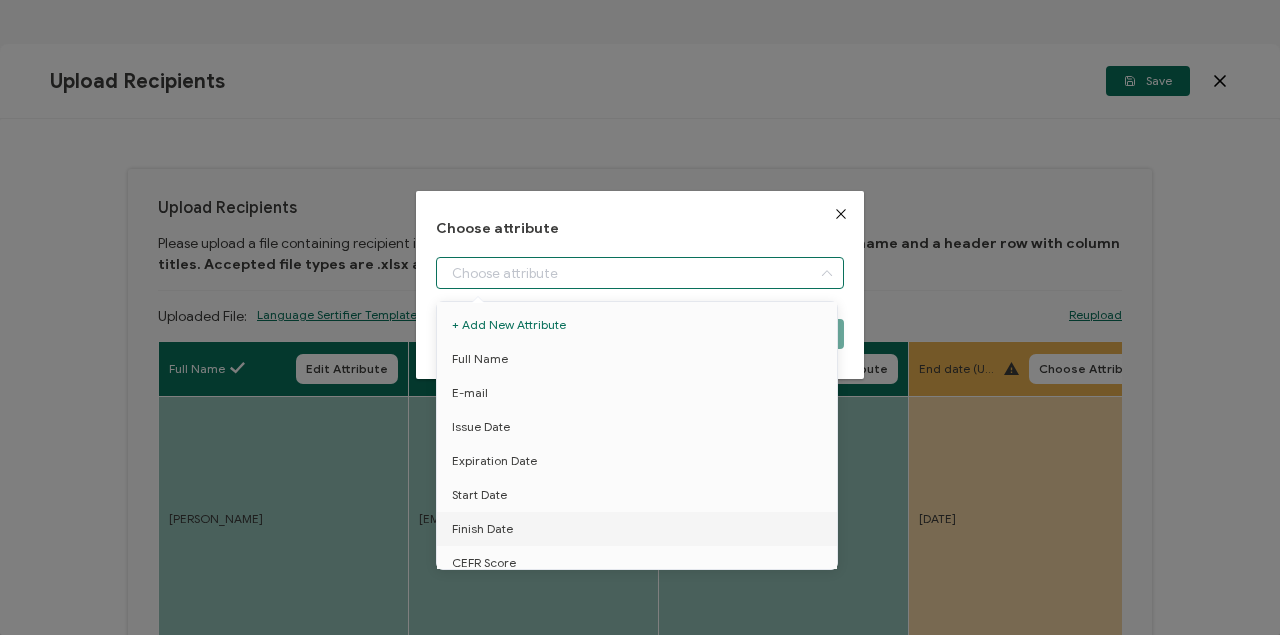 click on "Finish Date" at bounding box center (482, 529) 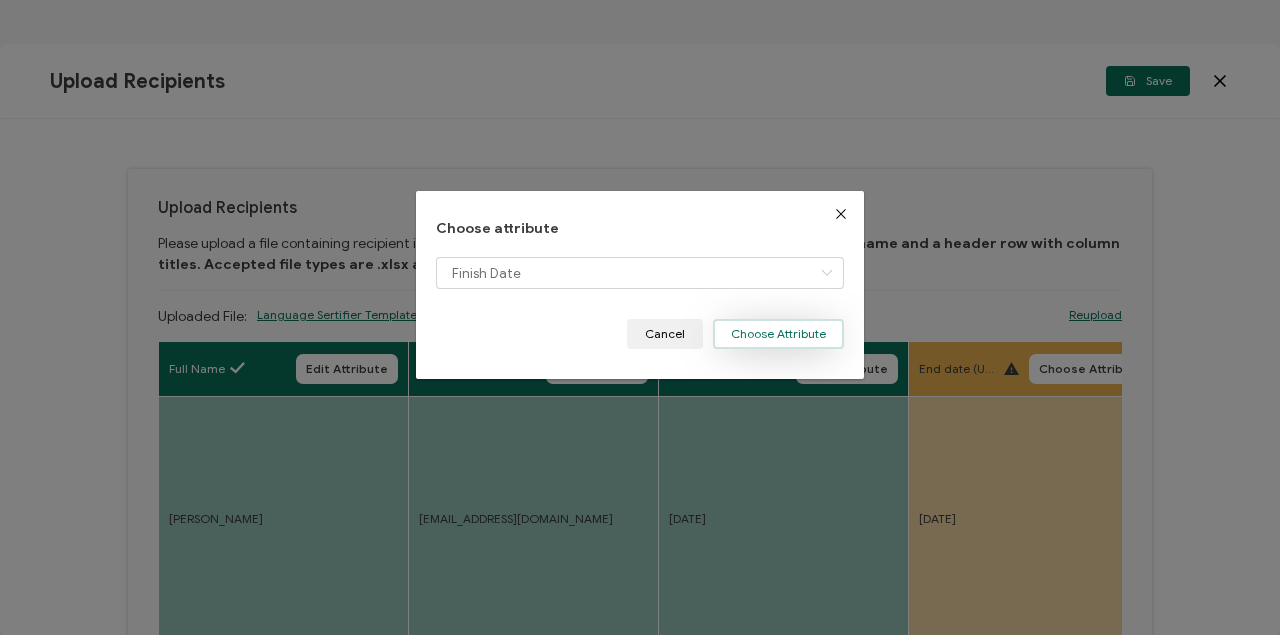 click on "Choose Attribute" at bounding box center (778, 334) 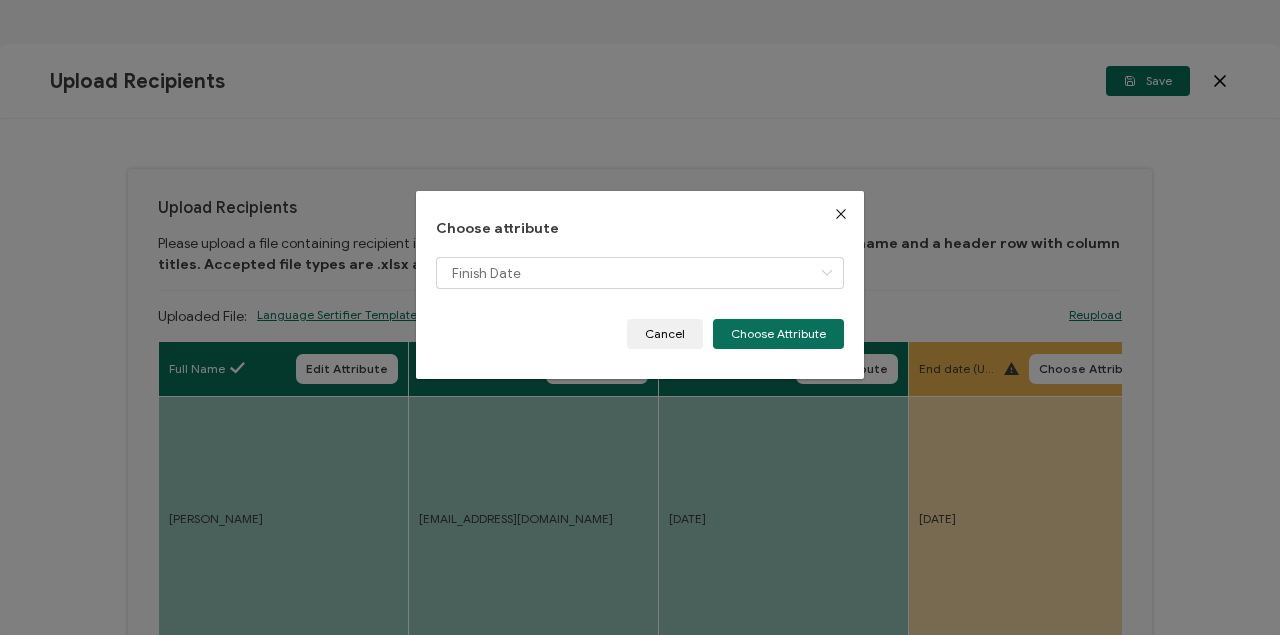 type 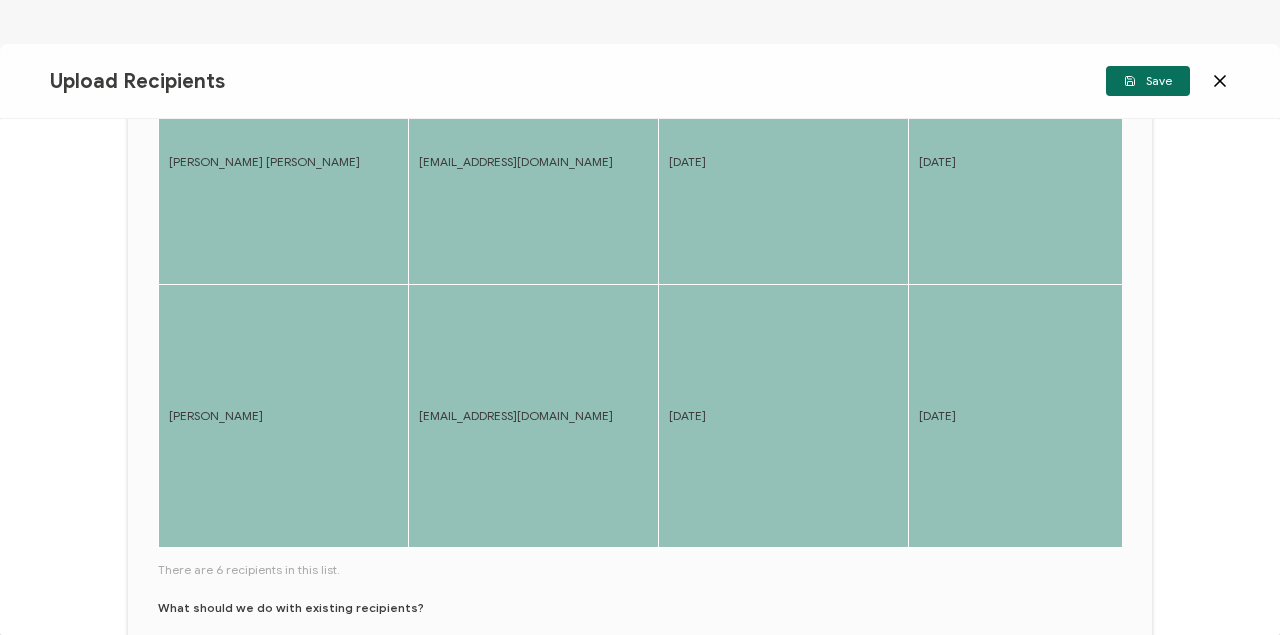 scroll, scrollTop: 873, scrollLeft: 0, axis: vertical 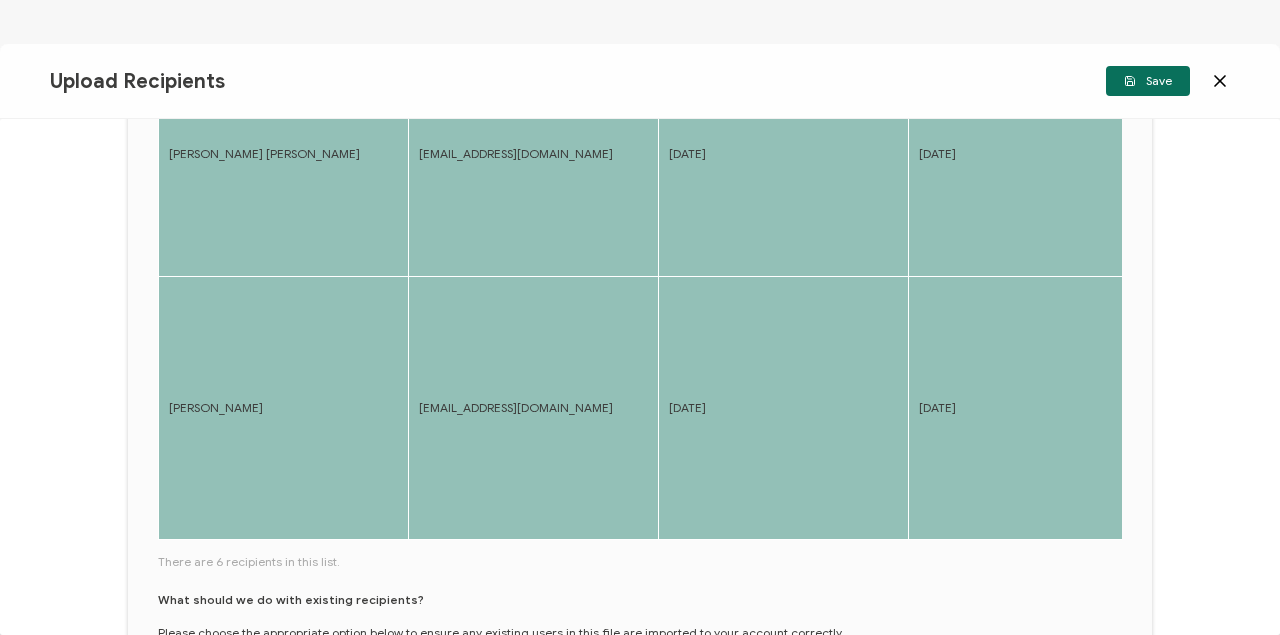 drag, startPoint x: 340, startPoint y: 522, endPoint x: 420, endPoint y: 554, distance: 86.162636 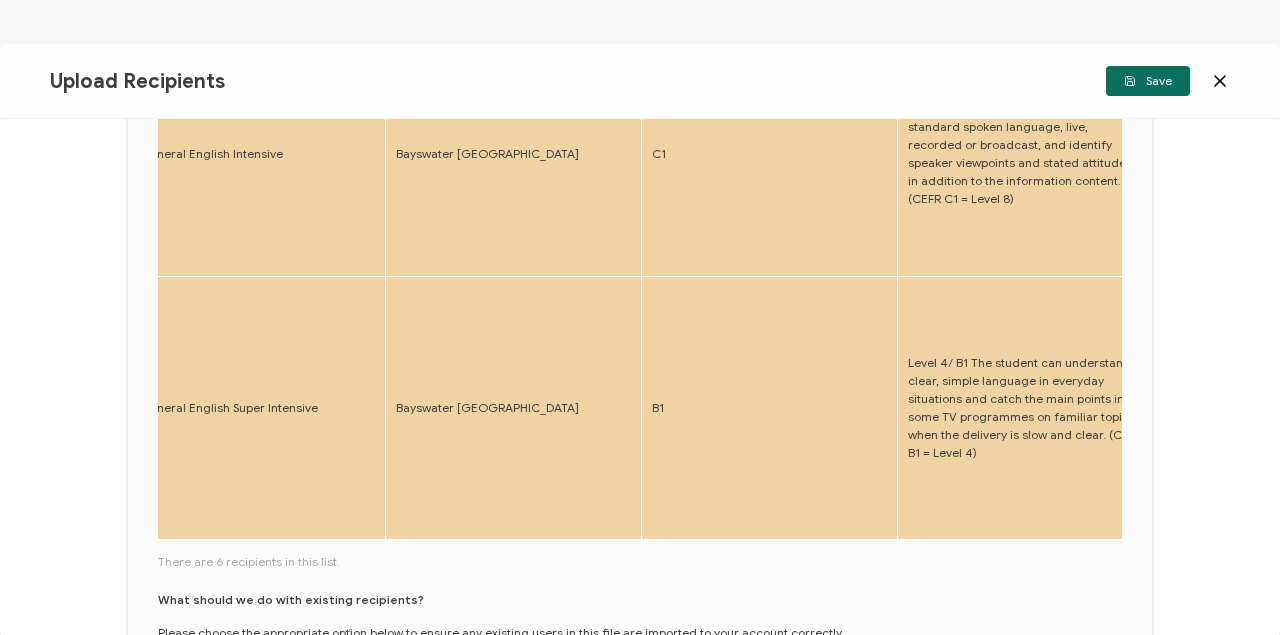 scroll, scrollTop: 0, scrollLeft: 1016, axis: horizontal 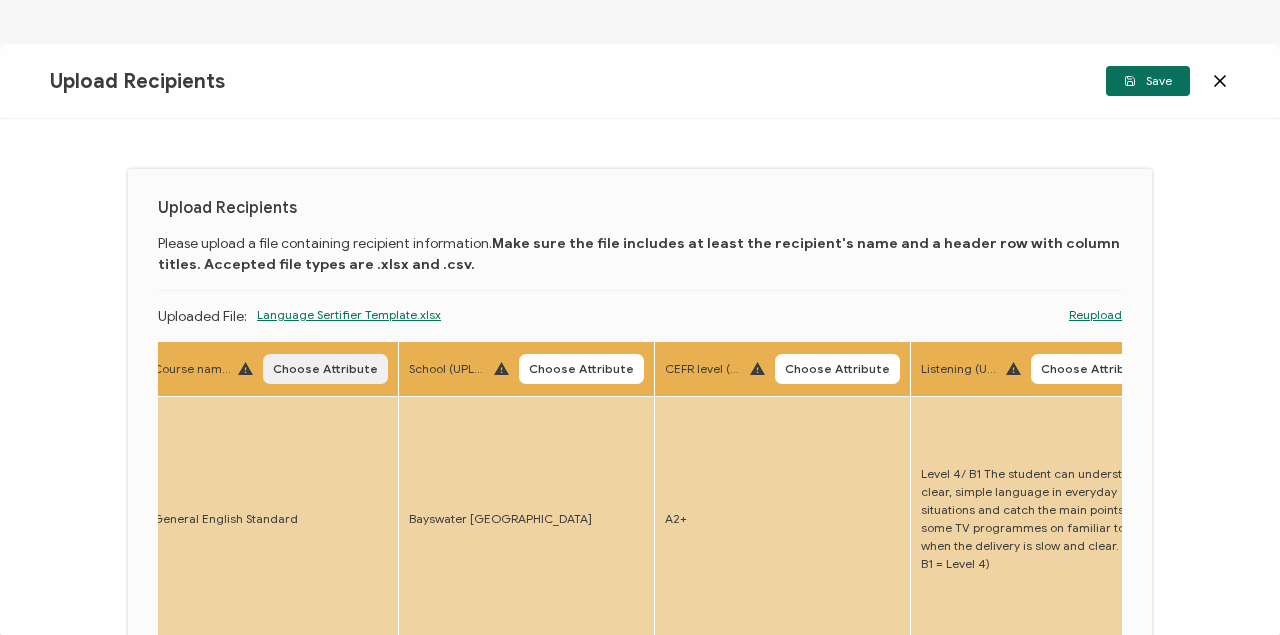 click on "Choose Attribute" at bounding box center (325, 369) 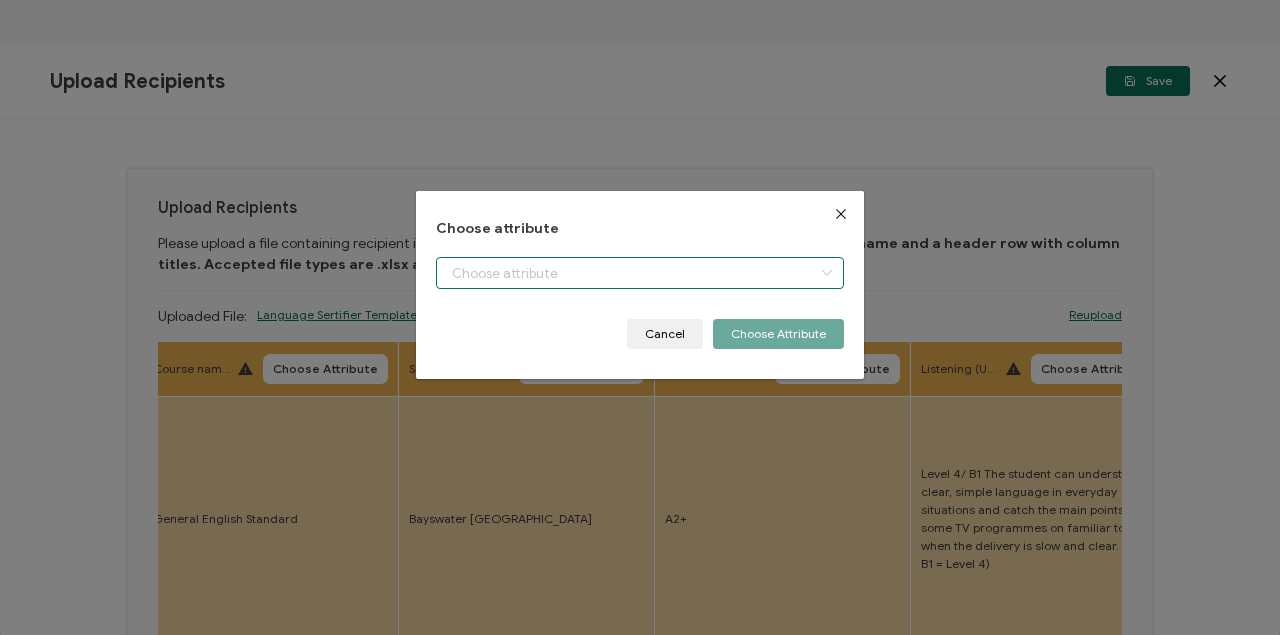 click at bounding box center (640, 273) 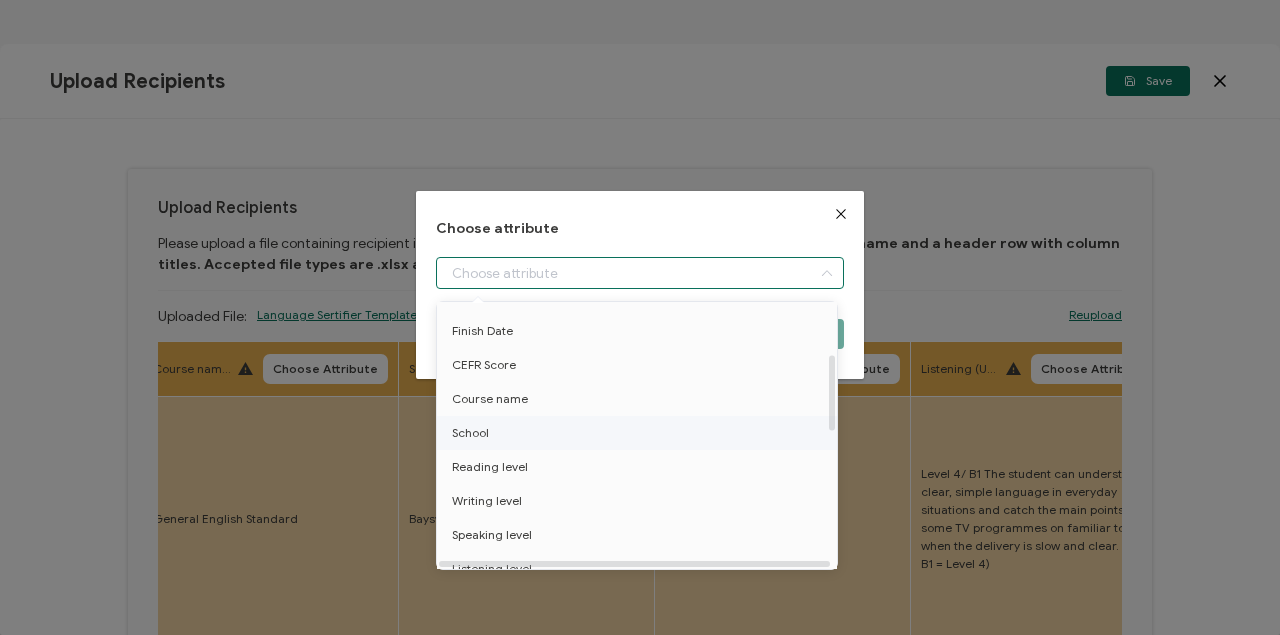 scroll, scrollTop: 200, scrollLeft: 0, axis: vertical 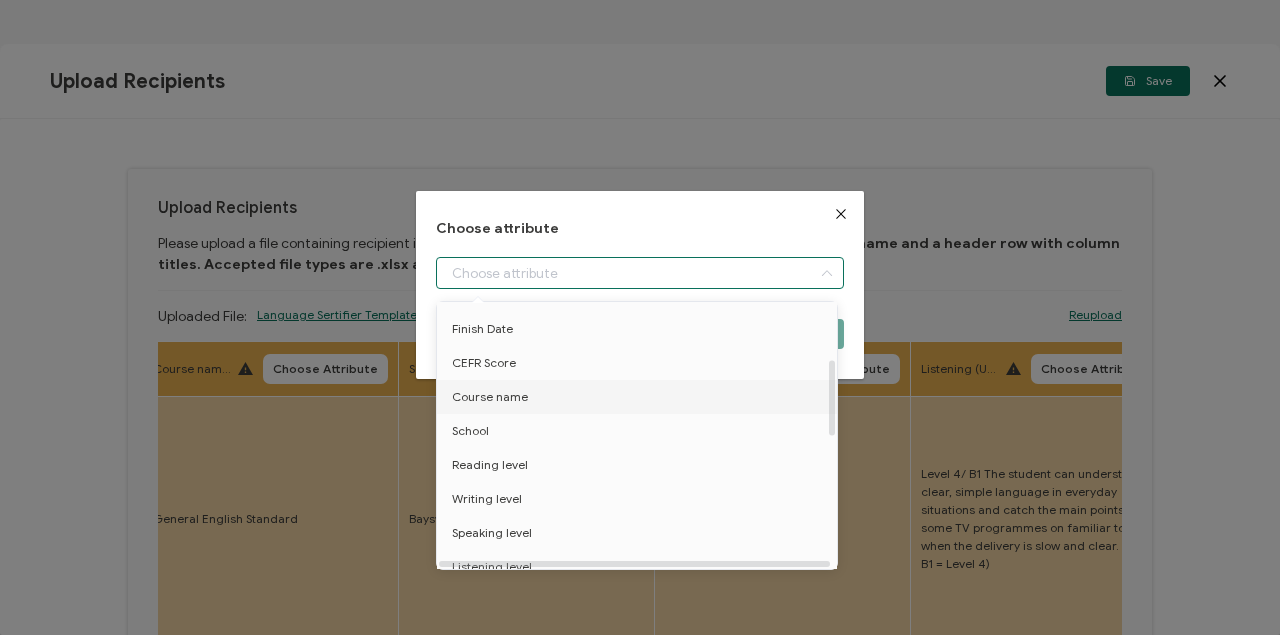 click on "Course name" at bounding box center (490, 397) 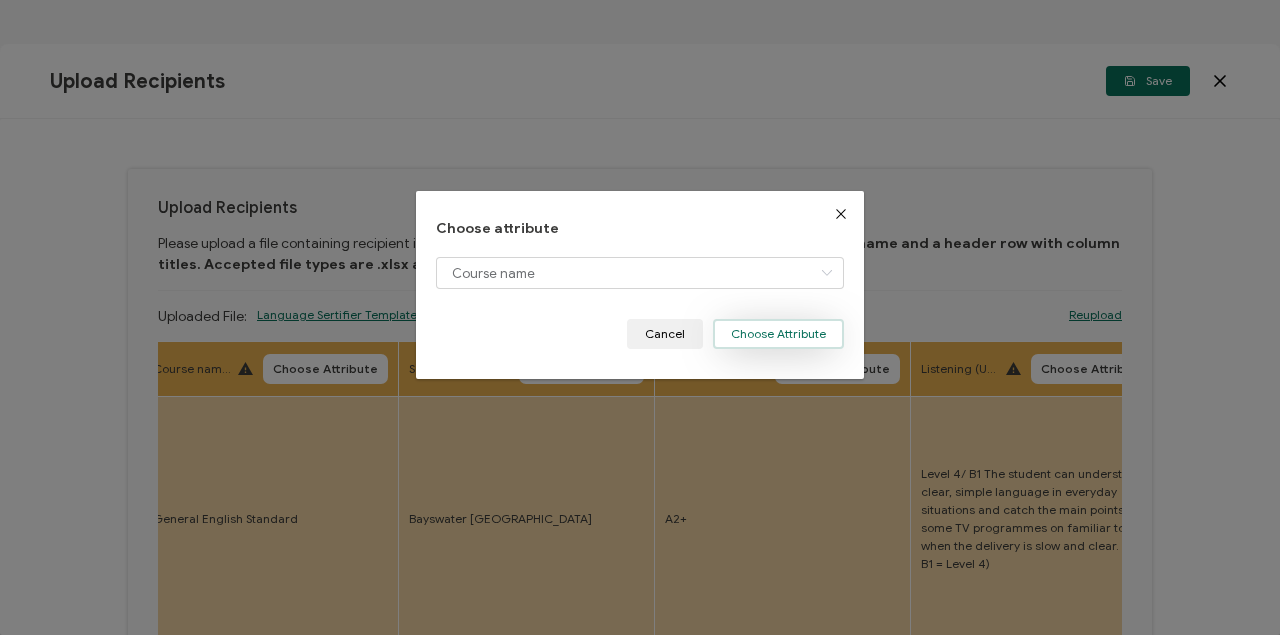 click on "Choose Attribute" at bounding box center (778, 334) 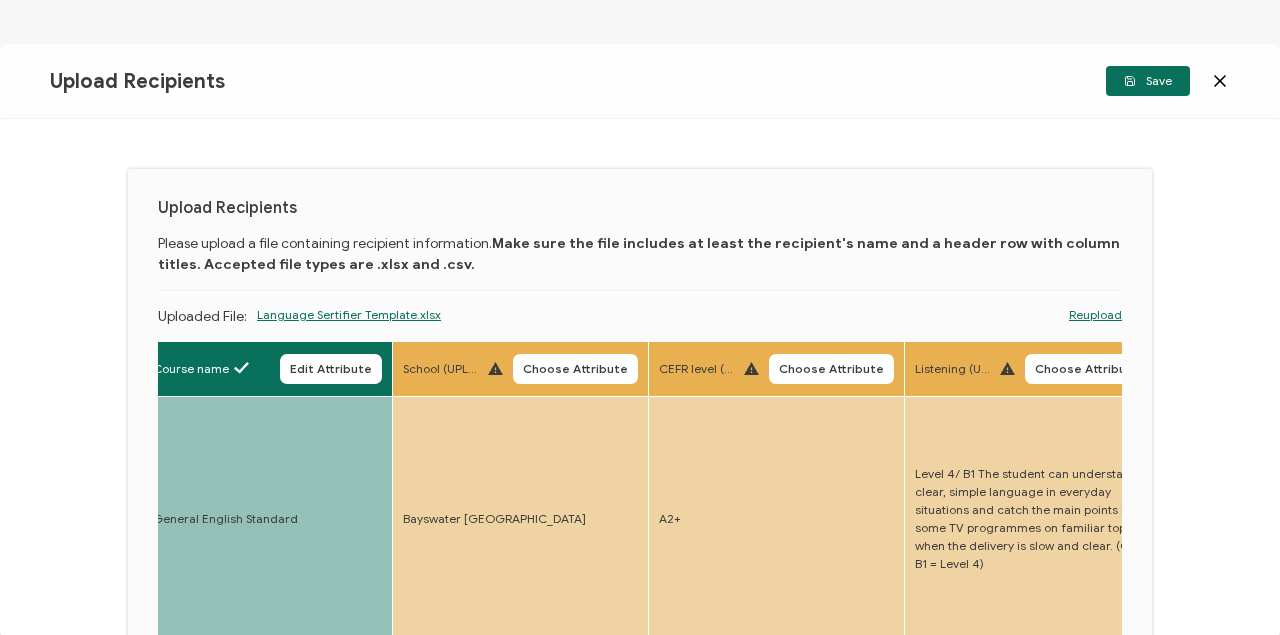 click on "Choose Attribute" at bounding box center (575, 369) 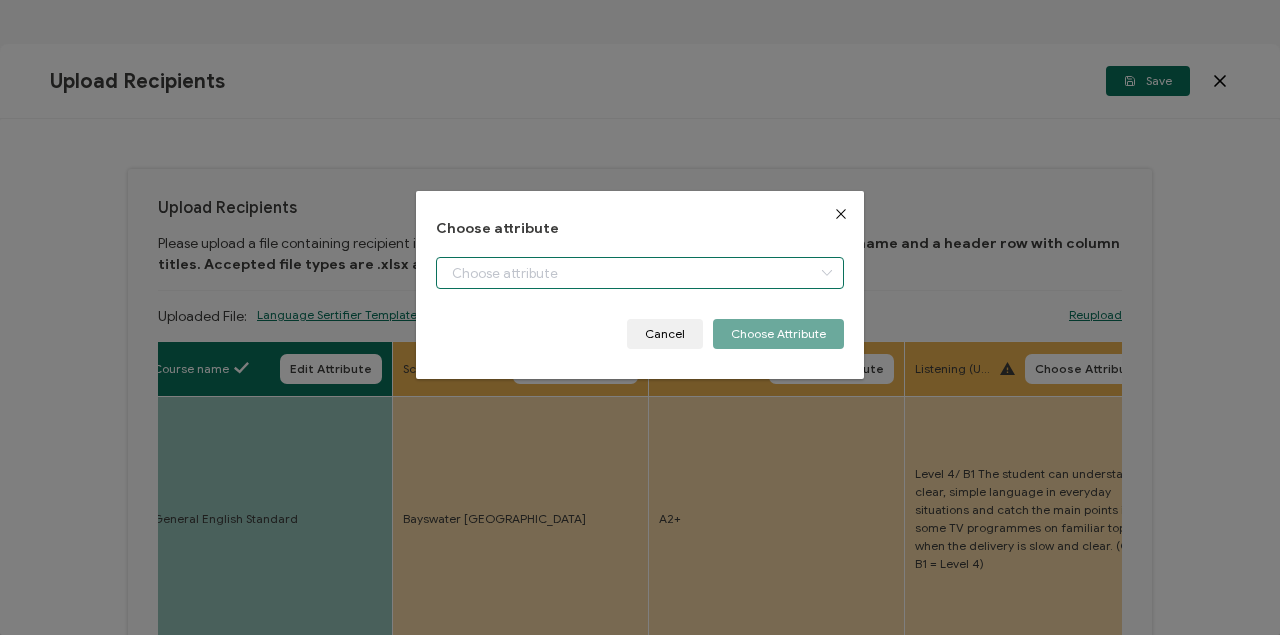 click at bounding box center [640, 273] 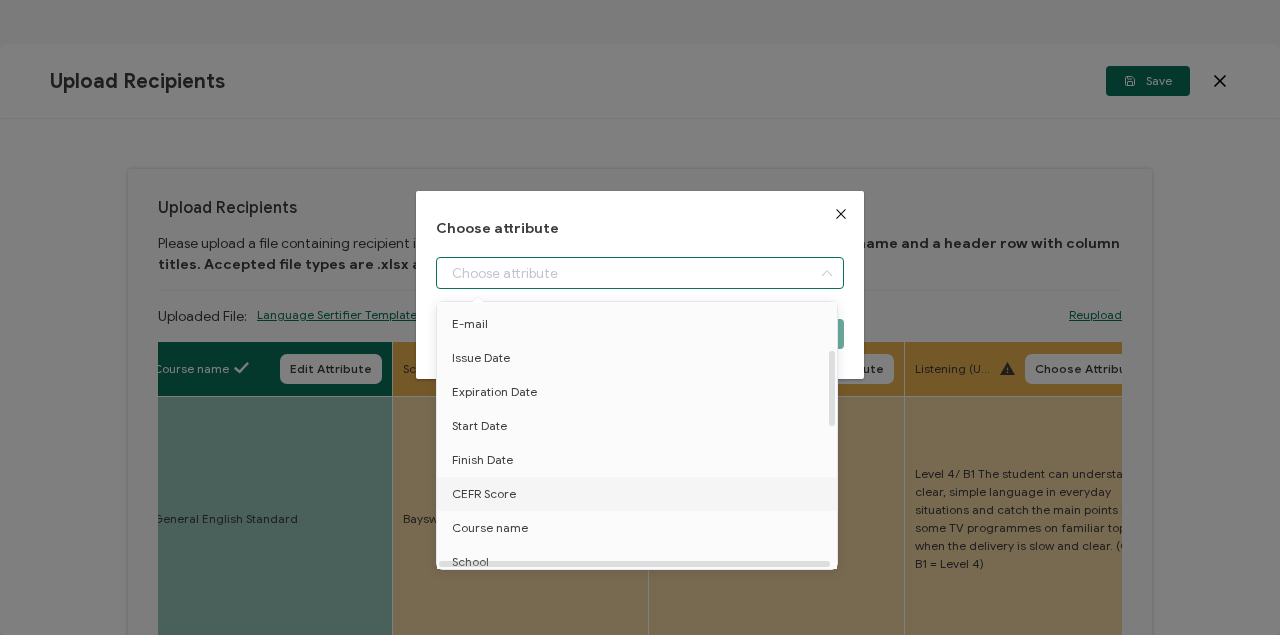 scroll, scrollTop: 200, scrollLeft: 0, axis: vertical 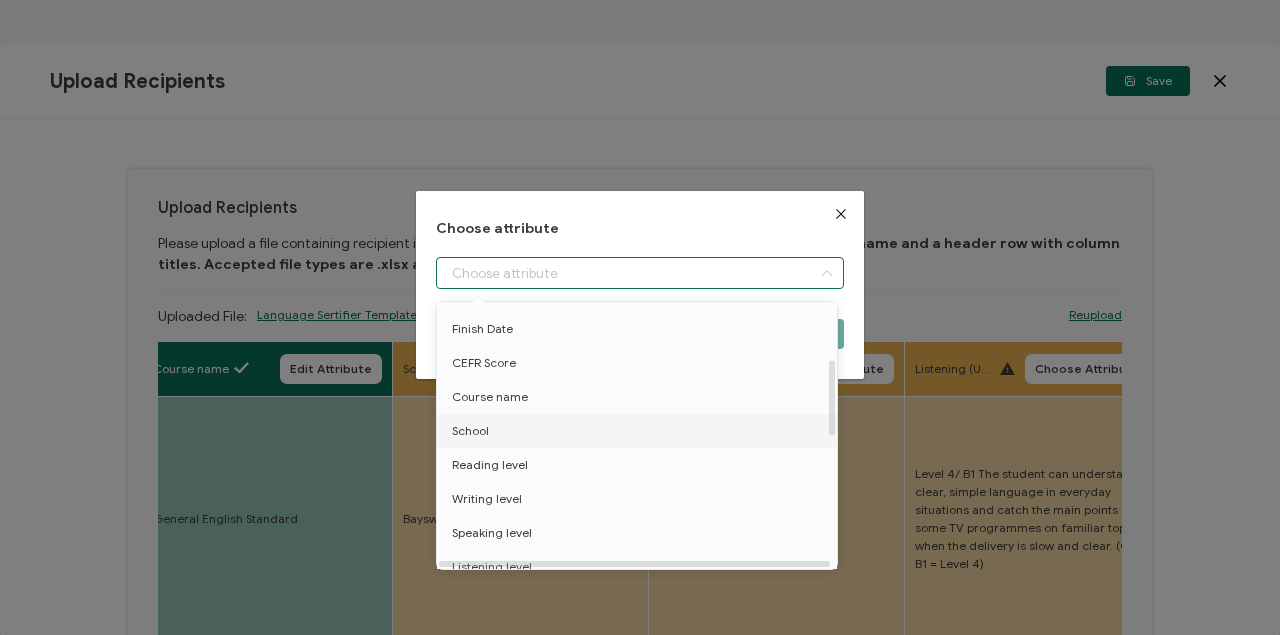 click on "School" at bounding box center (470, 431) 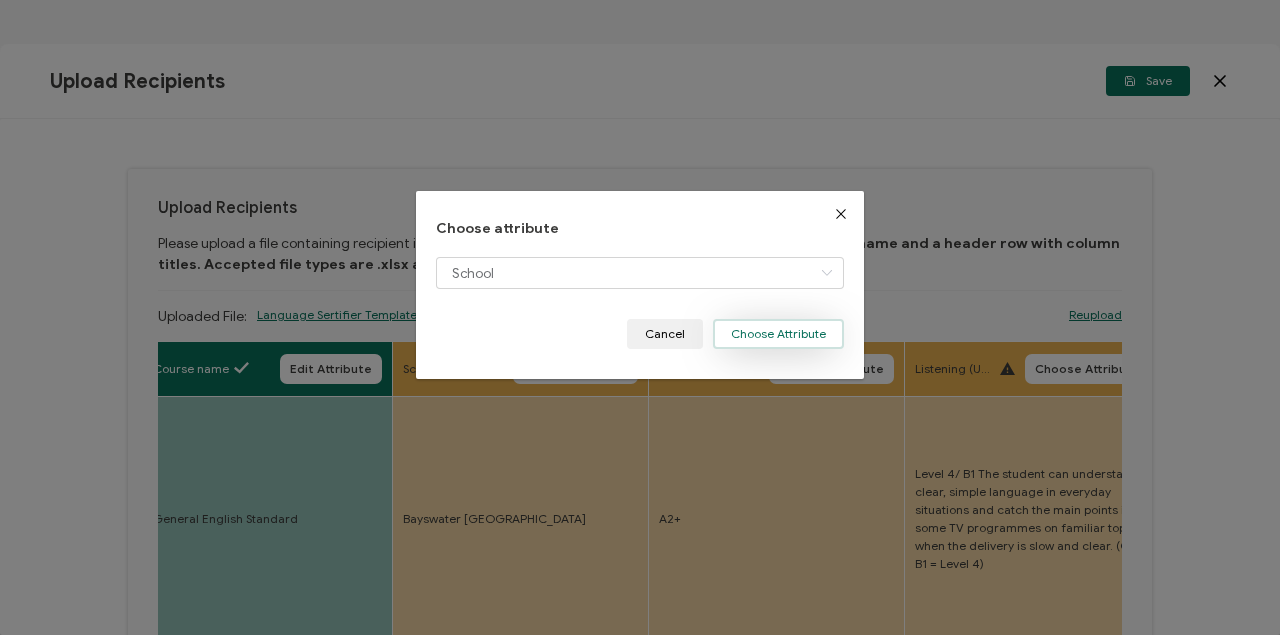click on "Choose Attribute" at bounding box center (778, 334) 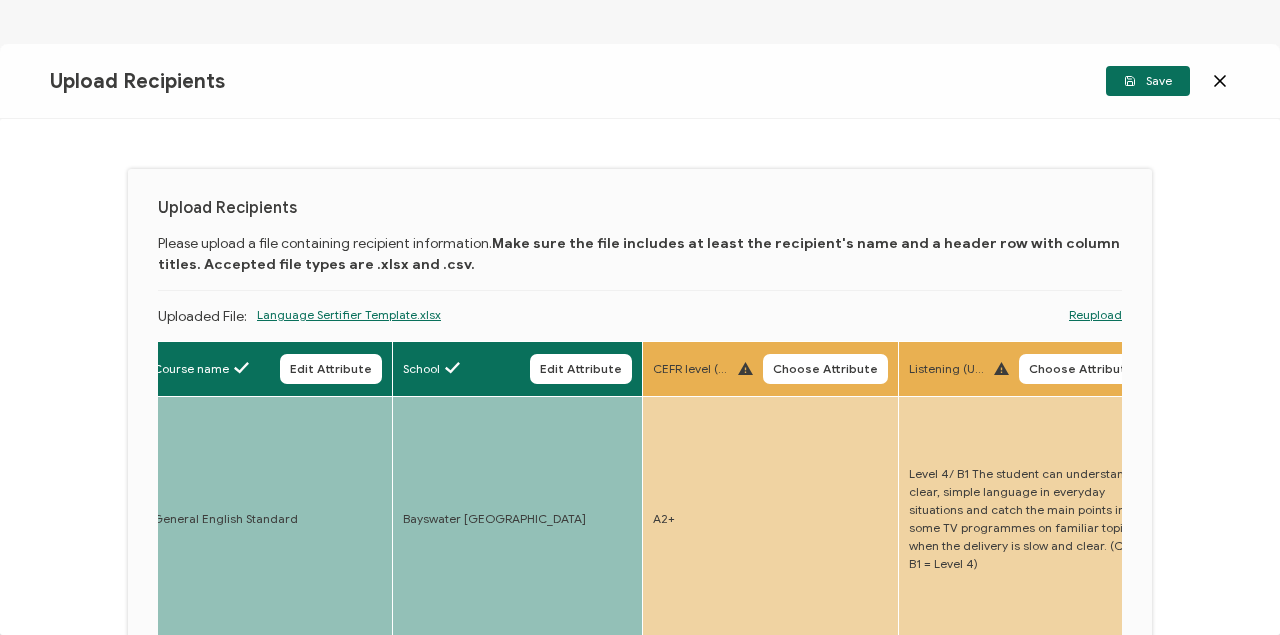 drag, startPoint x: 807, startPoint y: 367, endPoint x: 792, endPoint y: 374, distance: 16.552946 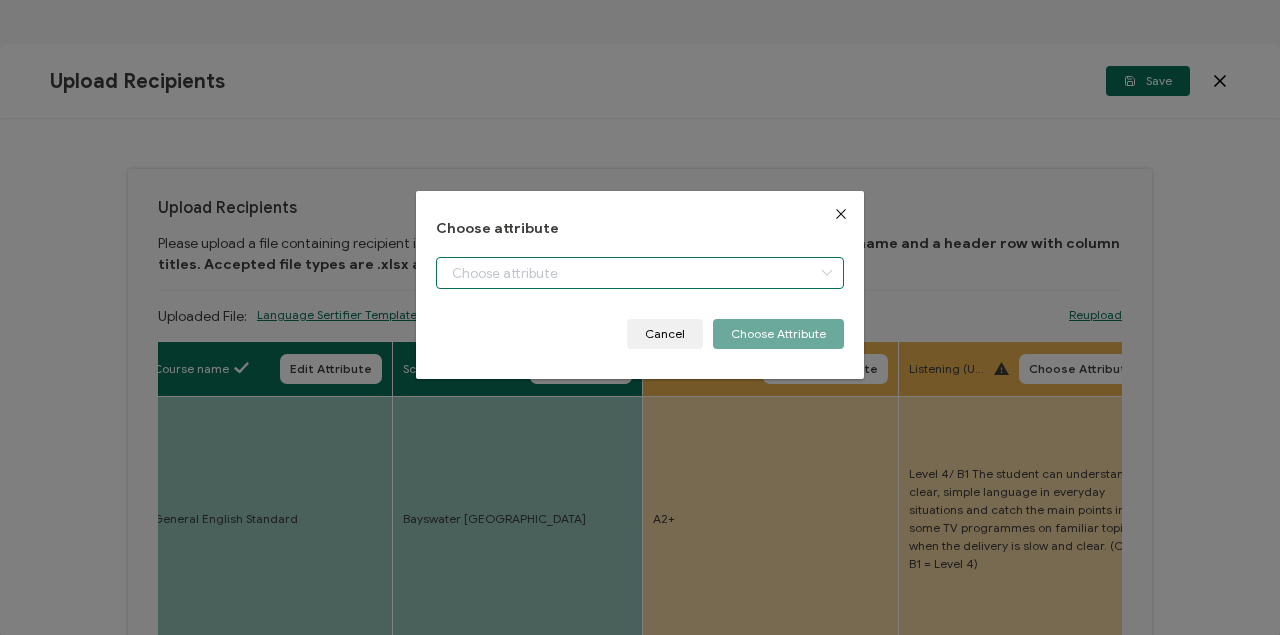 click at bounding box center [640, 273] 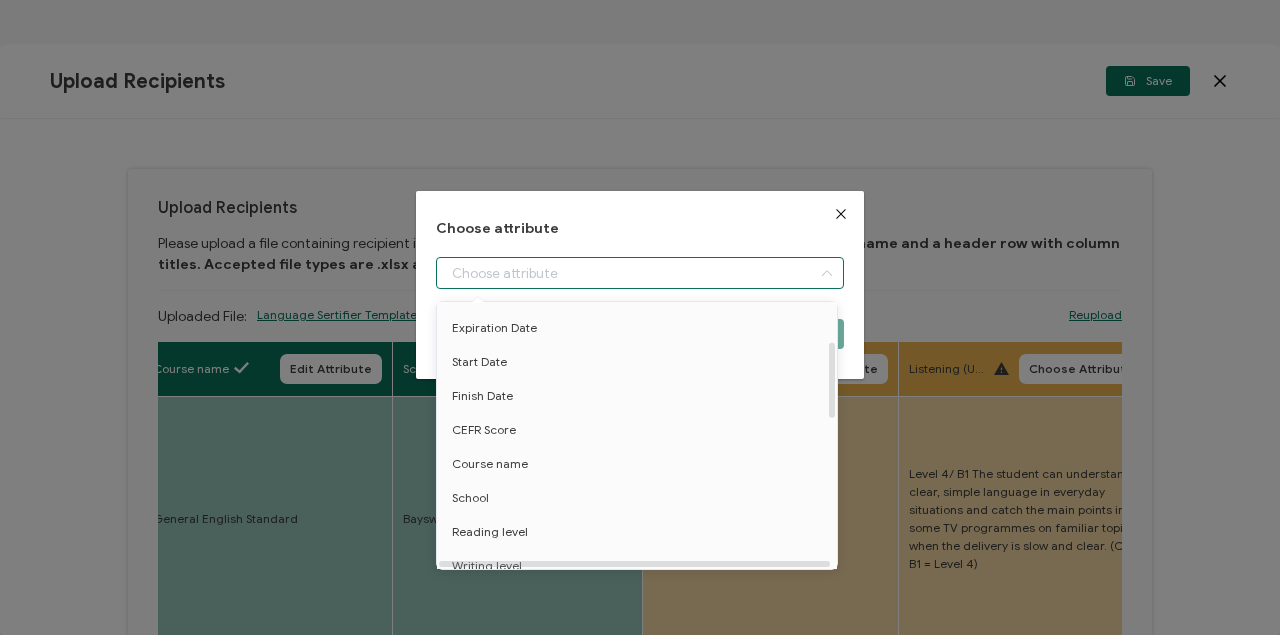 scroll, scrollTop: 200, scrollLeft: 0, axis: vertical 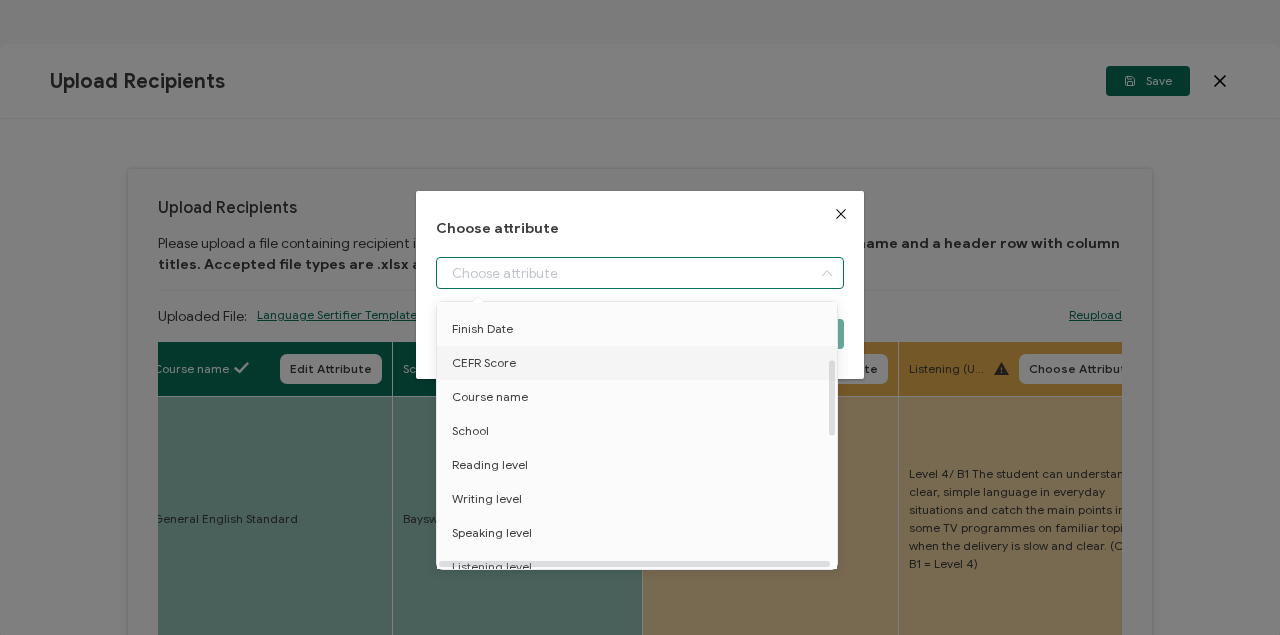 click on "CEFR Score" at bounding box center [484, 363] 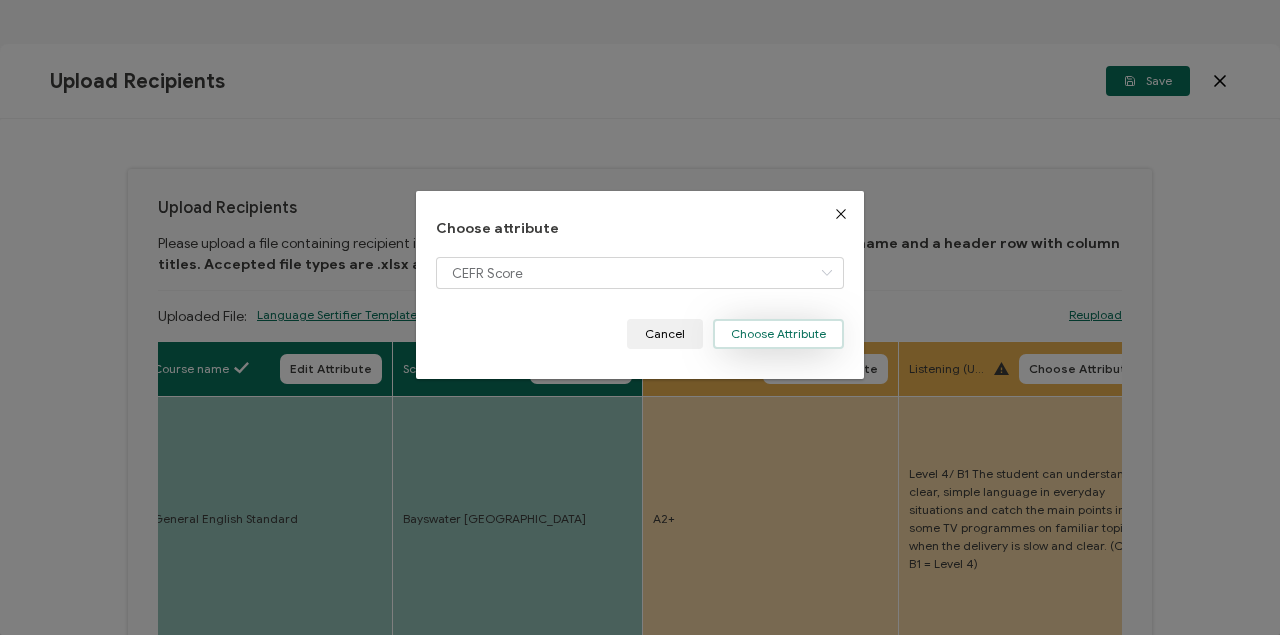drag, startPoint x: 779, startPoint y: 334, endPoint x: 784, endPoint y: 347, distance: 13.928389 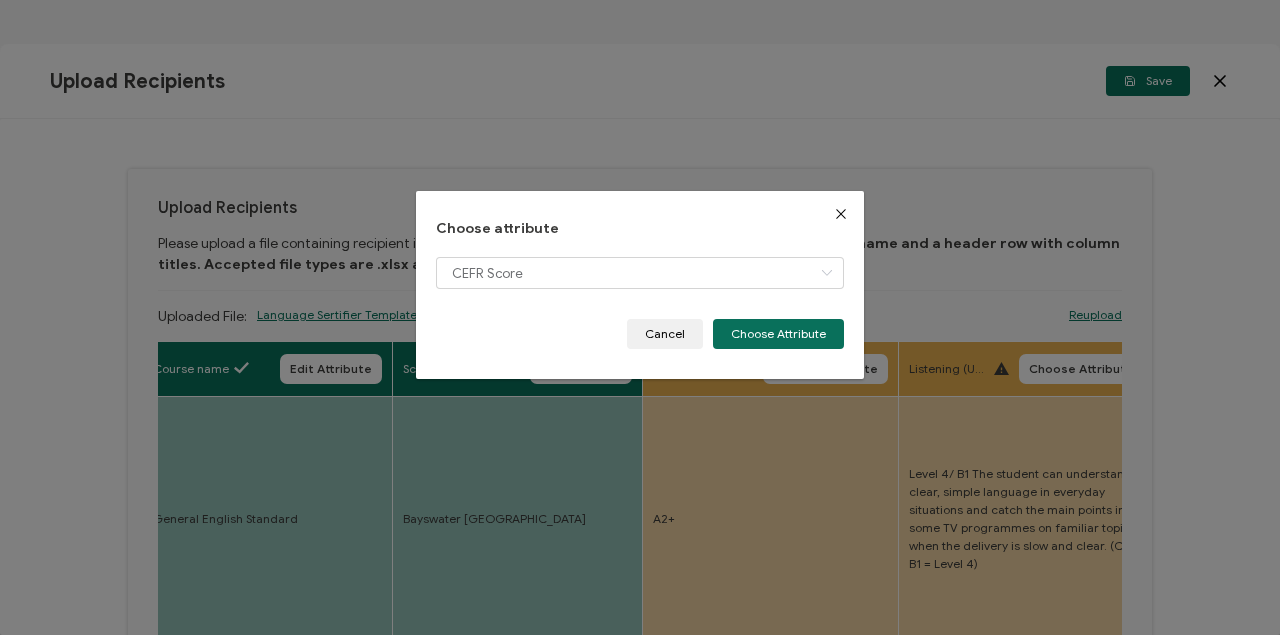 type 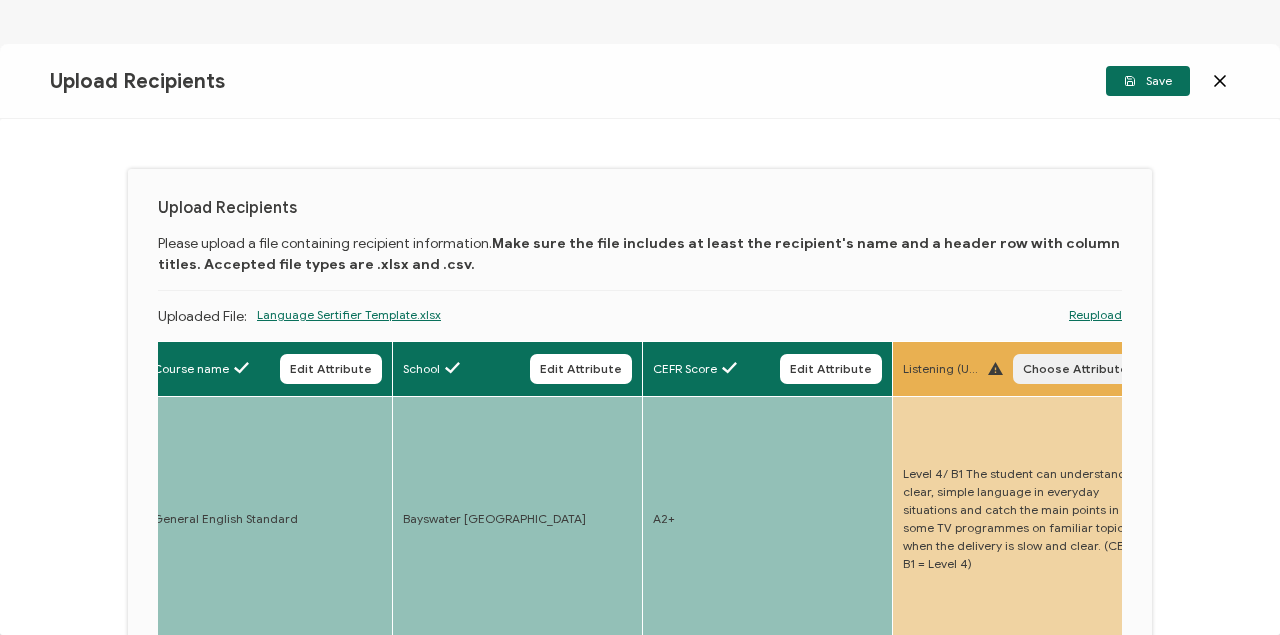 click on "Choose Attribute" at bounding box center (1075, 369) 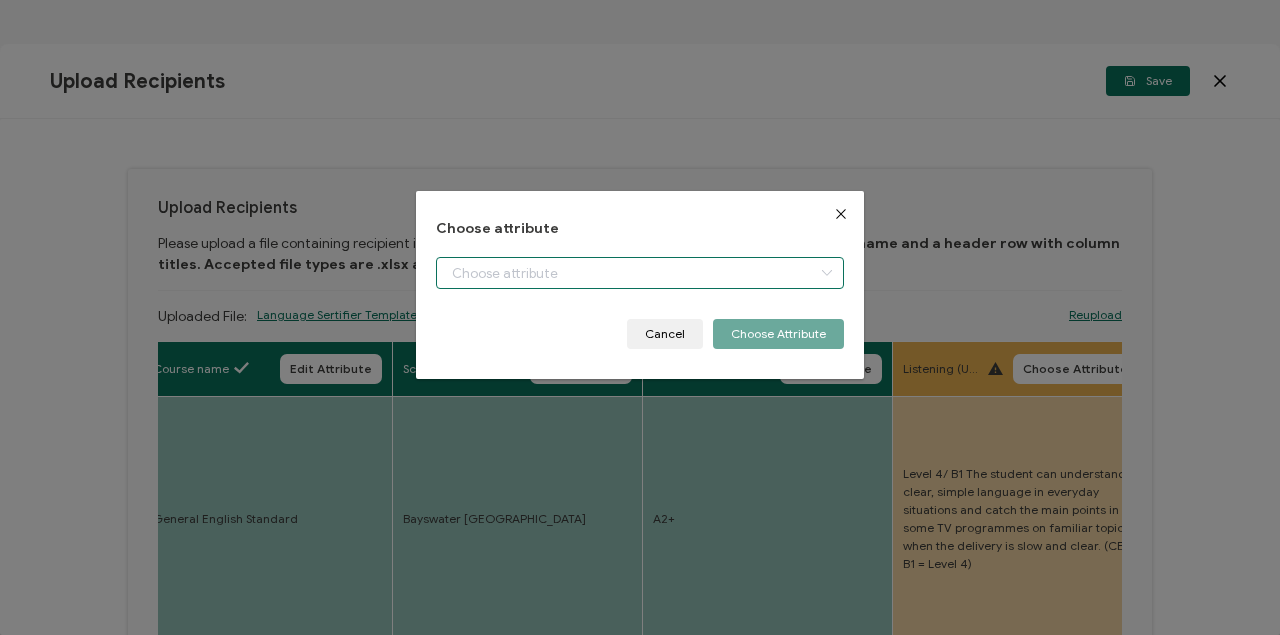 click at bounding box center [640, 273] 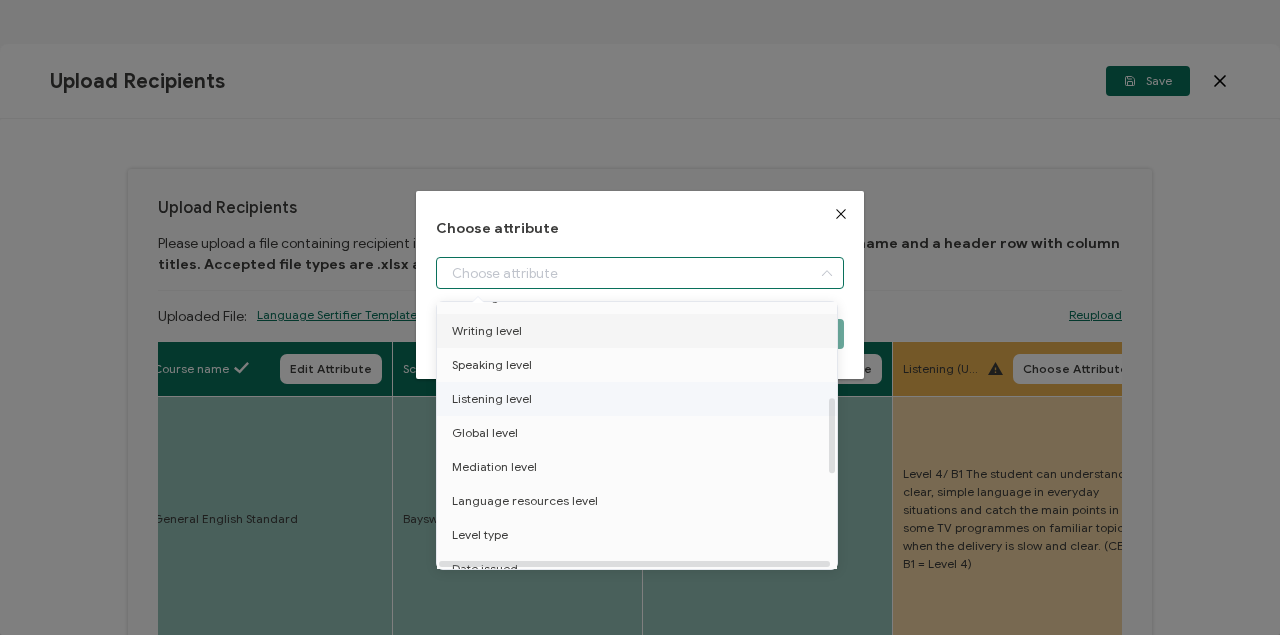 scroll, scrollTop: 400, scrollLeft: 0, axis: vertical 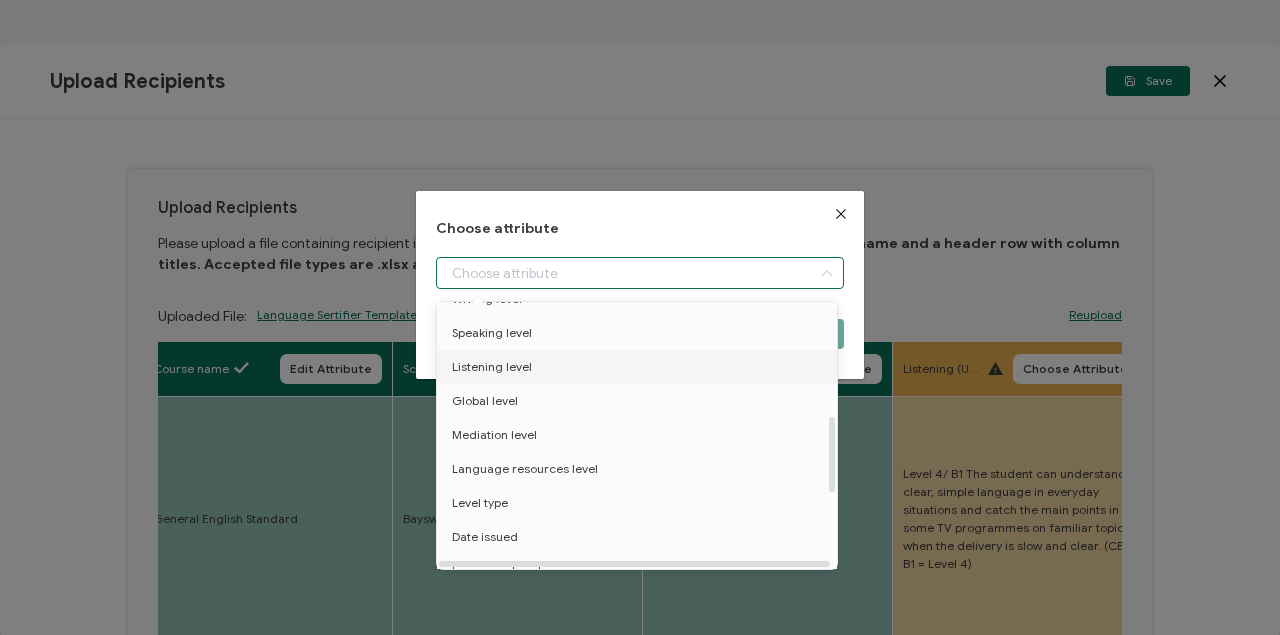 click on "Listening level" at bounding box center [492, 367] 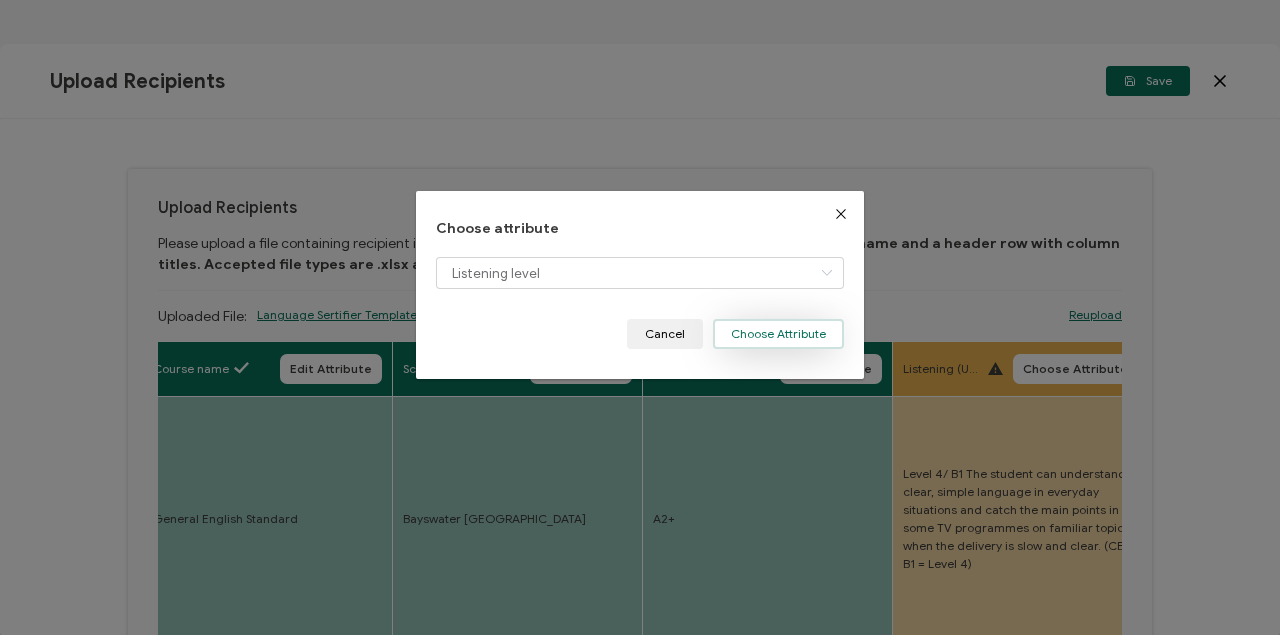 click on "Choose Attribute" at bounding box center [778, 334] 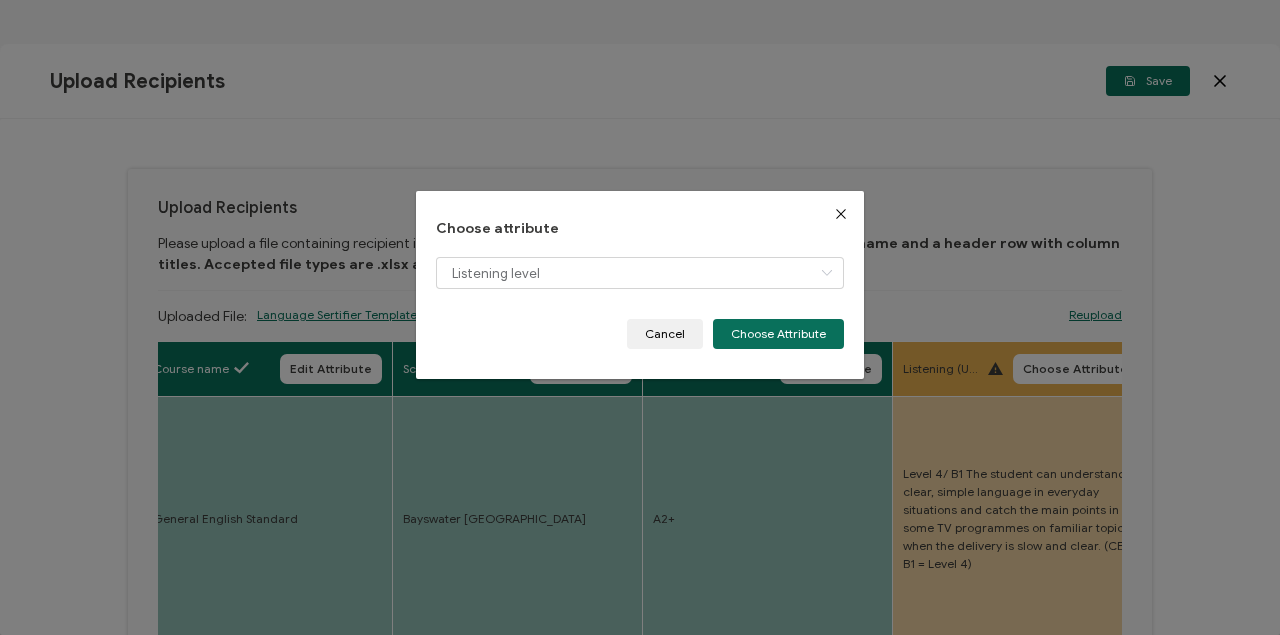 type 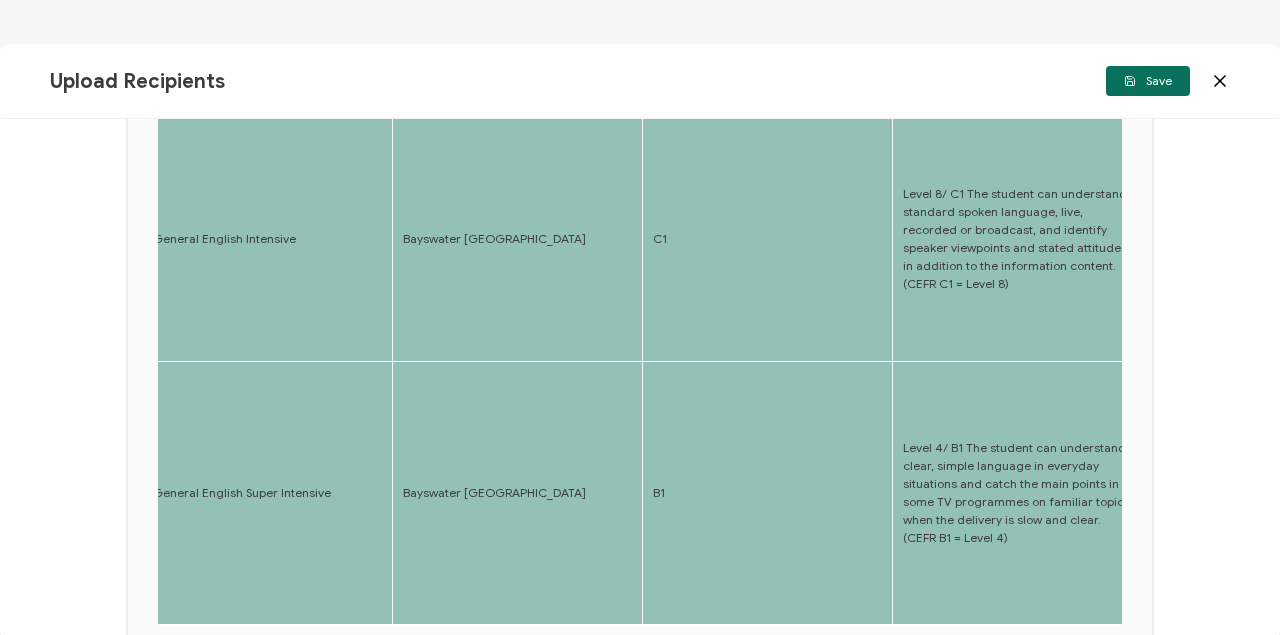 scroll, scrollTop: 869, scrollLeft: 0, axis: vertical 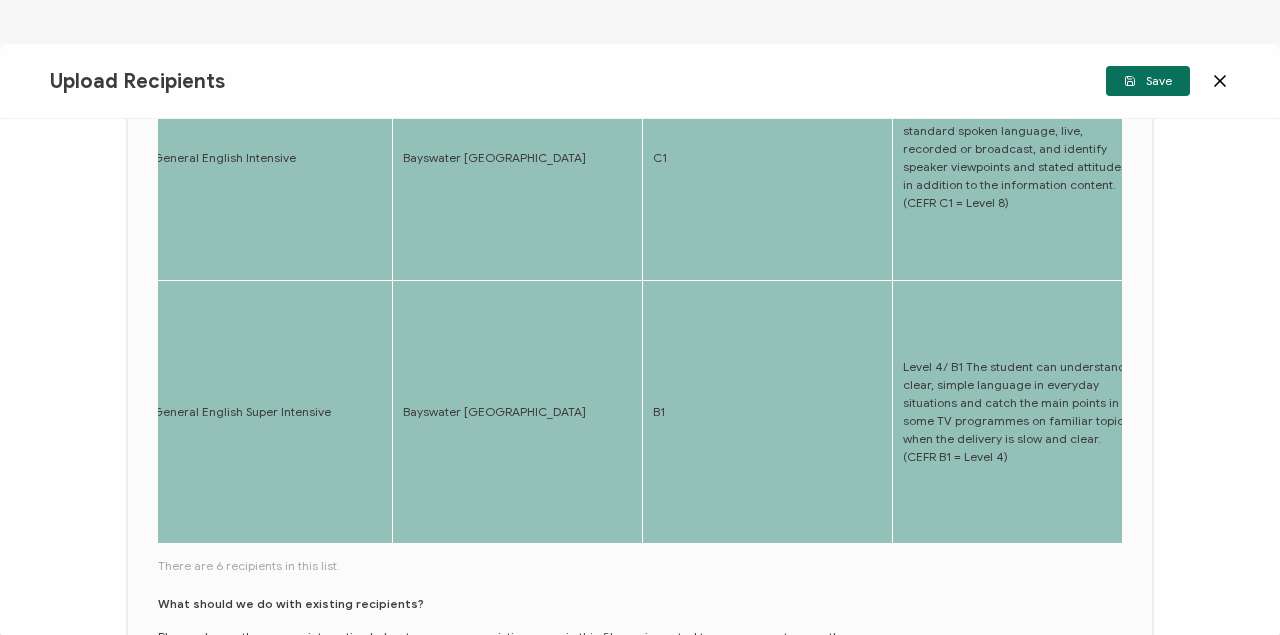 drag, startPoint x: 564, startPoint y: 532, endPoint x: 663, endPoint y: 554, distance: 101.414986 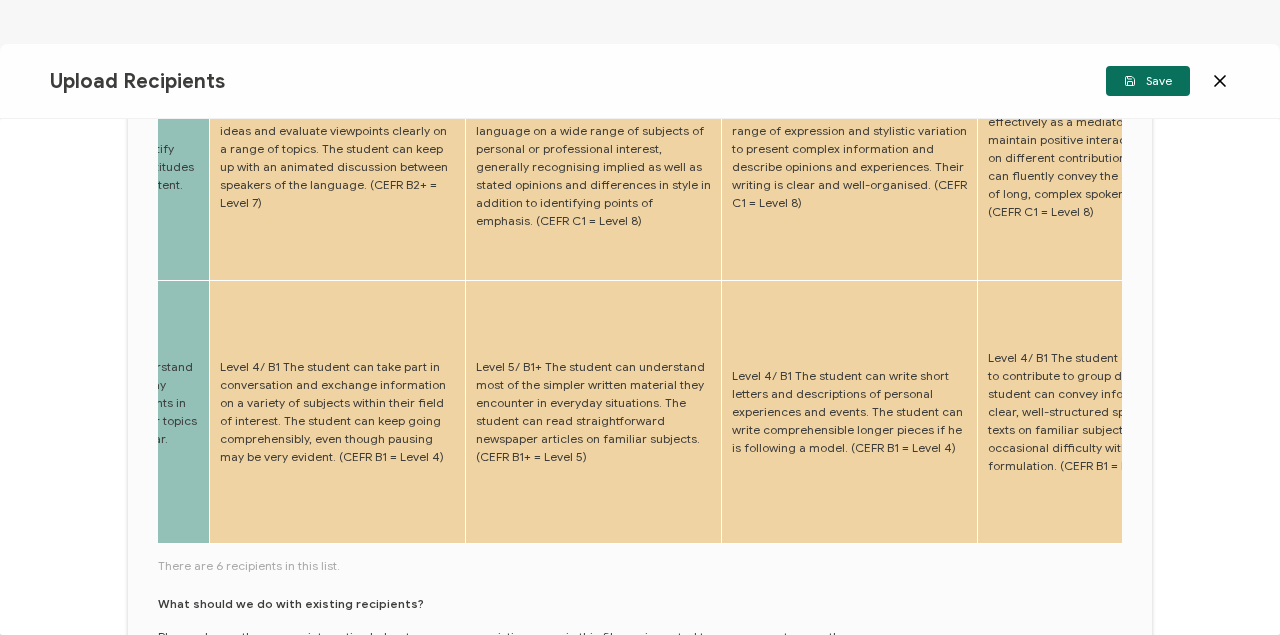 scroll, scrollTop: 0, scrollLeft: 1933, axis: horizontal 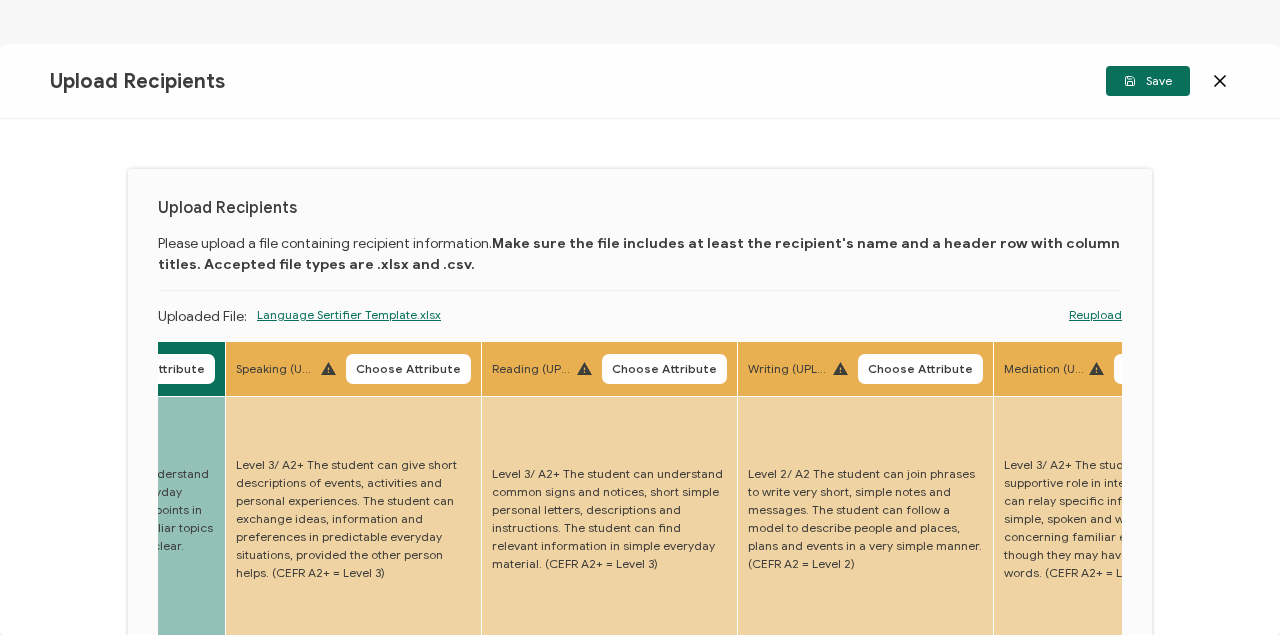 click on "Choose Attribute" at bounding box center (408, 369) 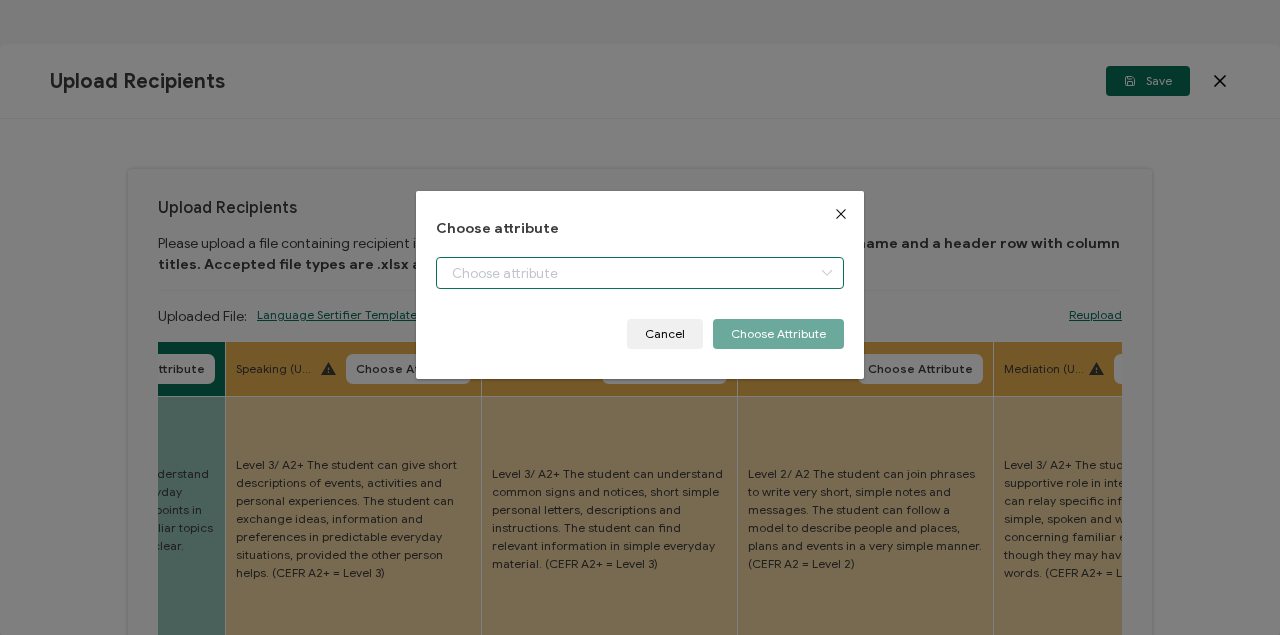 click at bounding box center [640, 273] 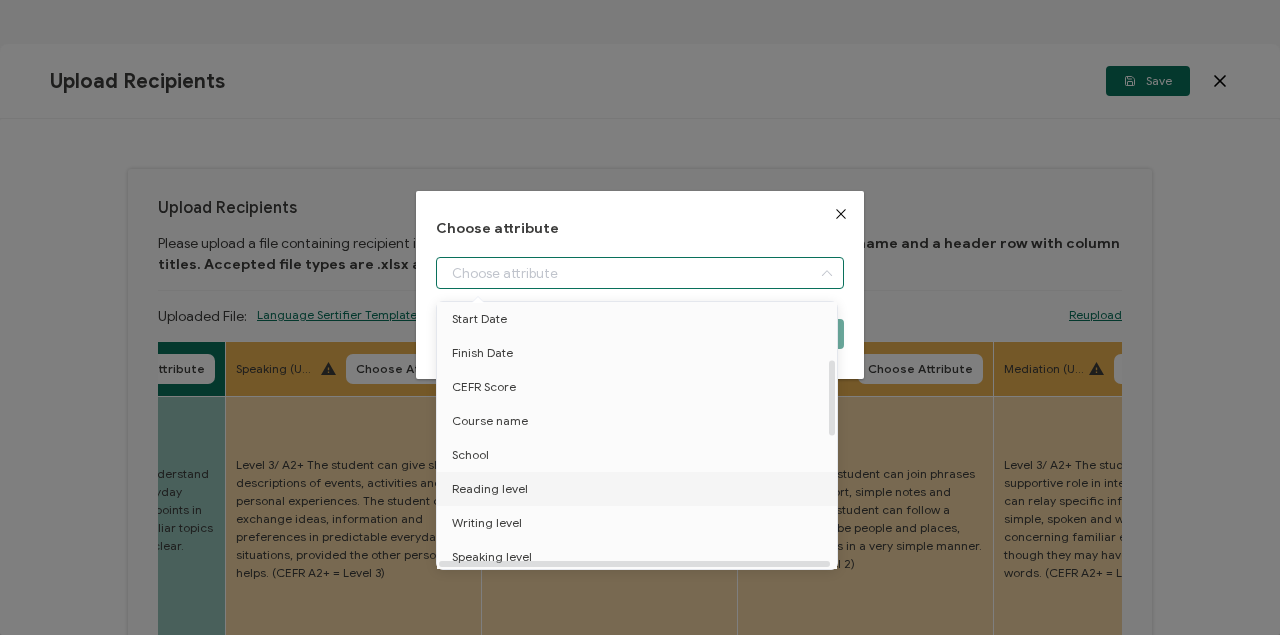scroll, scrollTop: 200, scrollLeft: 0, axis: vertical 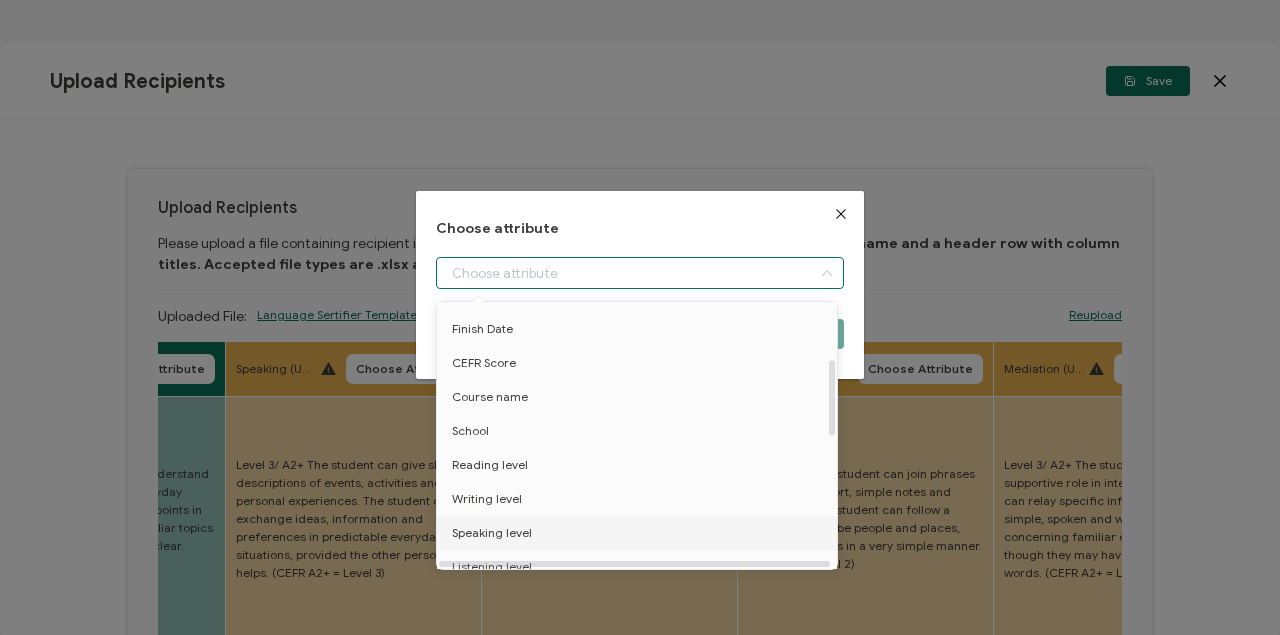 click on "Speaking level" at bounding box center (492, 533) 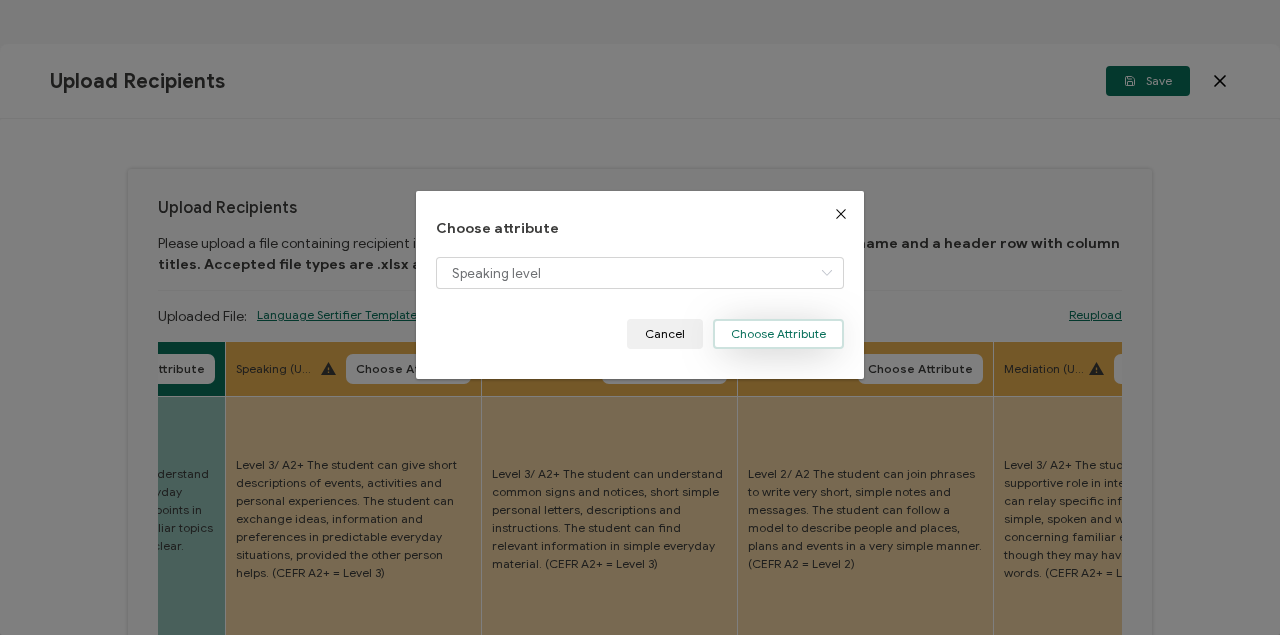 click on "Choose Attribute" at bounding box center [778, 334] 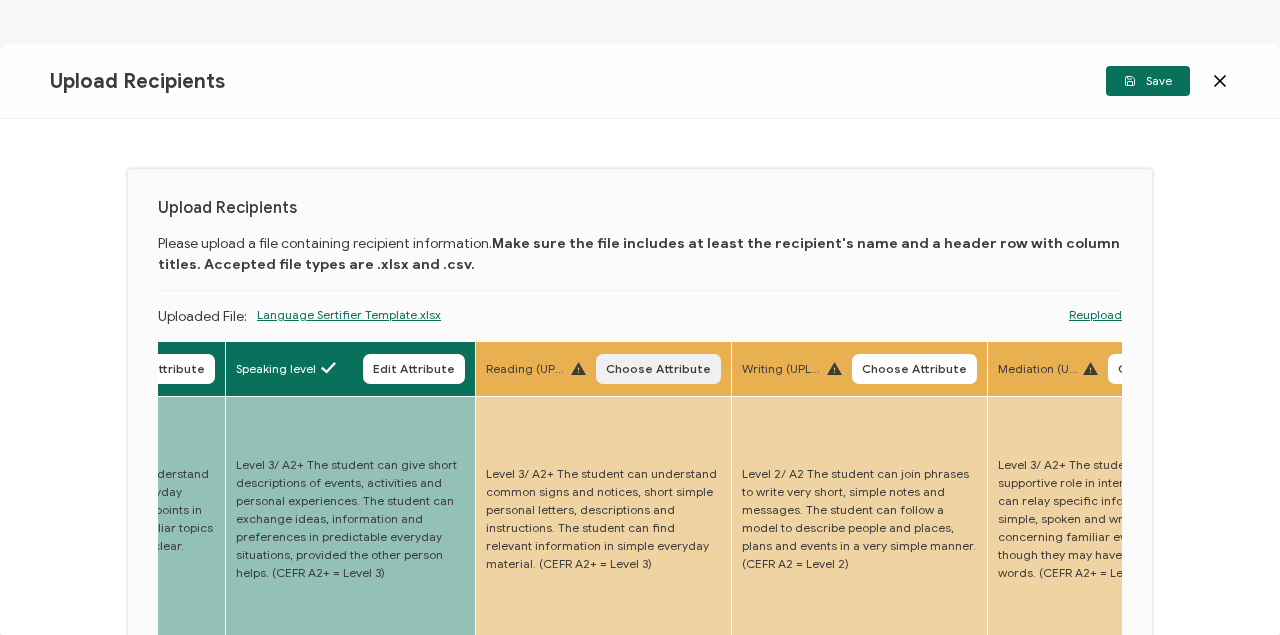drag, startPoint x: 649, startPoint y: 370, endPoint x: 596, endPoint y: 347, distance: 57.77543 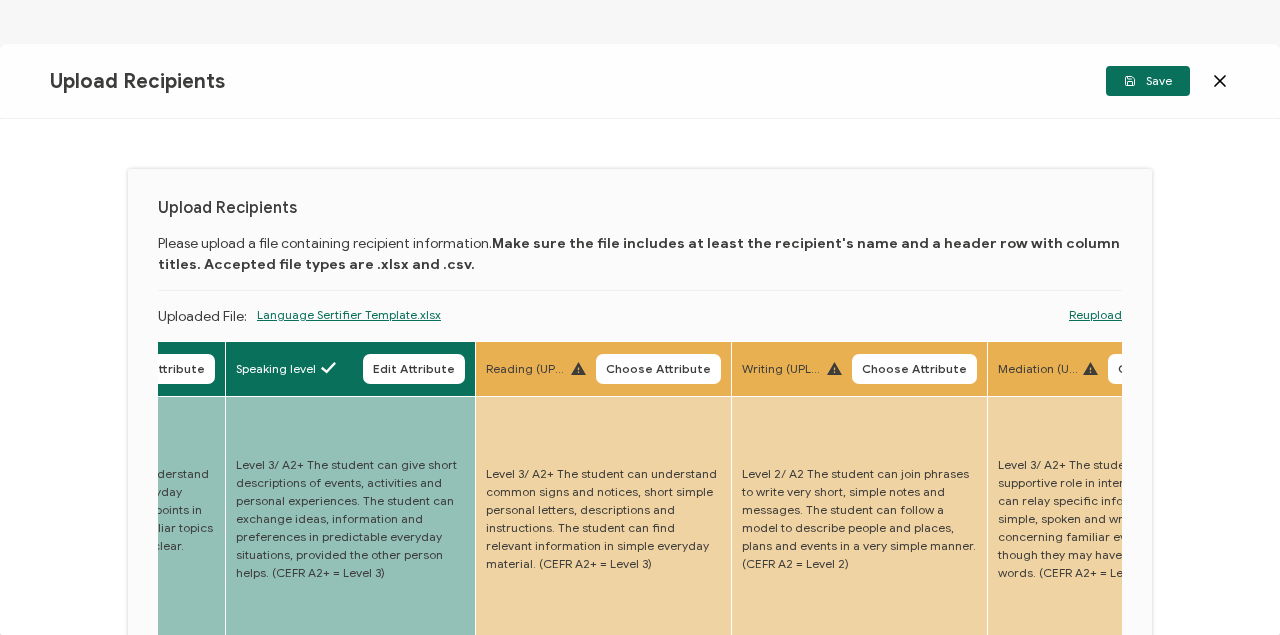 click on "Choose Attribute" at bounding box center [658, 369] 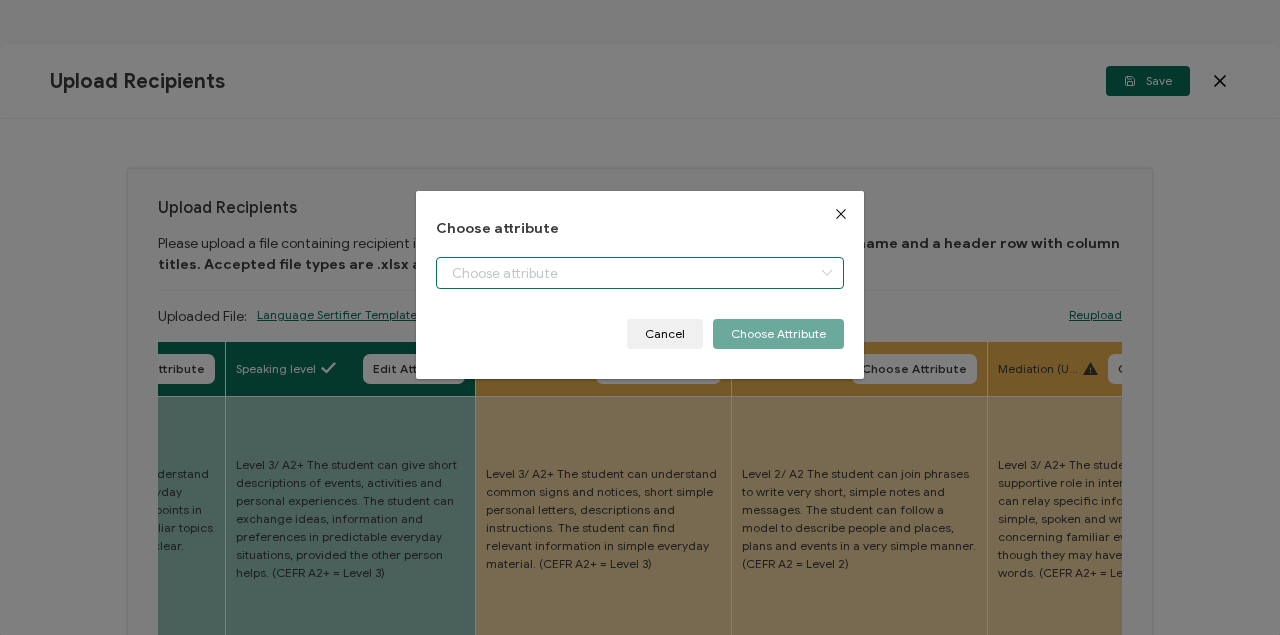 drag, startPoint x: 534, startPoint y: 267, endPoint x: 532, endPoint y: 284, distance: 17.117243 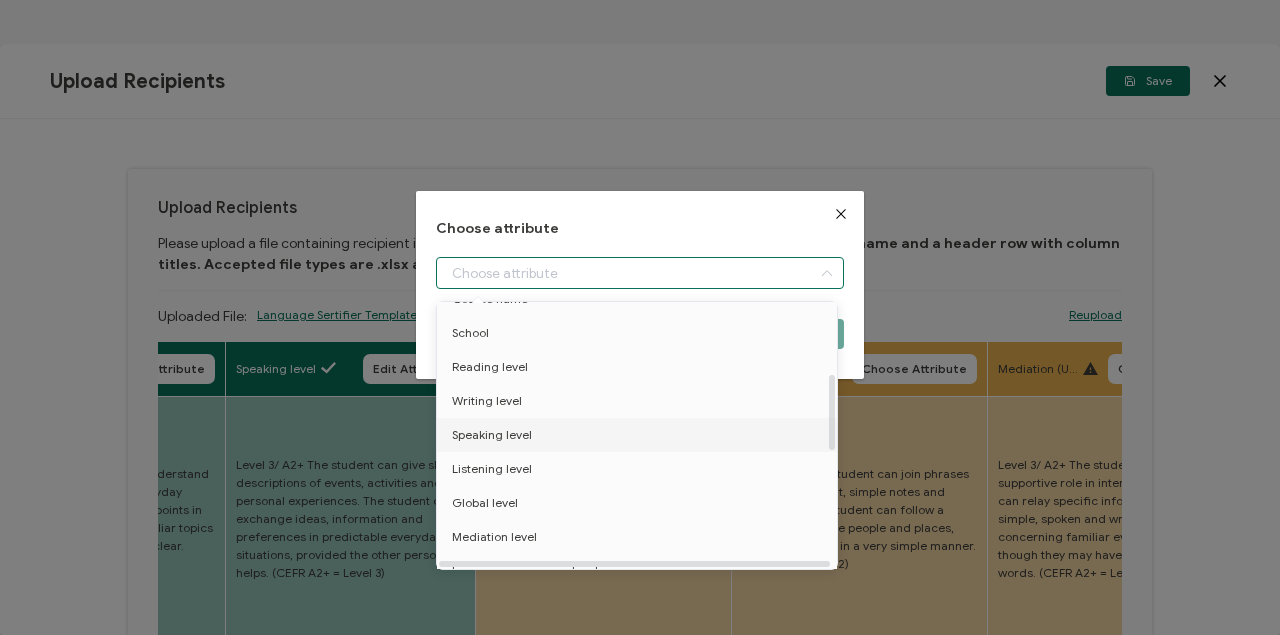 scroll, scrollTop: 333, scrollLeft: 0, axis: vertical 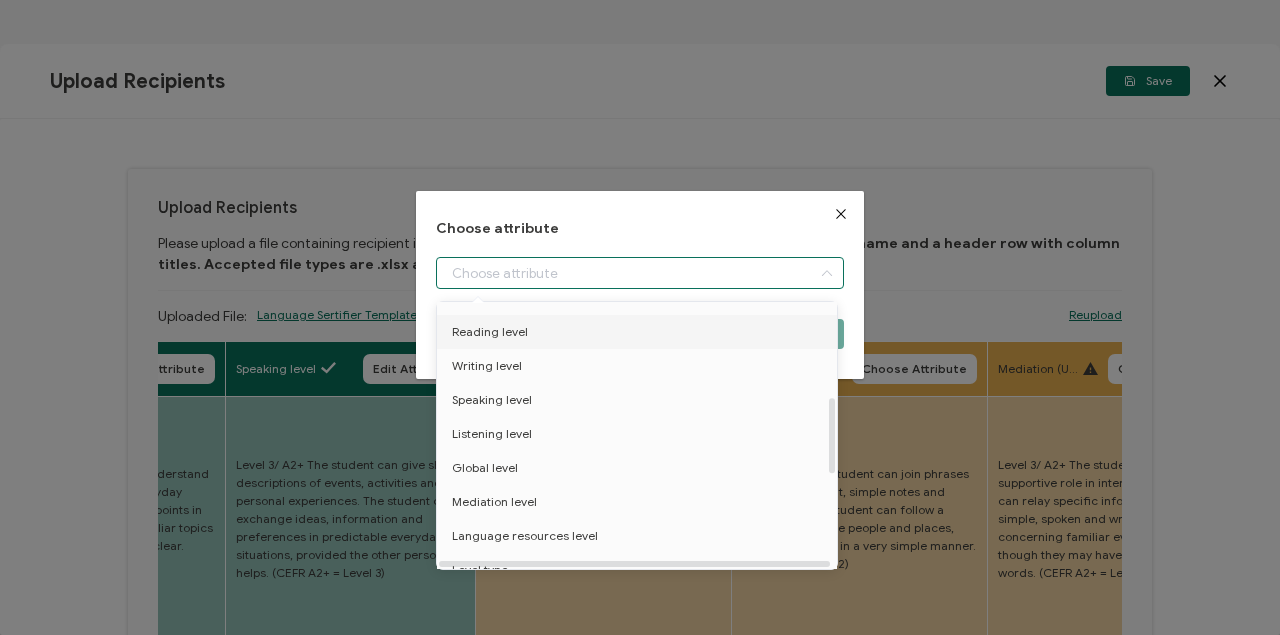 click on "Reading level" at bounding box center (490, 332) 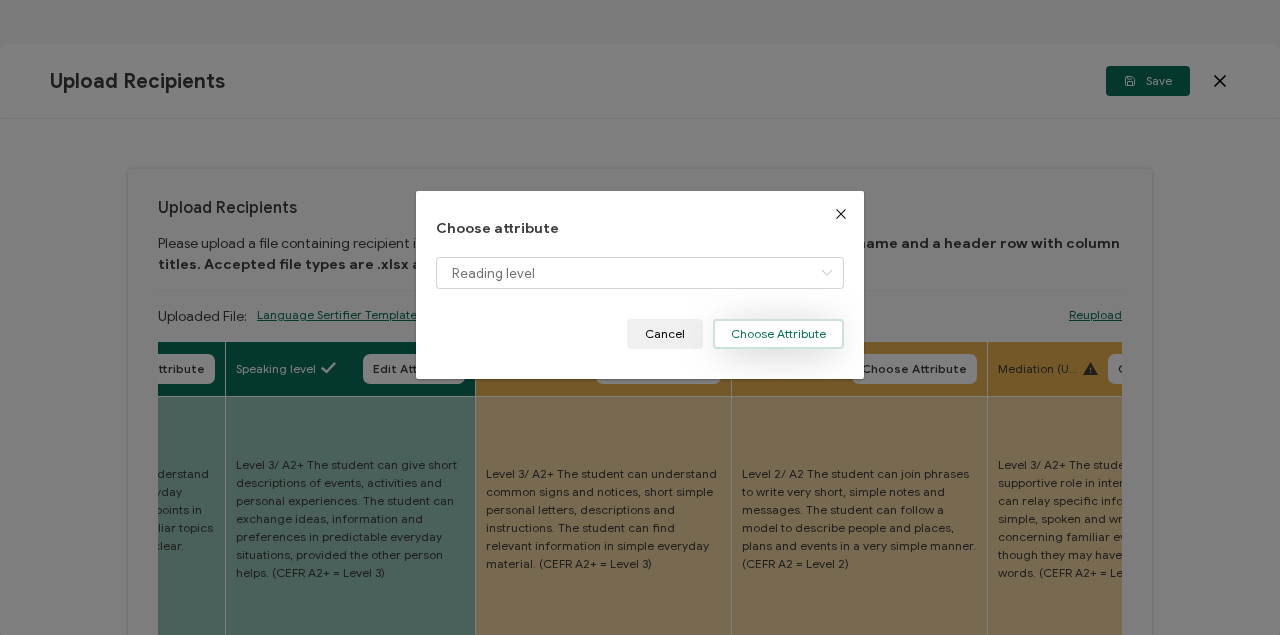 click on "Choose Attribute" at bounding box center (778, 334) 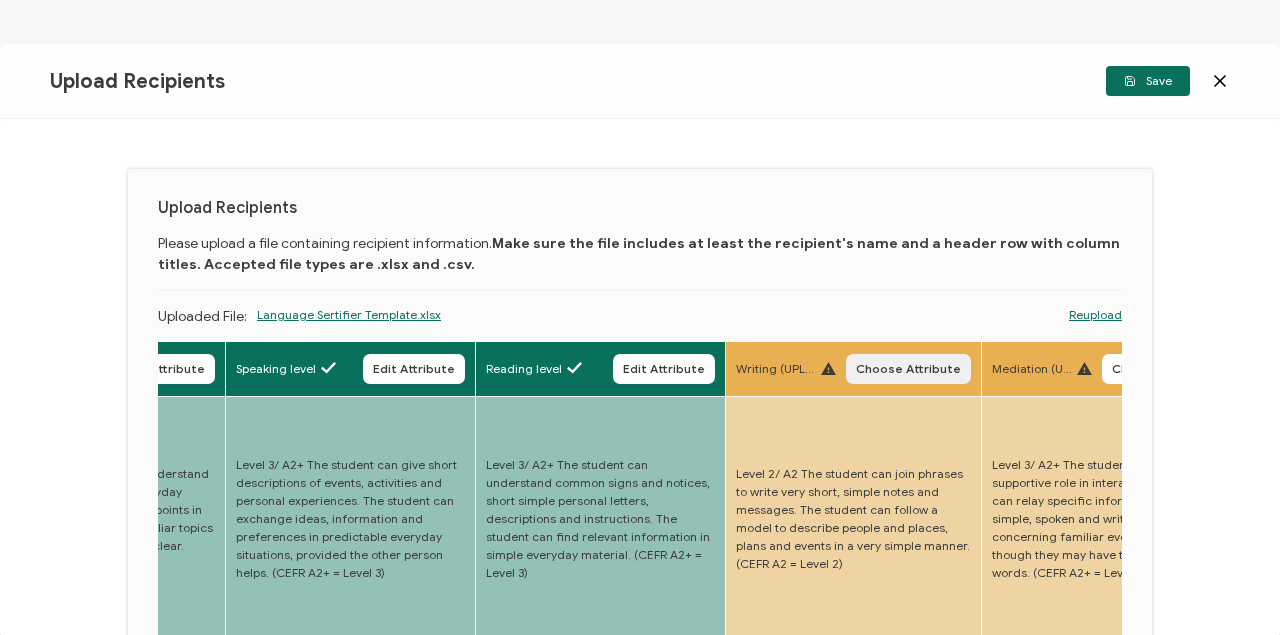 click on "Choose Attribute" at bounding box center (908, 369) 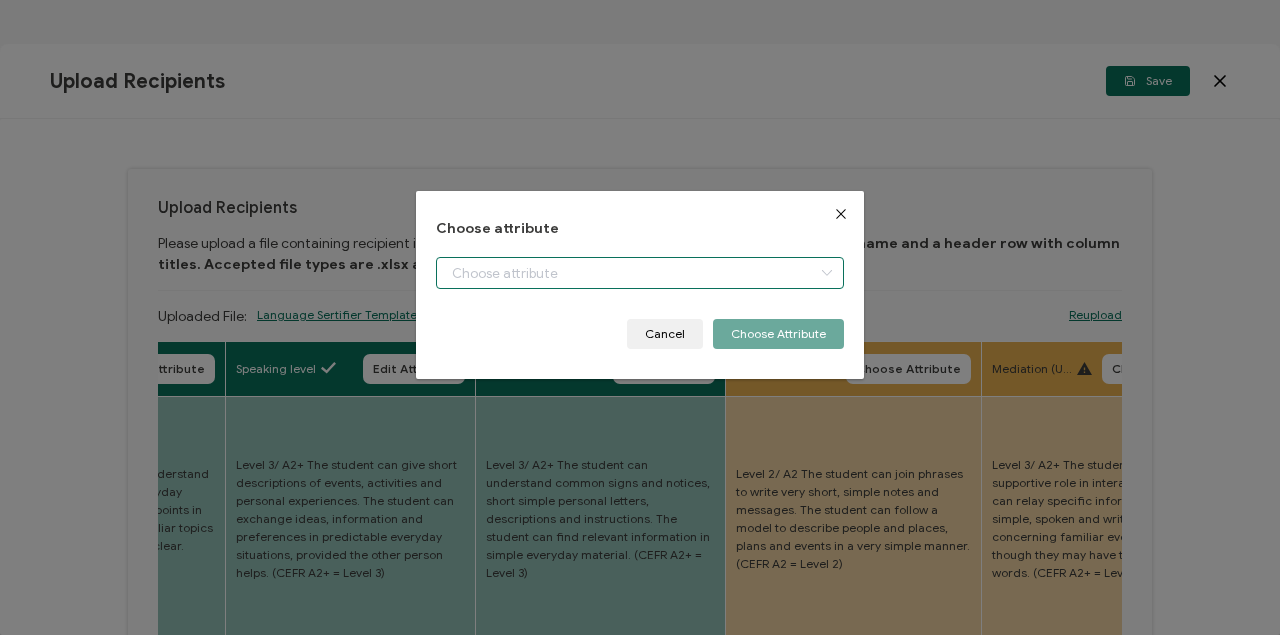 click at bounding box center (640, 273) 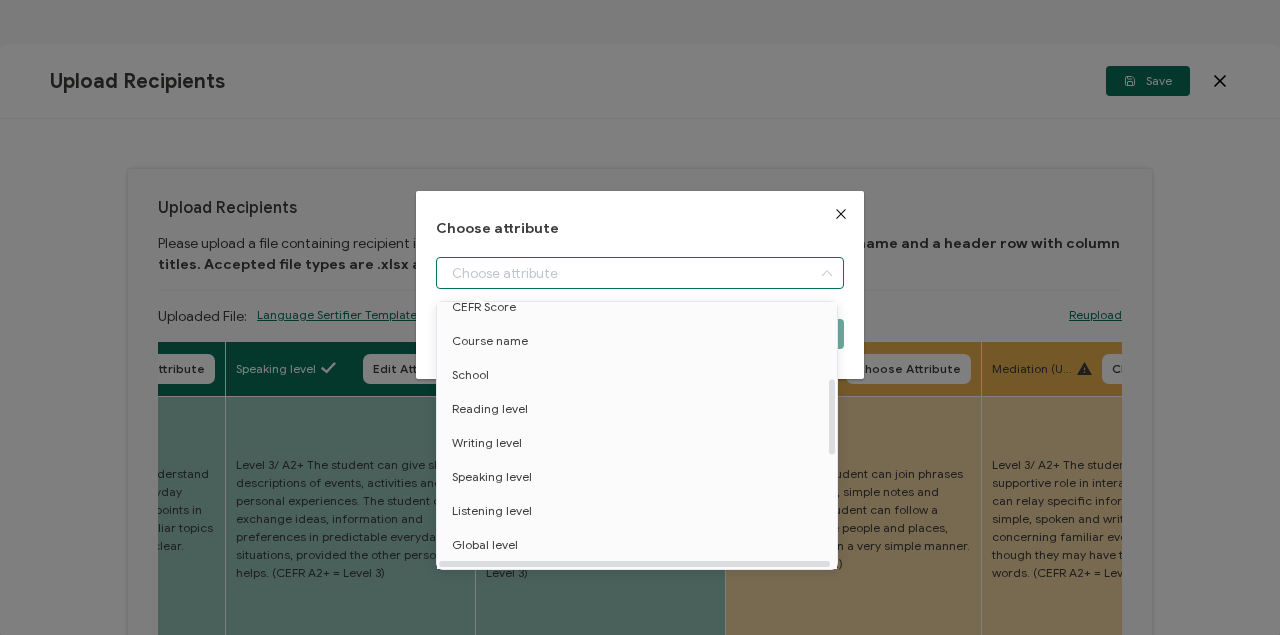 scroll, scrollTop: 333, scrollLeft: 0, axis: vertical 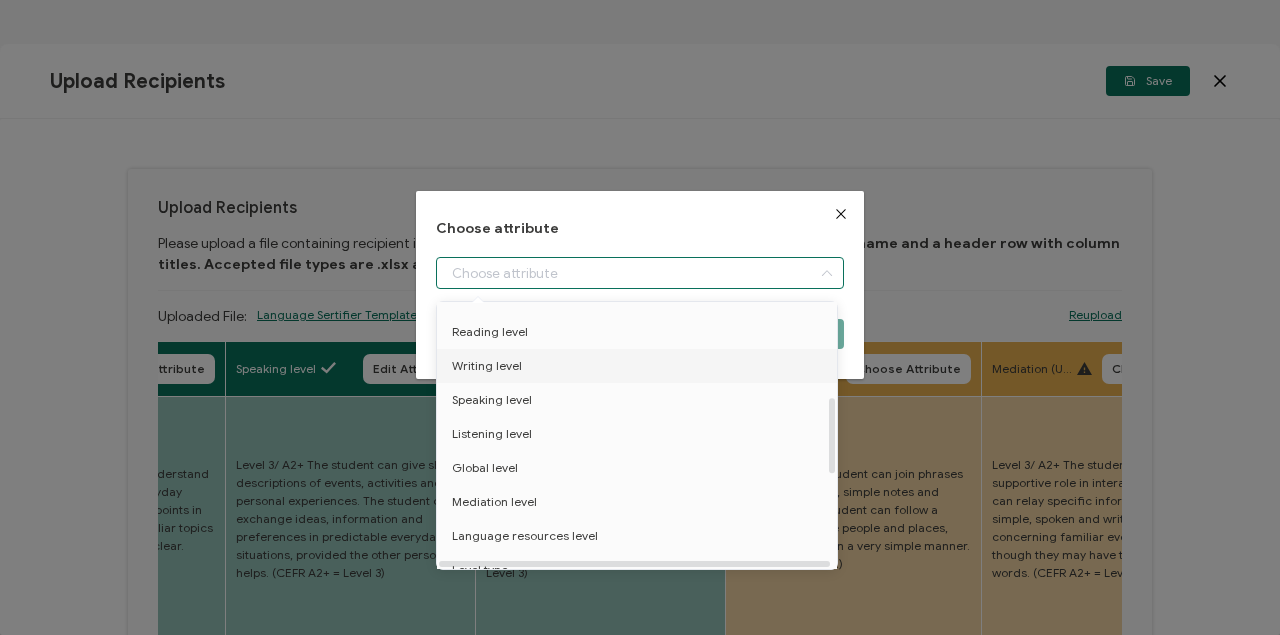 click on "Writing level" at bounding box center [487, 366] 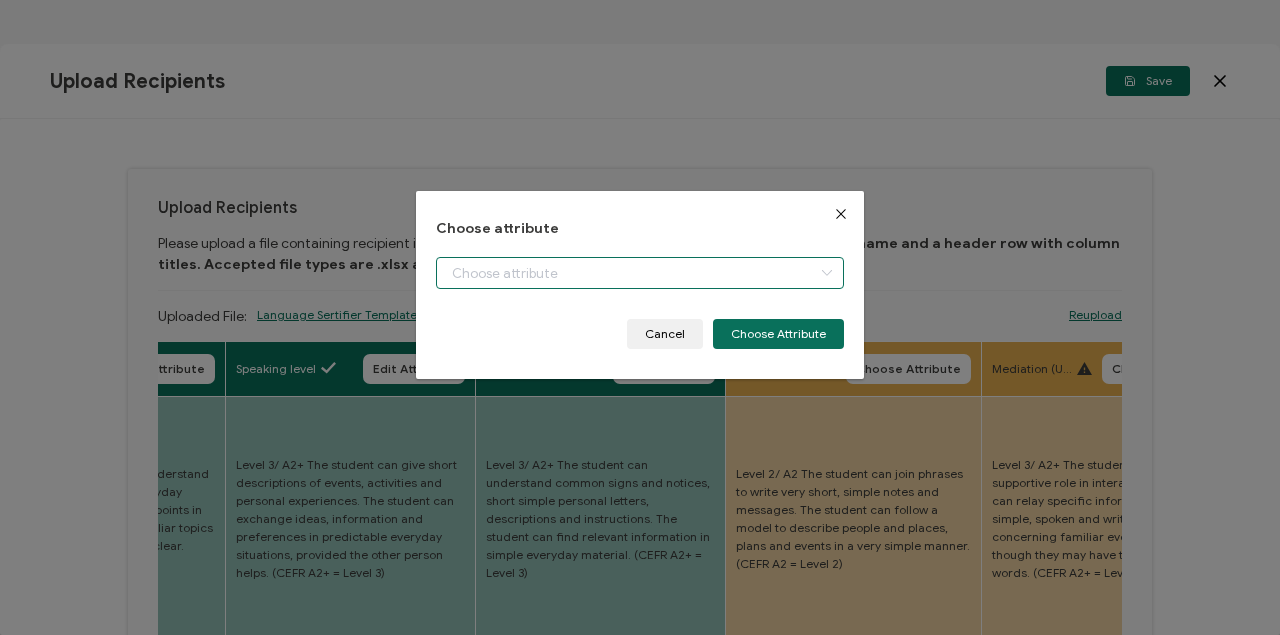type on "Writing level" 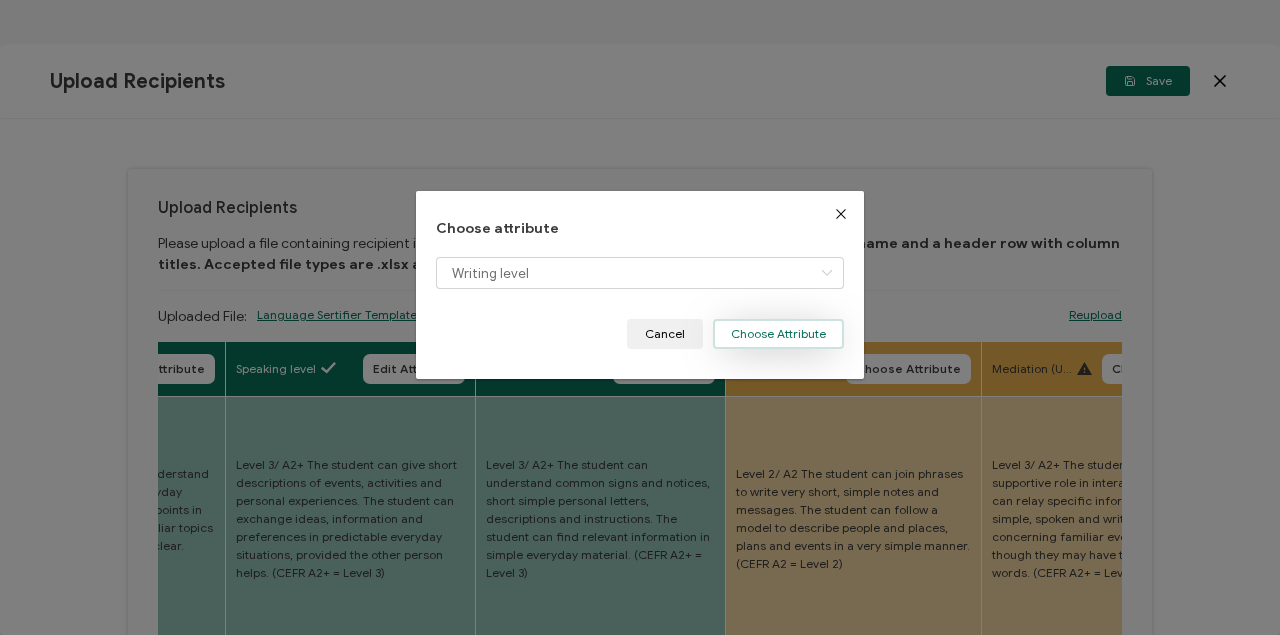 click on "Choose Attribute" at bounding box center [778, 334] 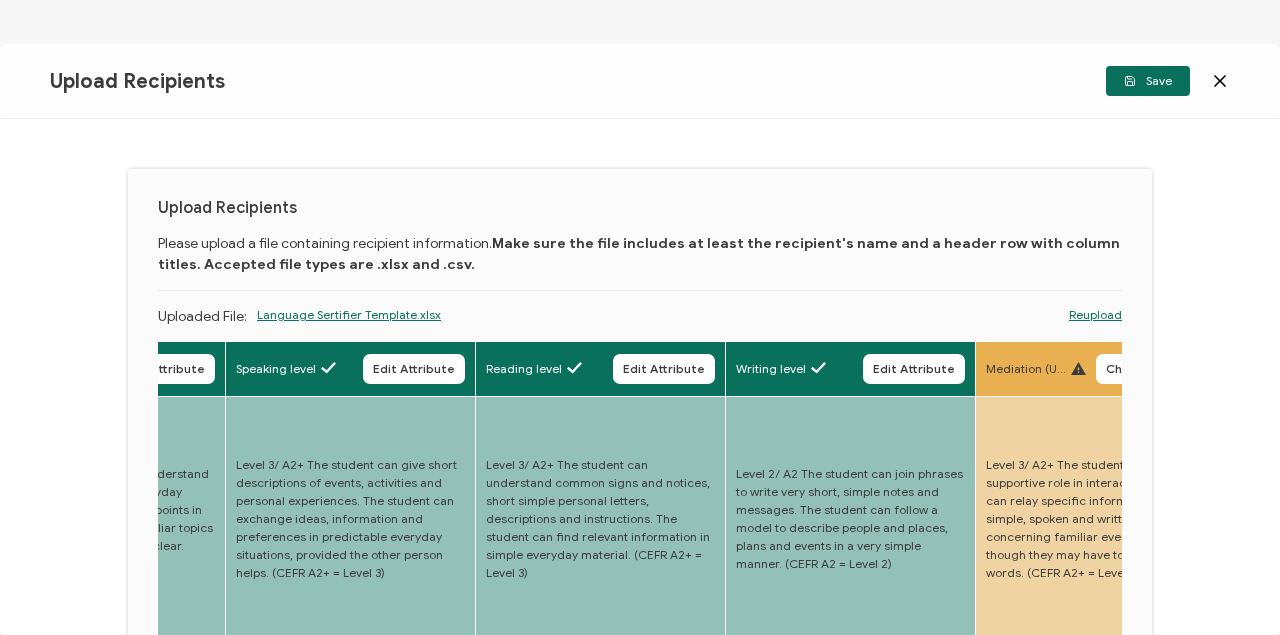 drag, startPoint x: 1106, startPoint y: 374, endPoint x: 1094, endPoint y: 374, distance: 12 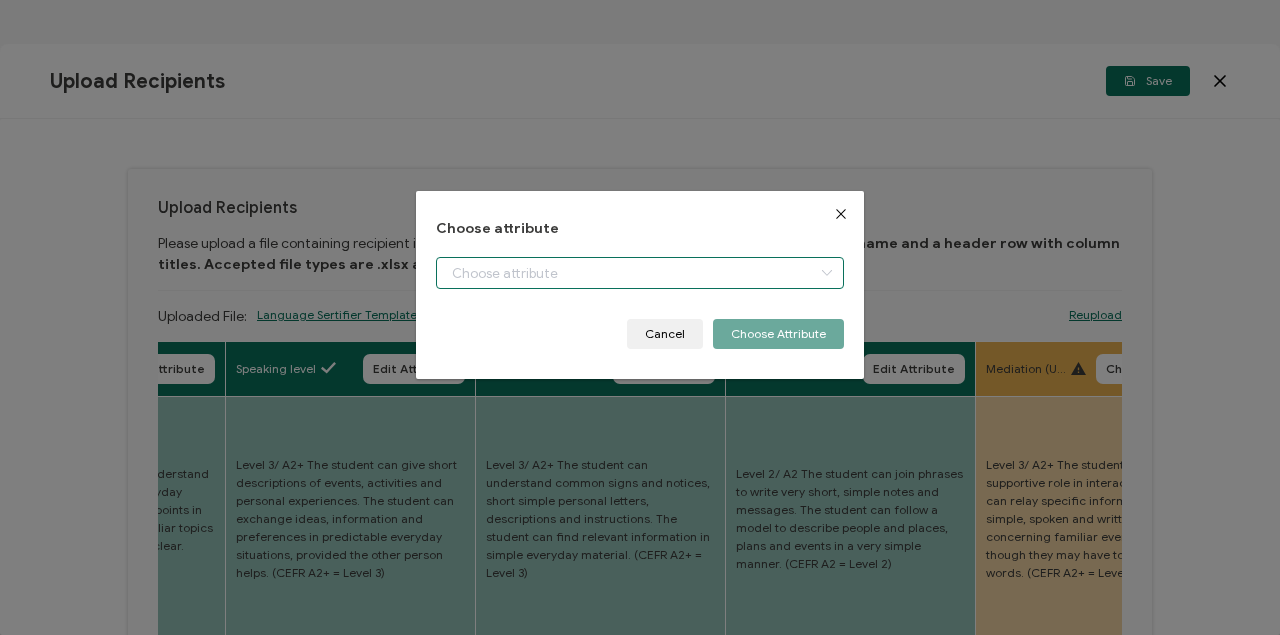 click at bounding box center [640, 273] 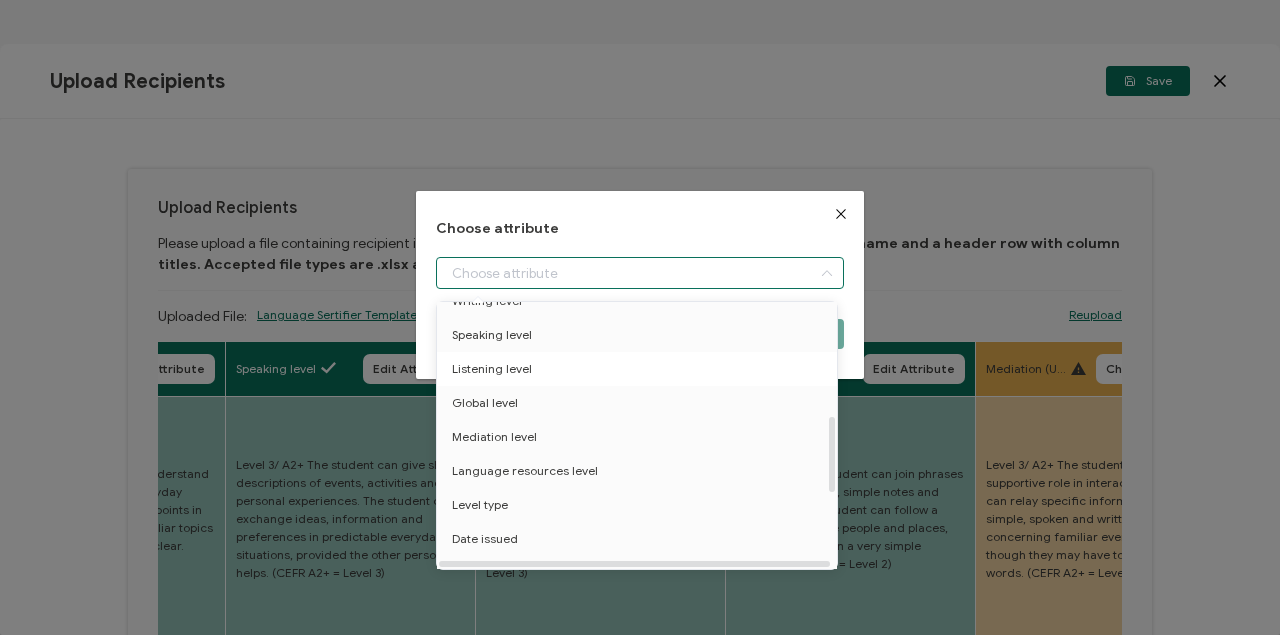 scroll, scrollTop: 400, scrollLeft: 0, axis: vertical 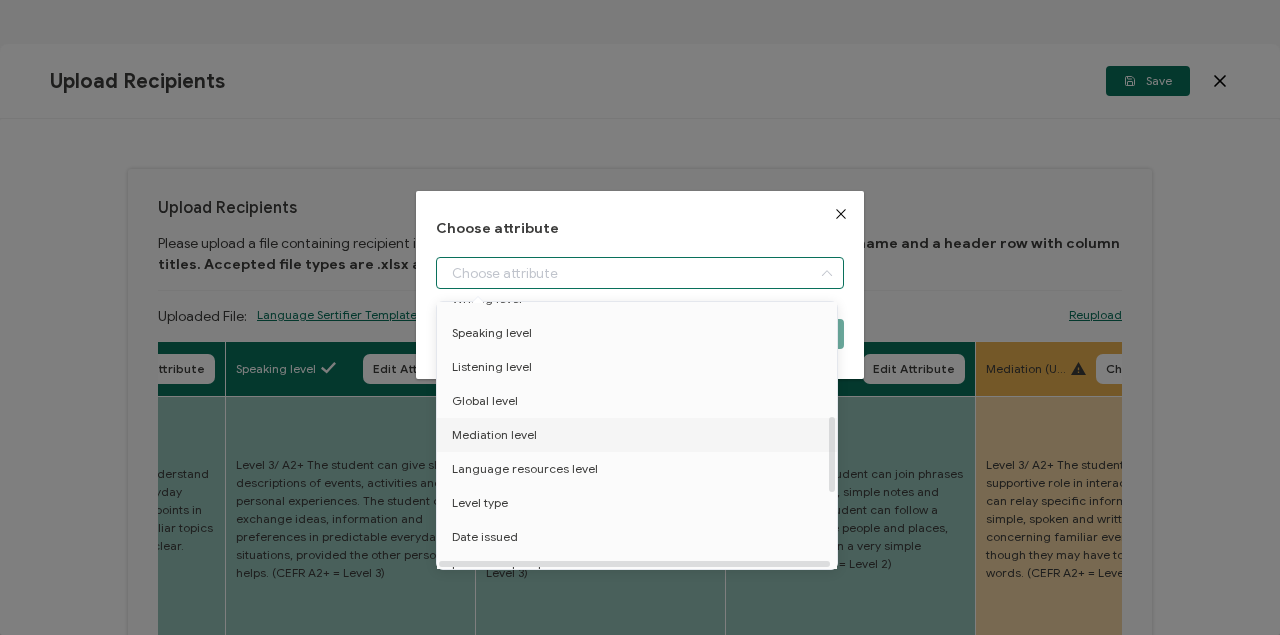 click on "Mediation level" at bounding box center [494, 435] 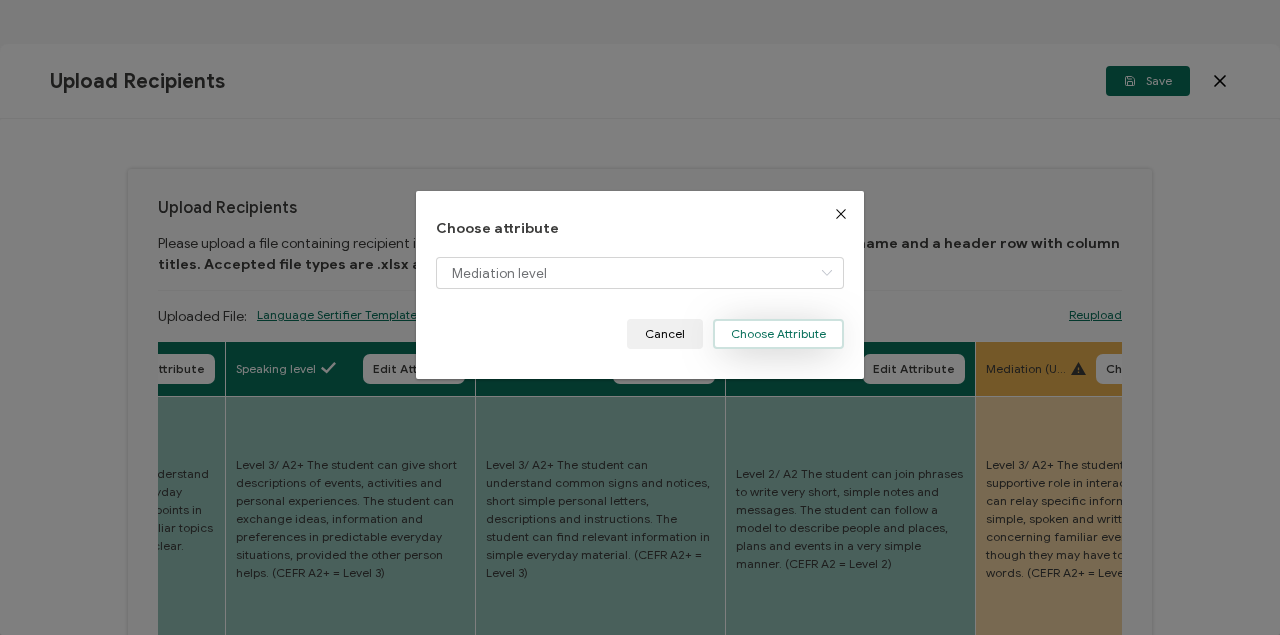 click on "Choose Attribute" at bounding box center (778, 334) 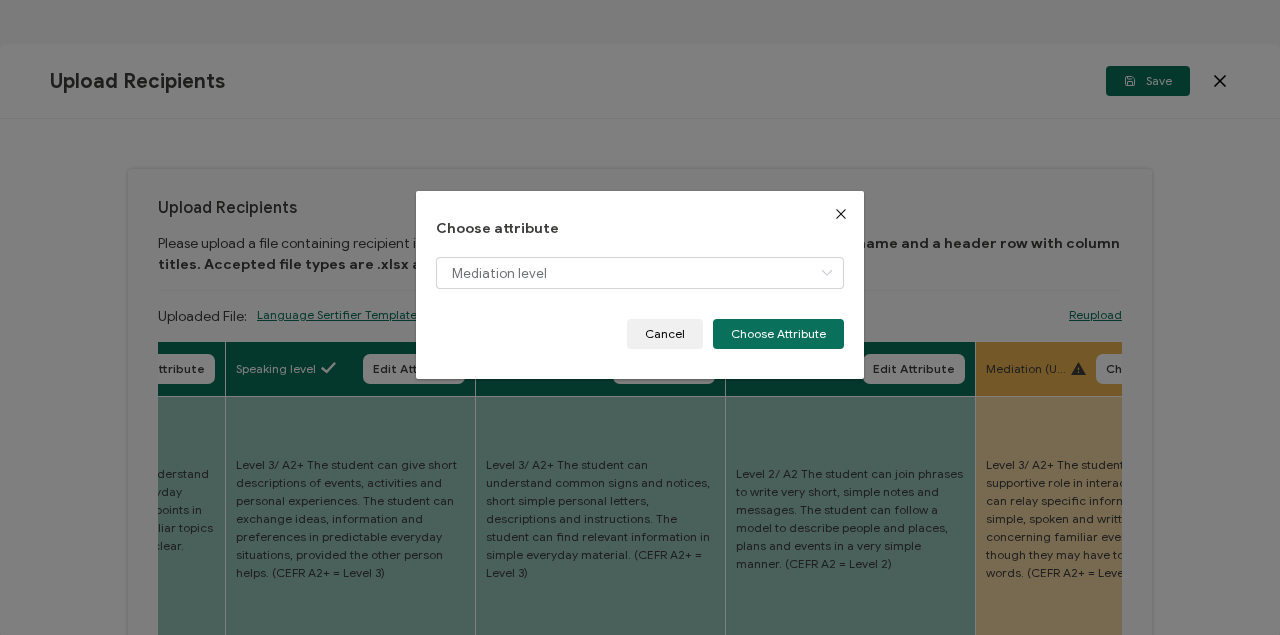 type 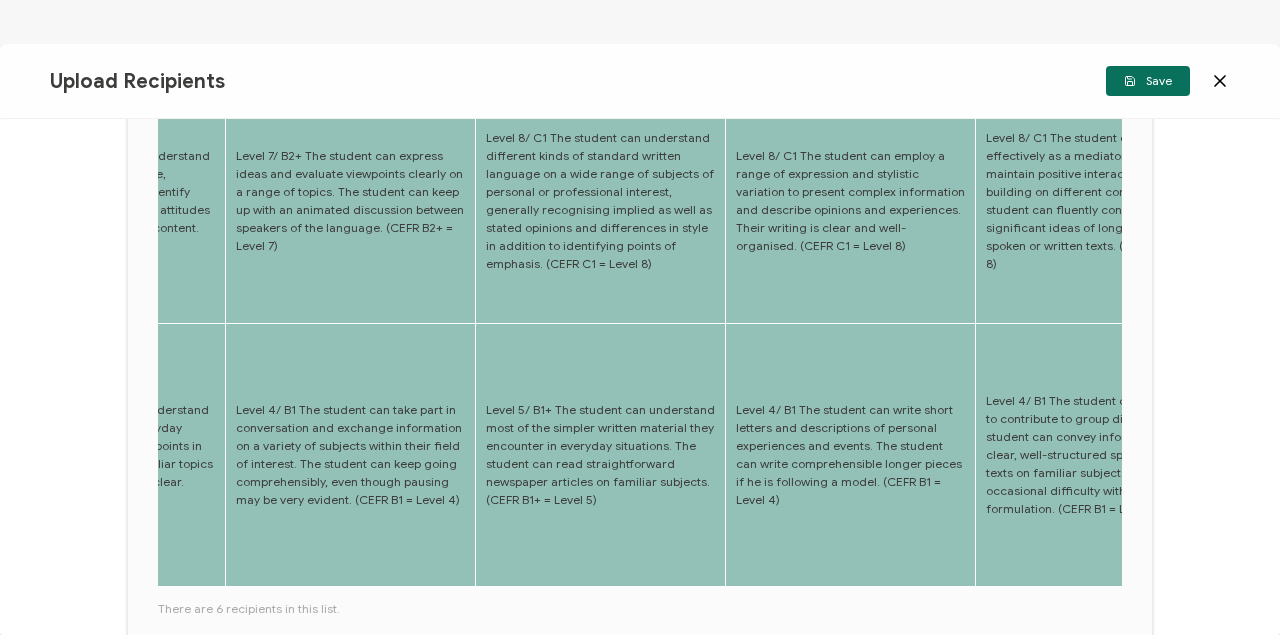 scroll, scrollTop: 886, scrollLeft: 0, axis: vertical 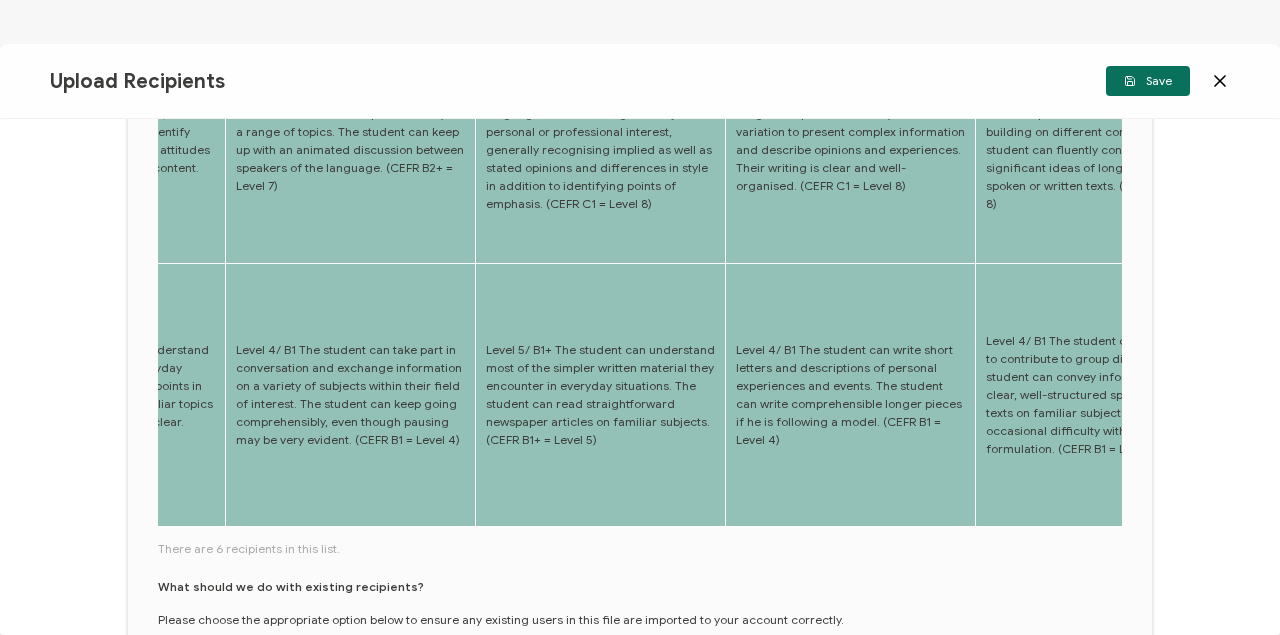 drag, startPoint x: 719, startPoint y: 510, endPoint x: 784, endPoint y: 514, distance: 65.12296 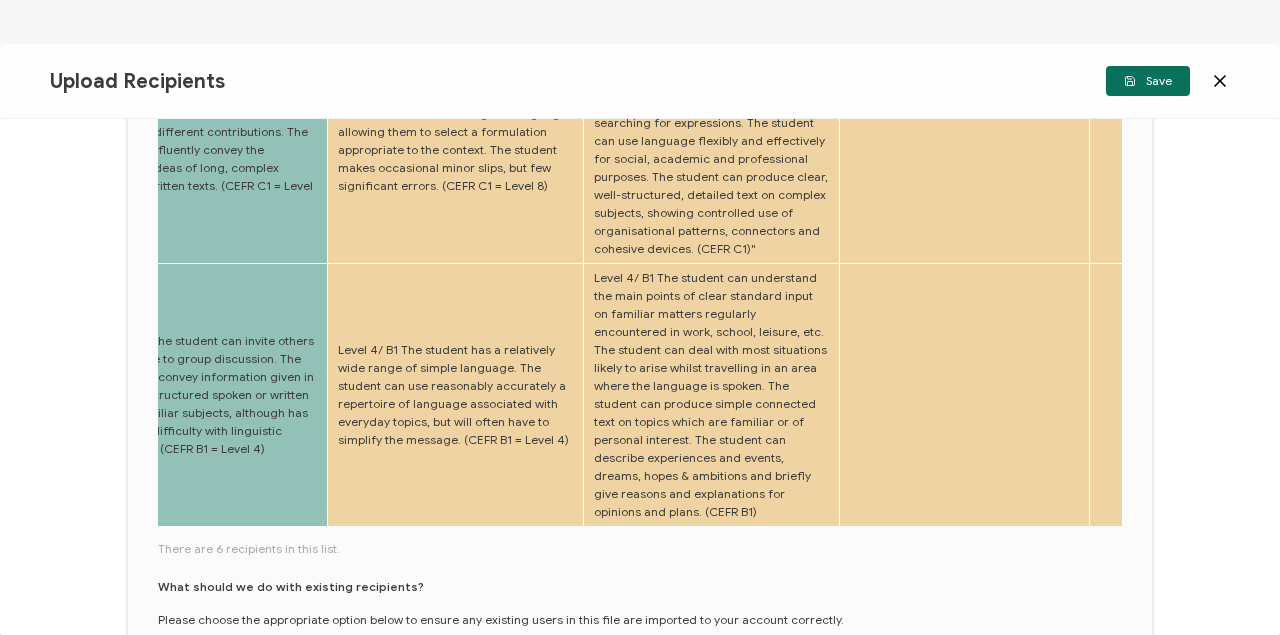 scroll, scrollTop: 0, scrollLeft: 2813, axis: horizontal 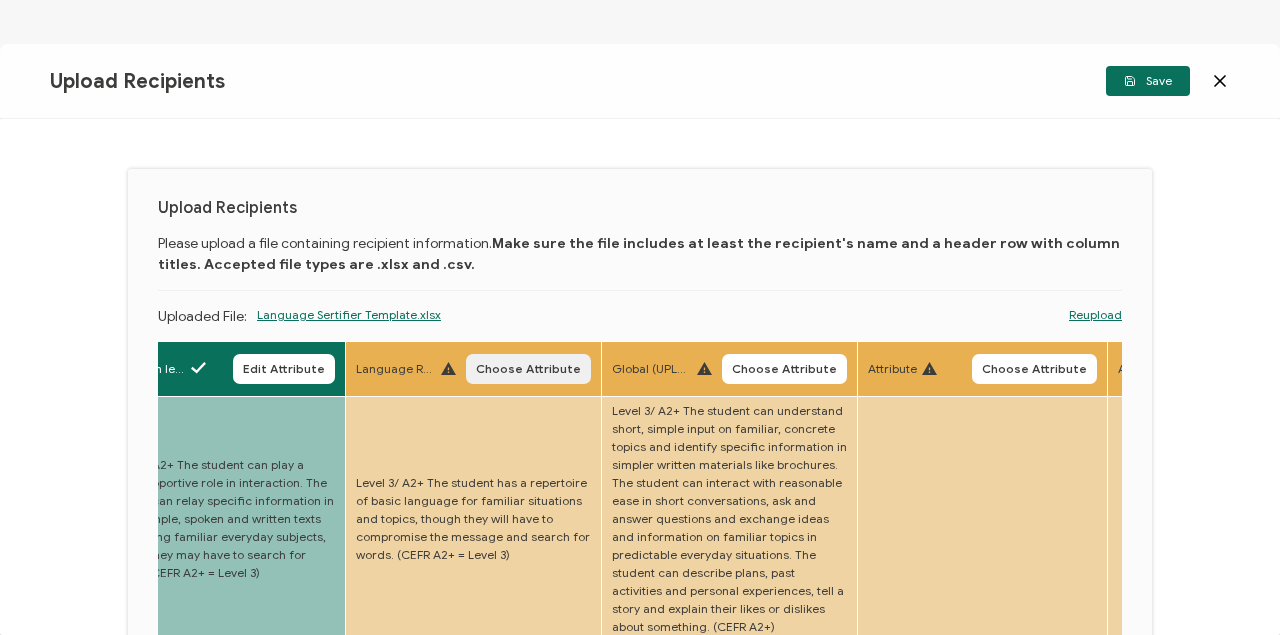 click on "Choose Attribute" at bounding box center (528, 369) 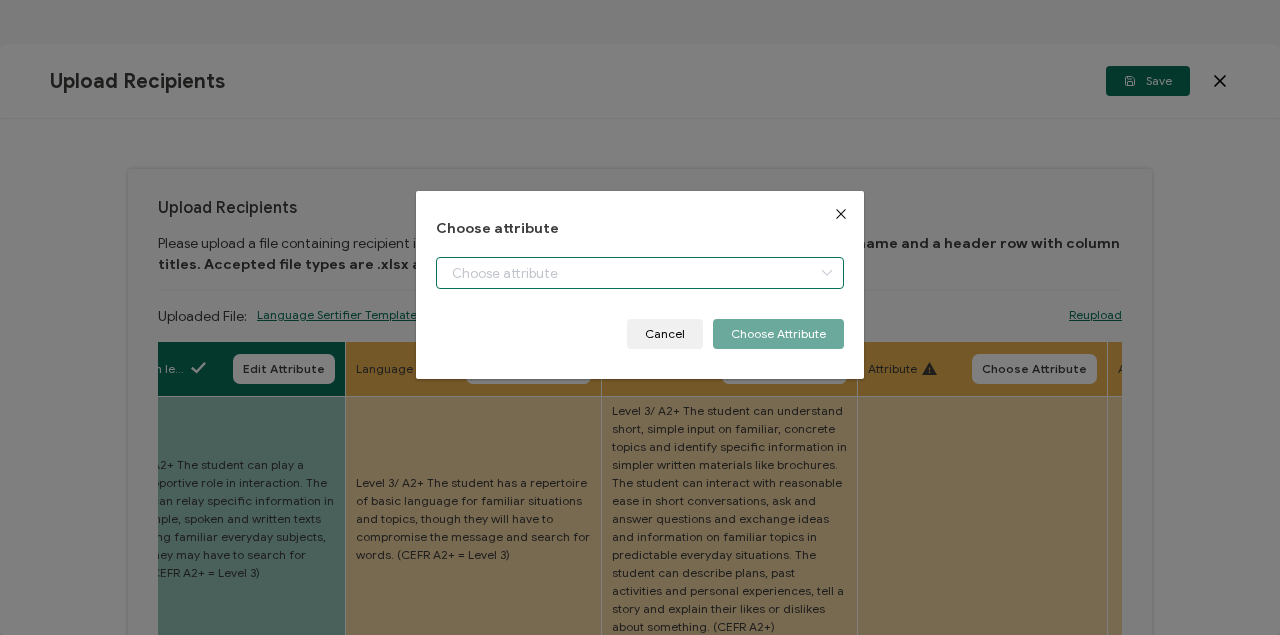 click at bounding box center [640, 273] 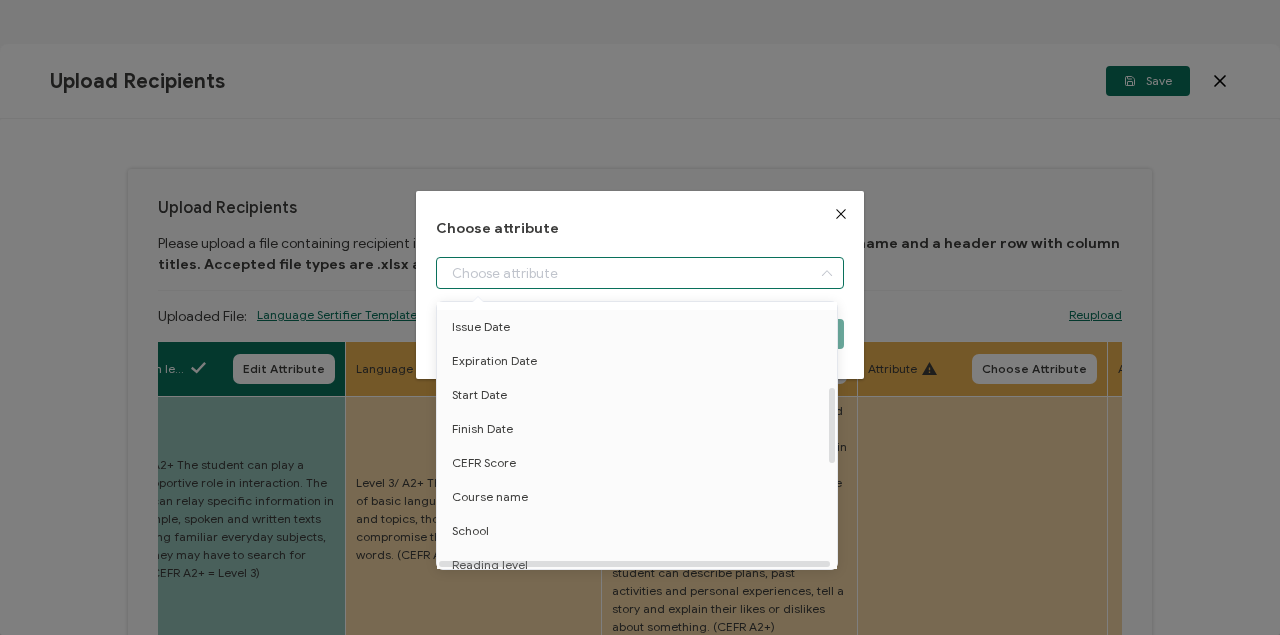 scroll, scrollTop: 400, scrollLeft: 0, axis: vertical 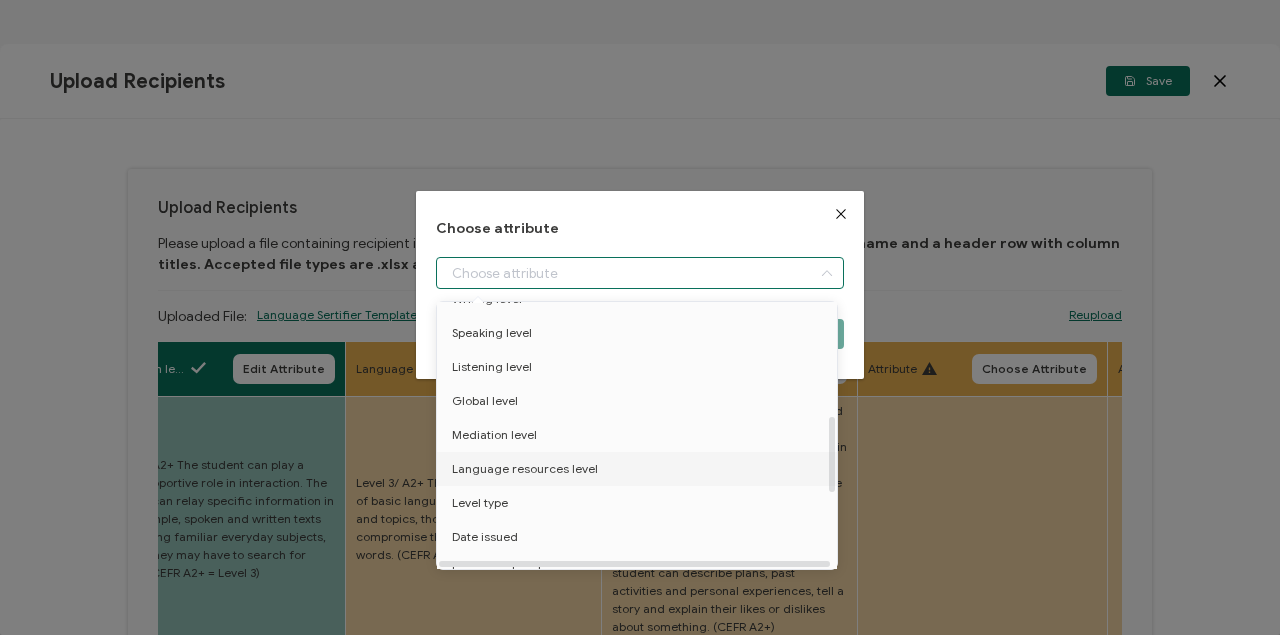 click on "Language resources level" at bounding box center (525, 469) 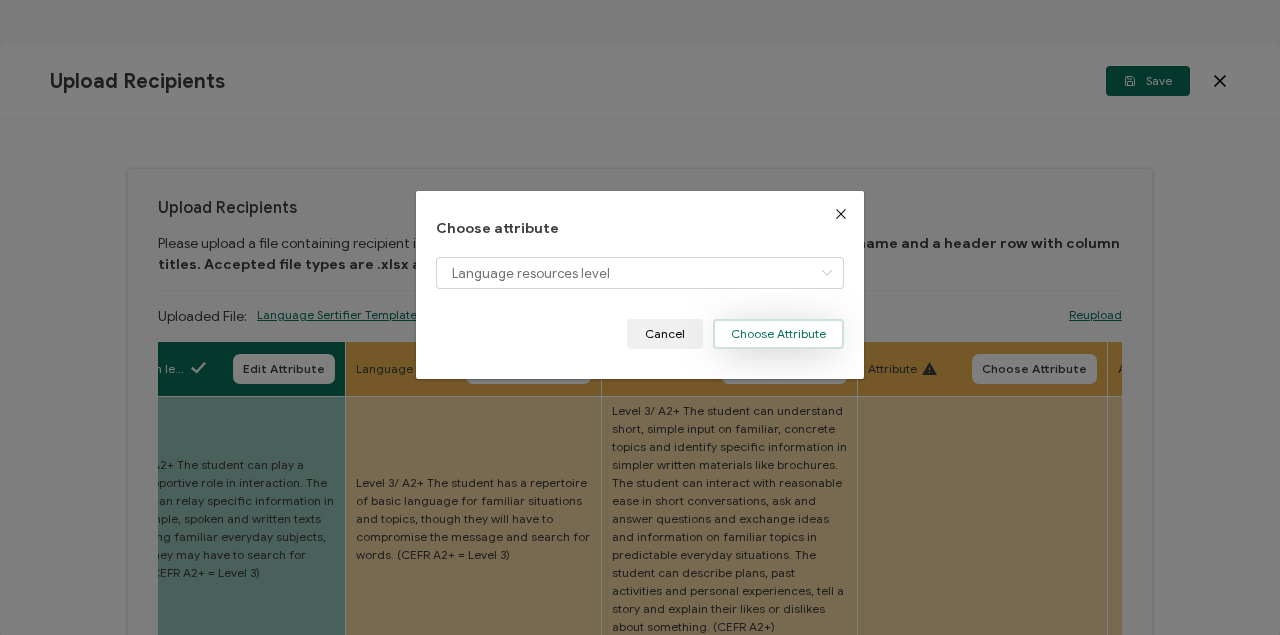 click on "Choose Attribute" at bounding box center [778, 334] 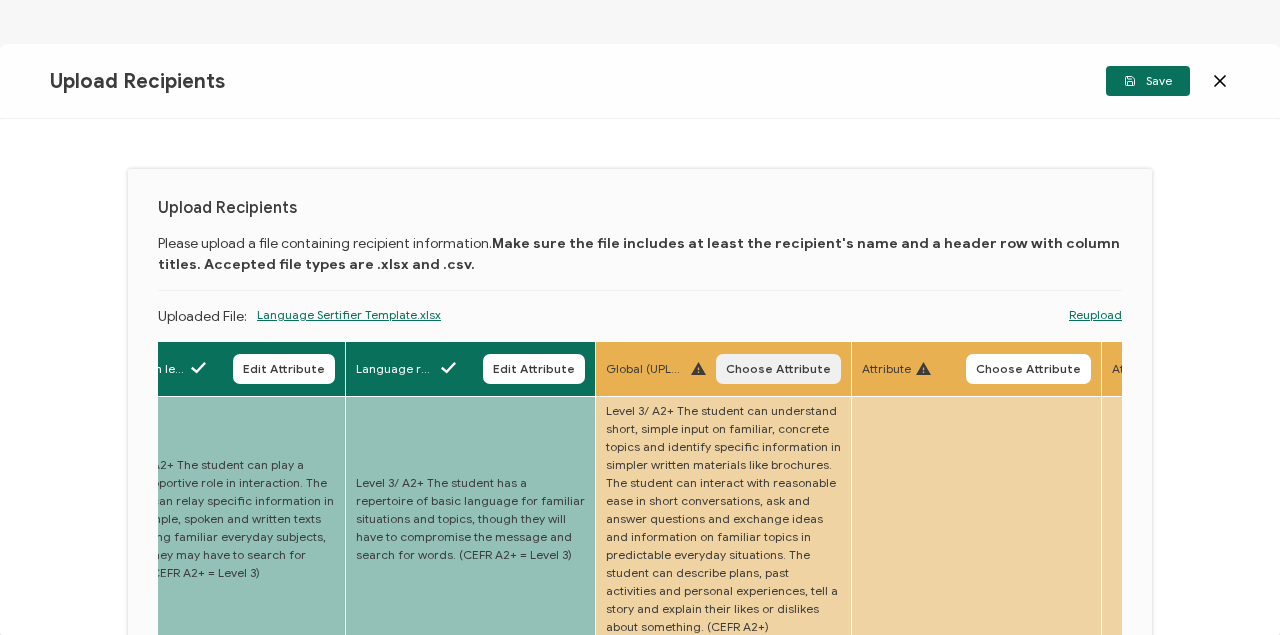 drag, startPoint x: 767, startPoint y: 370, endPoint x: 764, endPoint y: 360, distance: 10.440307 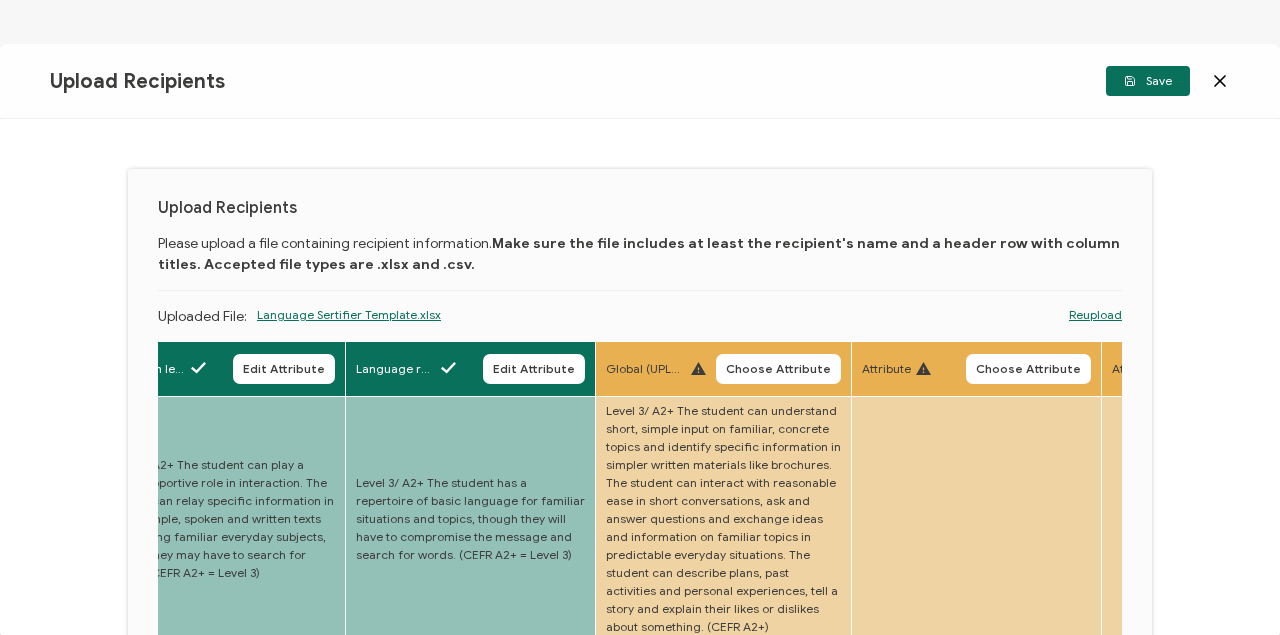 click on "Choose Attribute" at bounding box center (778, 369) 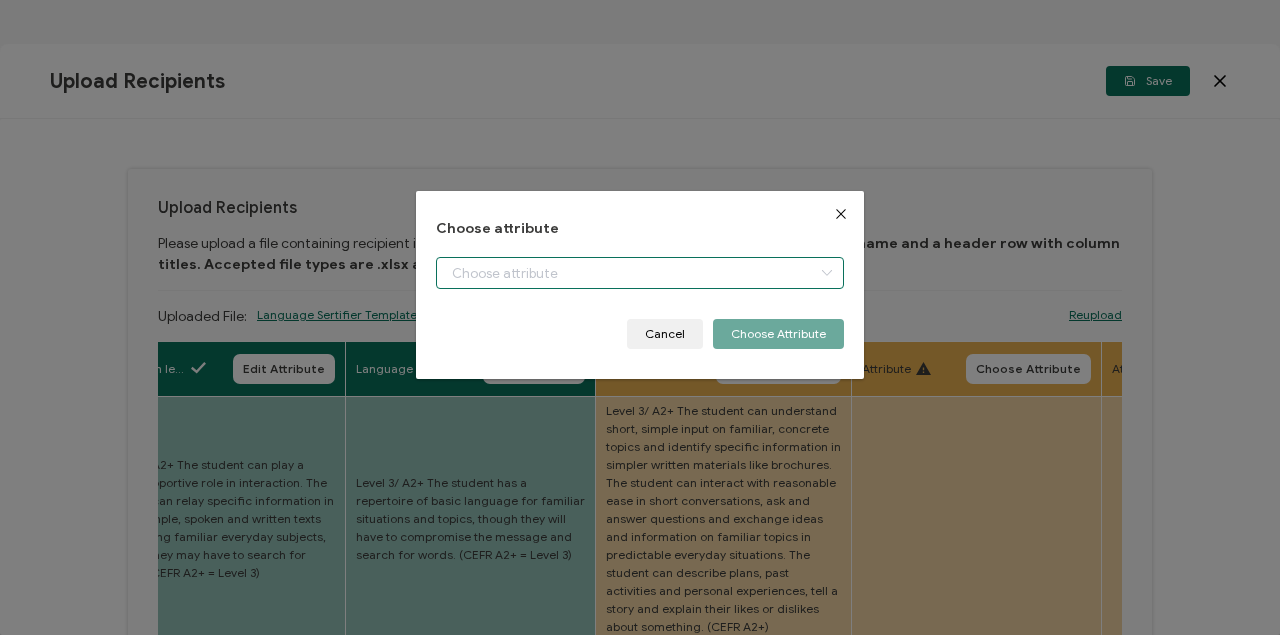 click at bounding box center (640, 273) 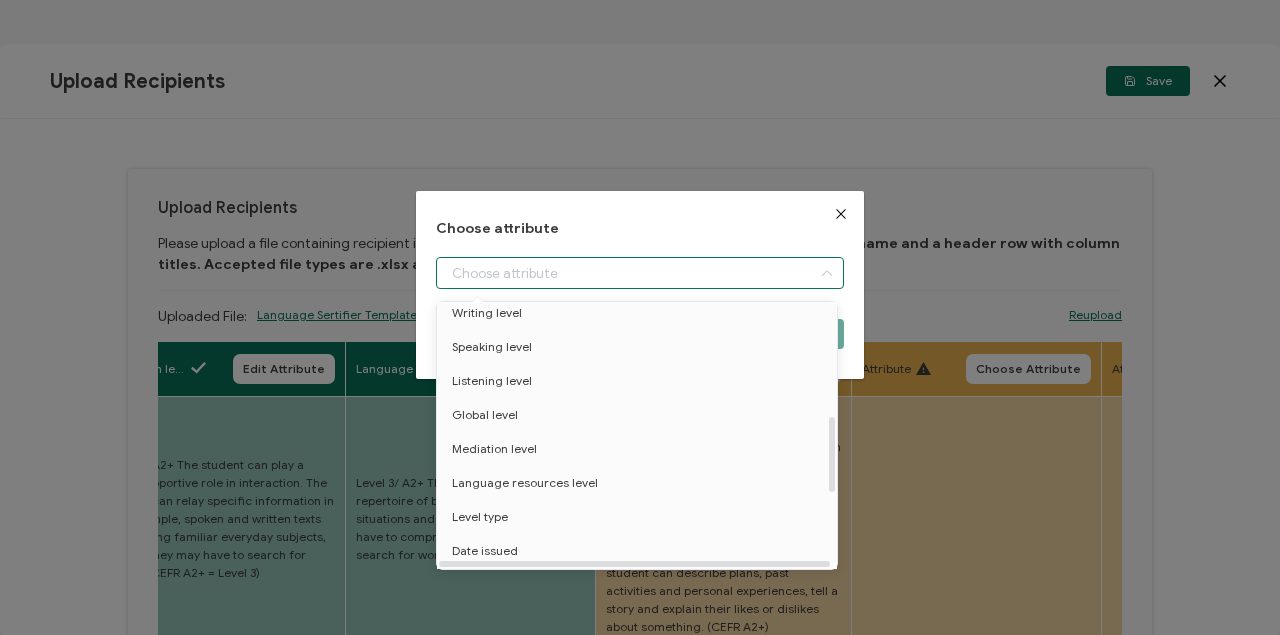 scroll, scrollTop: 400, scrollLeft: 0, axis: vertical 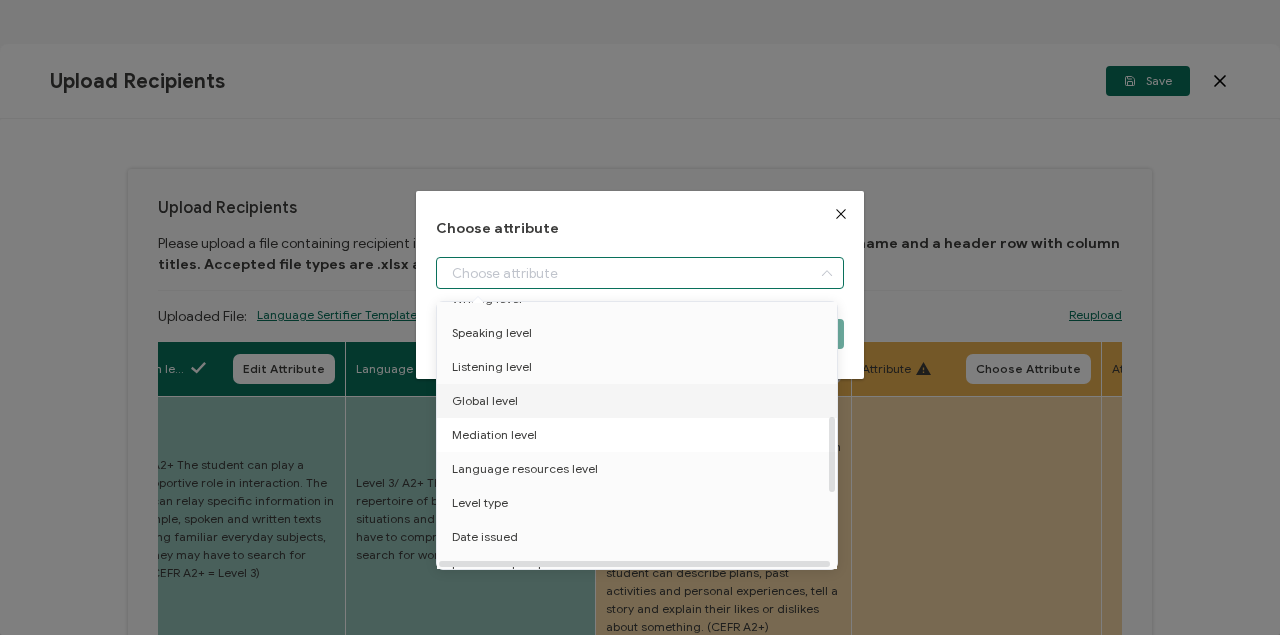 click on "Global level" at bounding box center [485, 401] 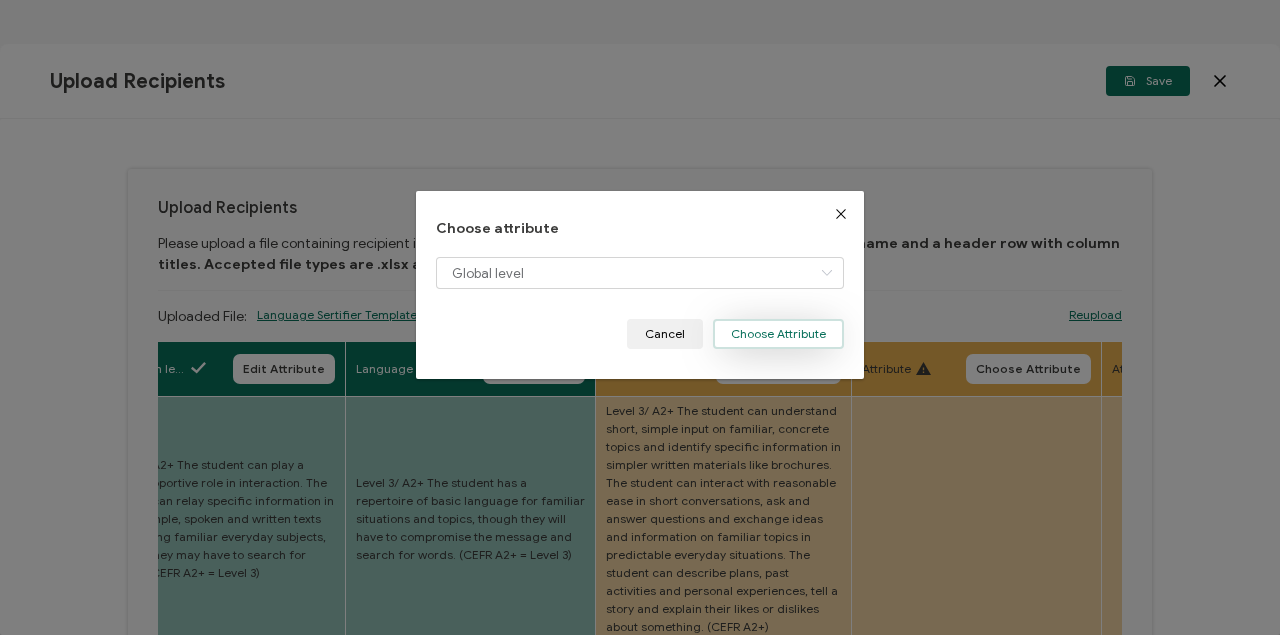 click on "Choose Attribute" at bounding box center (778, 334) 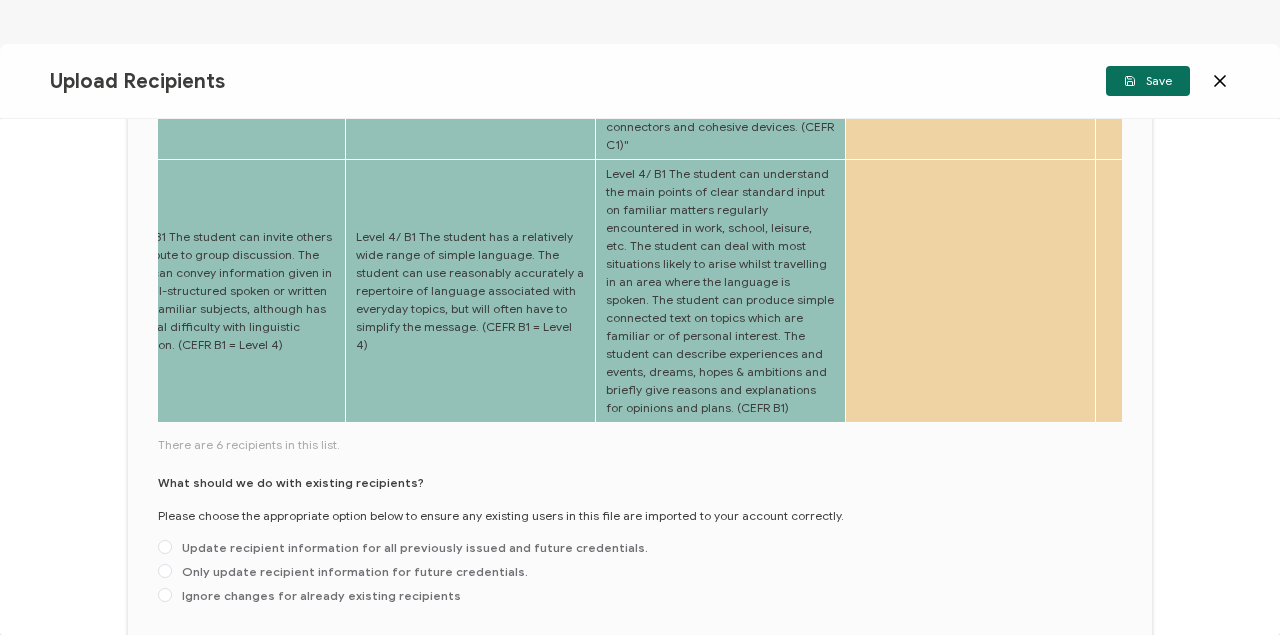 scroll, scrollTop: 1082, scrollLeft: 0, axis: vertical 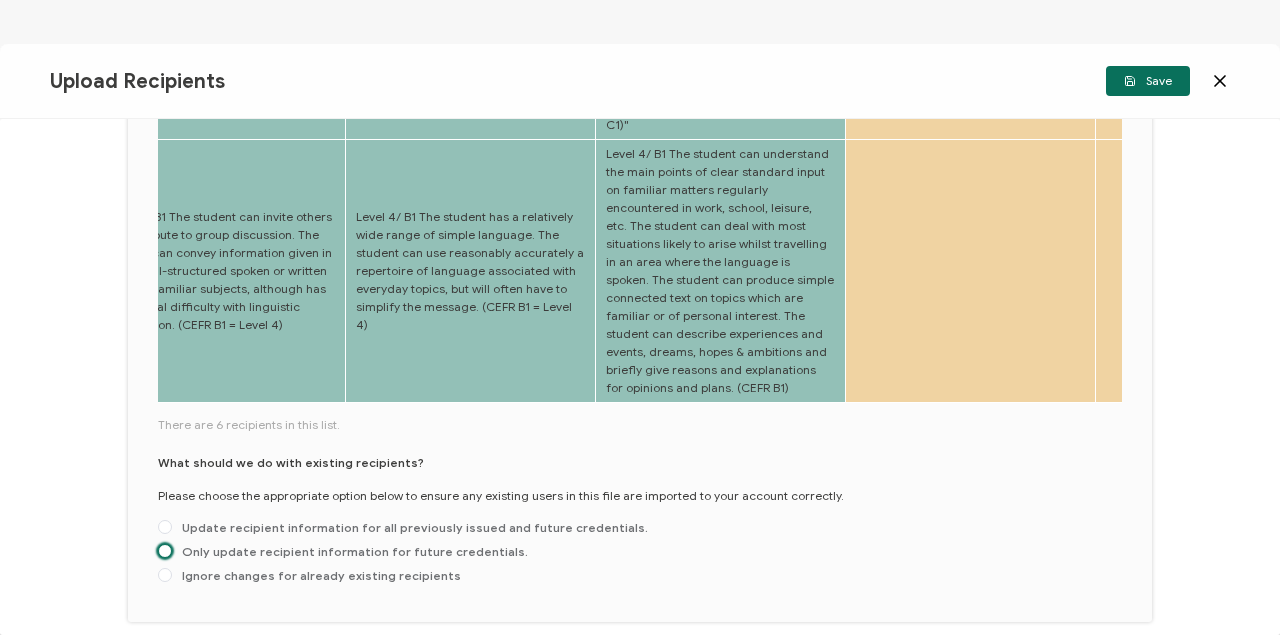 drag, startPoint x: 168, startPoint y: 462, endPoint x: 212, endPoint y: 450, distance: 45.607018 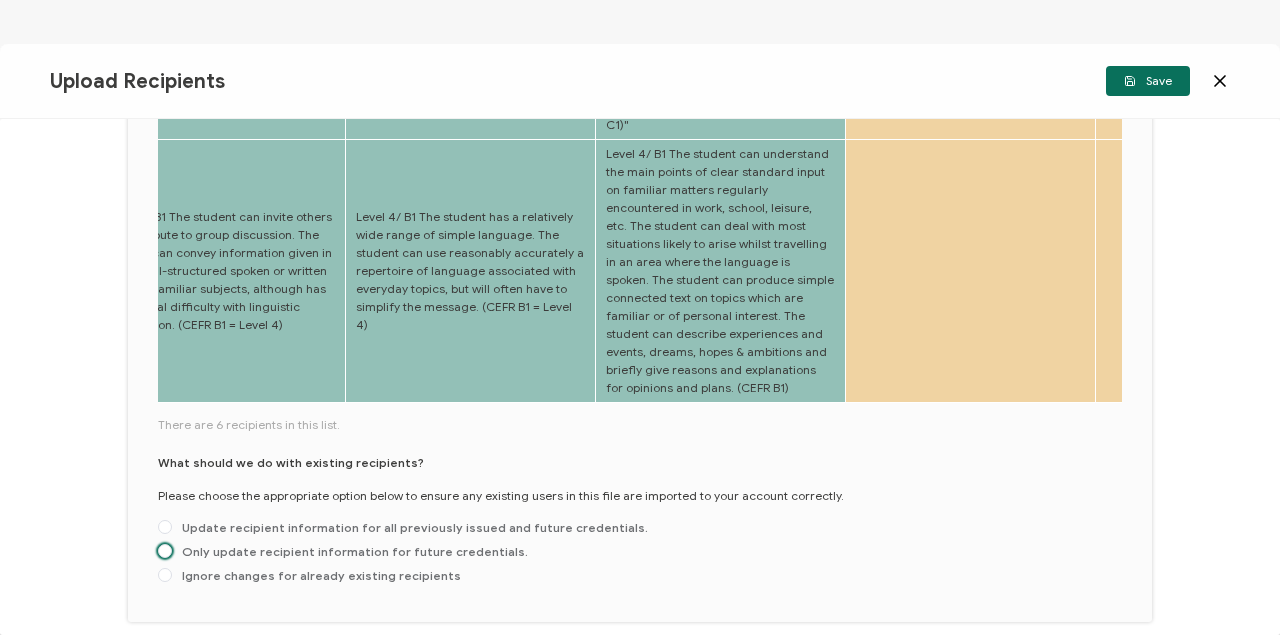 click at bounding box center [165, 551] 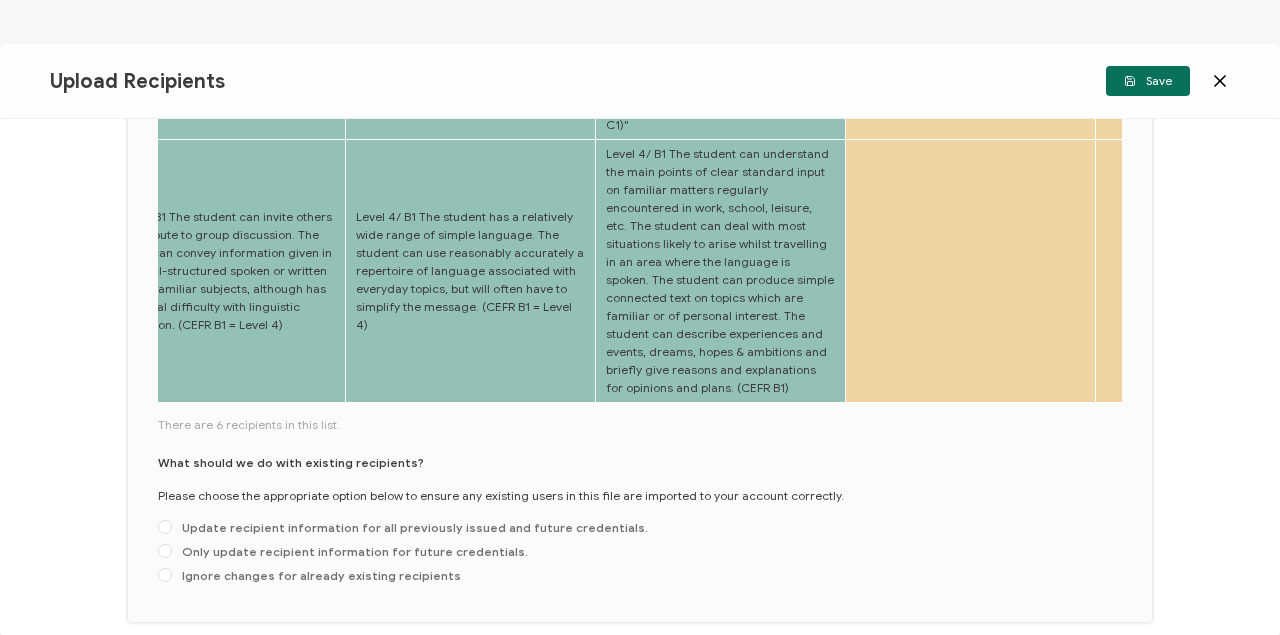 click on "Only update recipient information for future credentials." at bounding box center (165, 552) 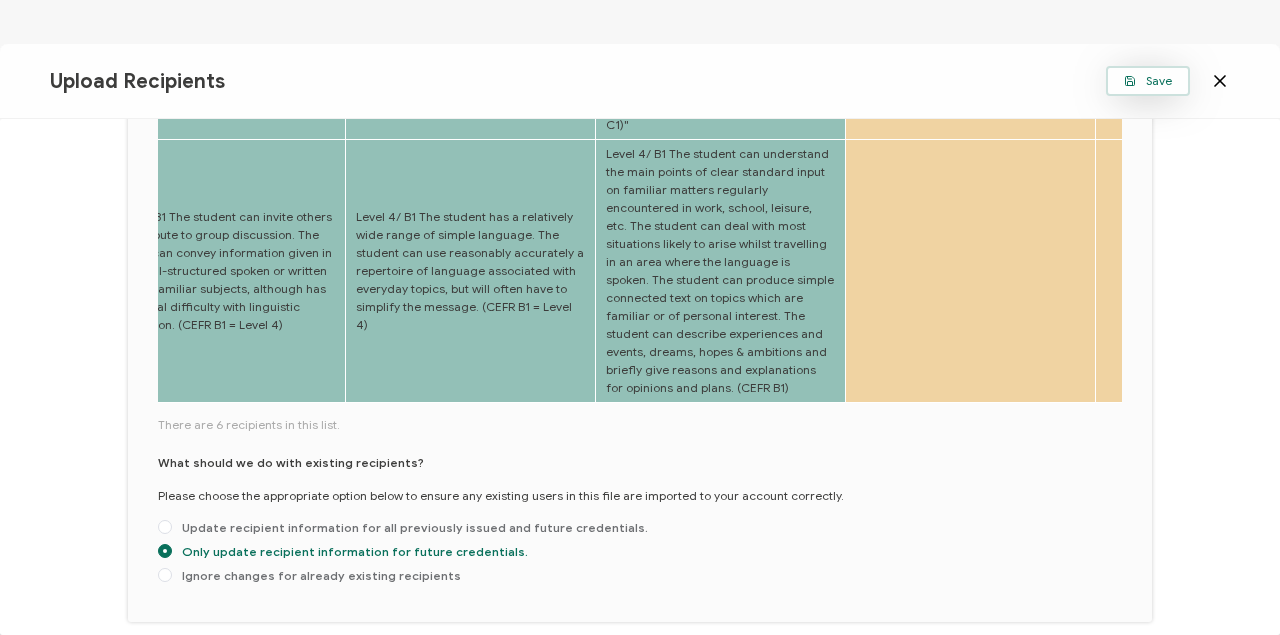 click 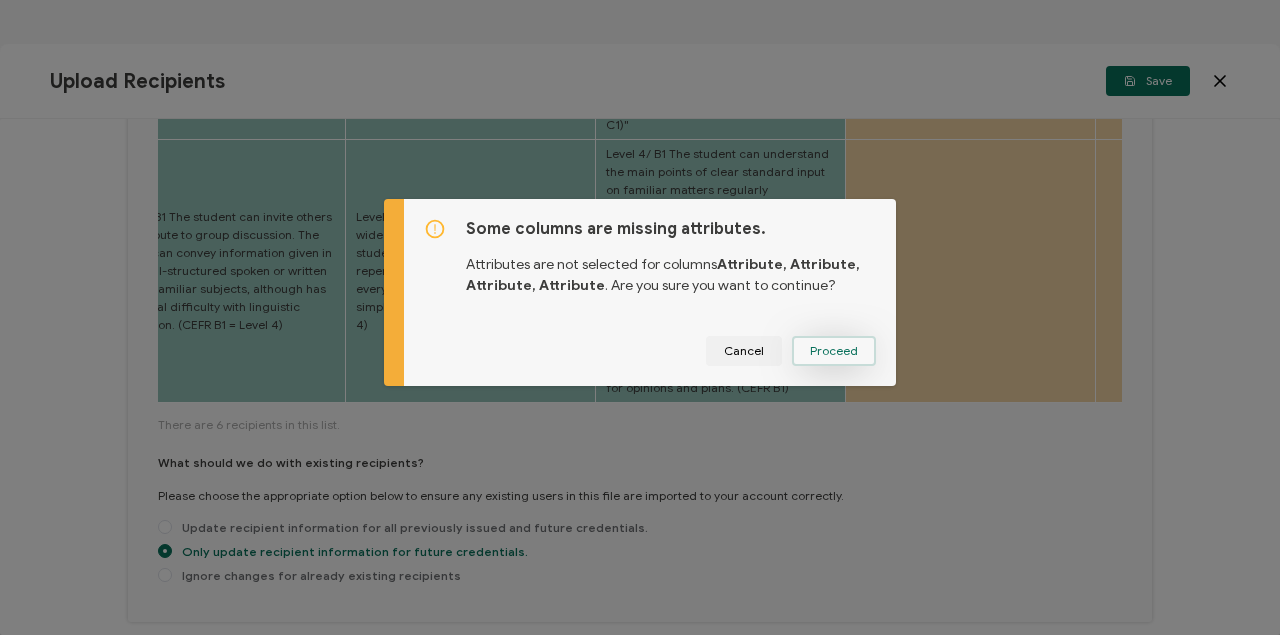 drag, startPoint x: 832, startPoint y: 351, endPoint x: 824, endPoint y: 364, distance: 15.264338 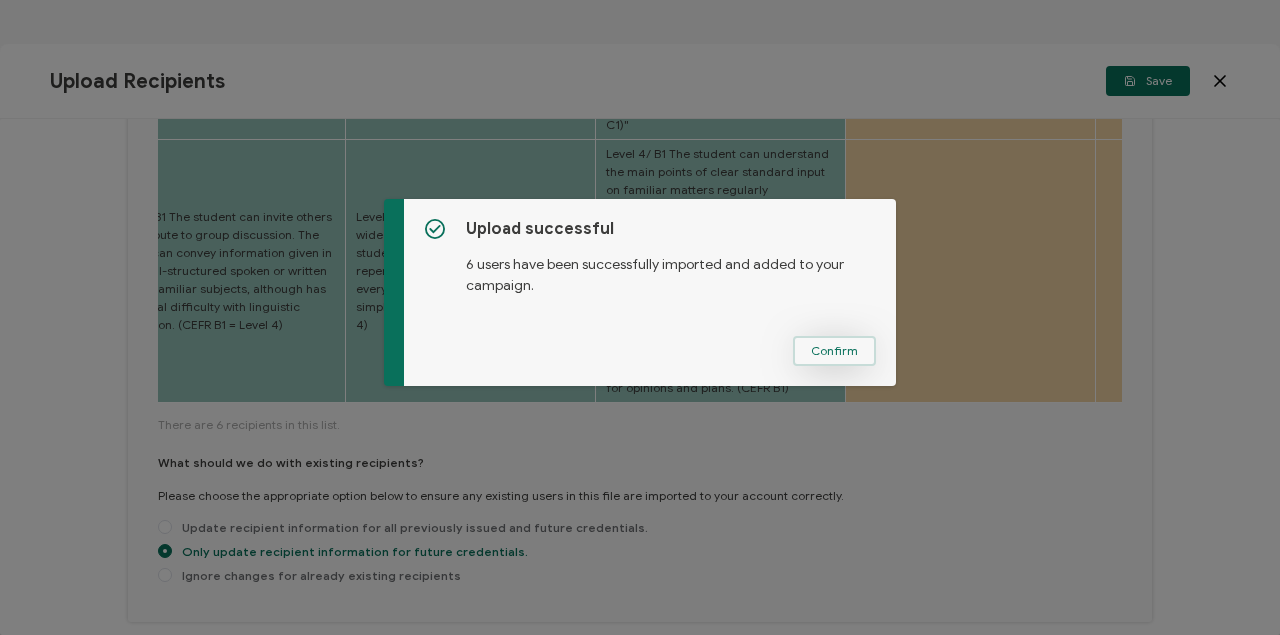 click on "Confirm" at bounding box center (834, 351) 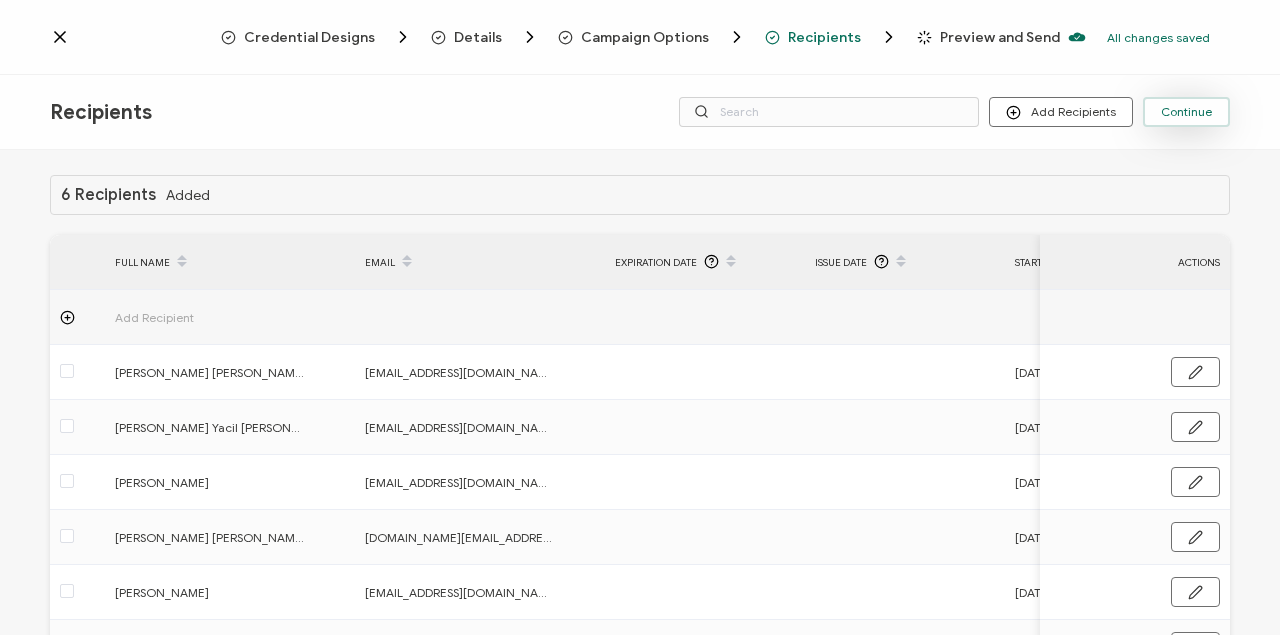 click on "Continue" at bounding box center (1186, 112) 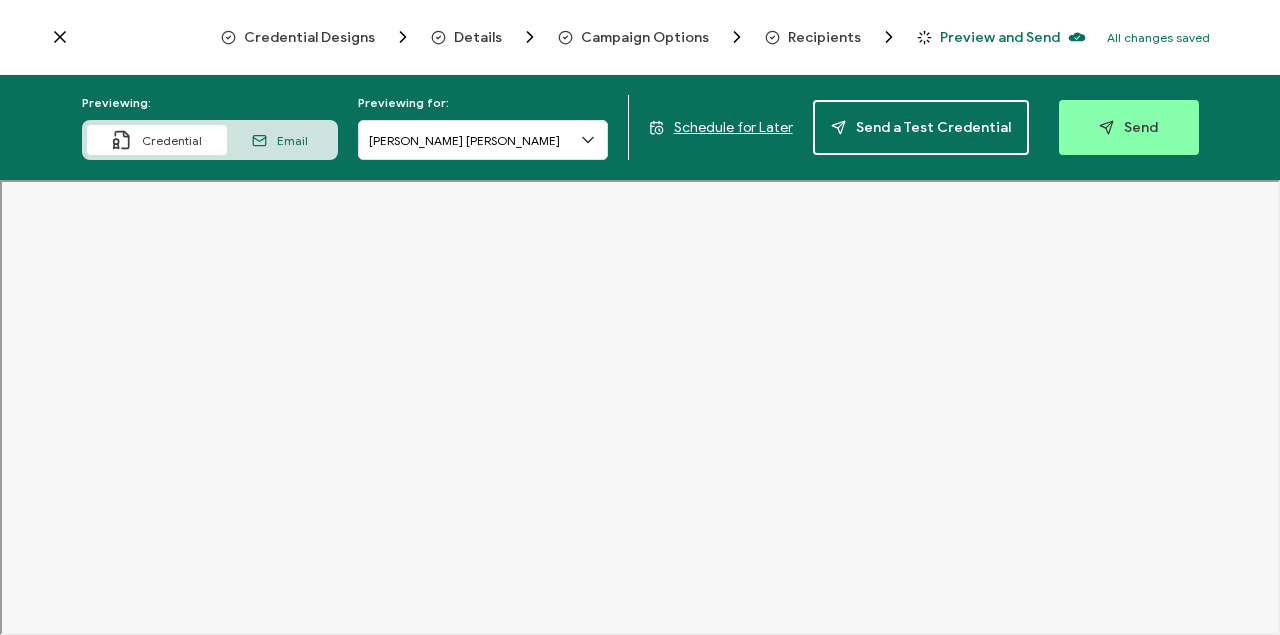 click on "Schedule for Later" at bounding box center [733, 127] 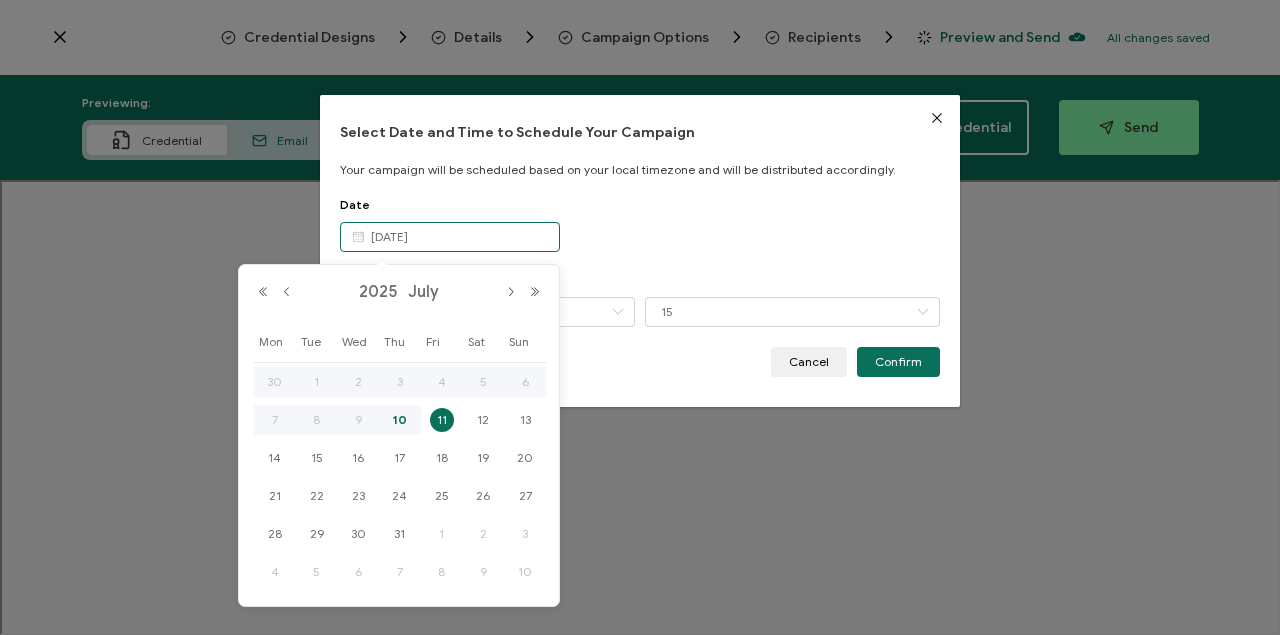click on "[DATE]" at bounding box center [450, 237] 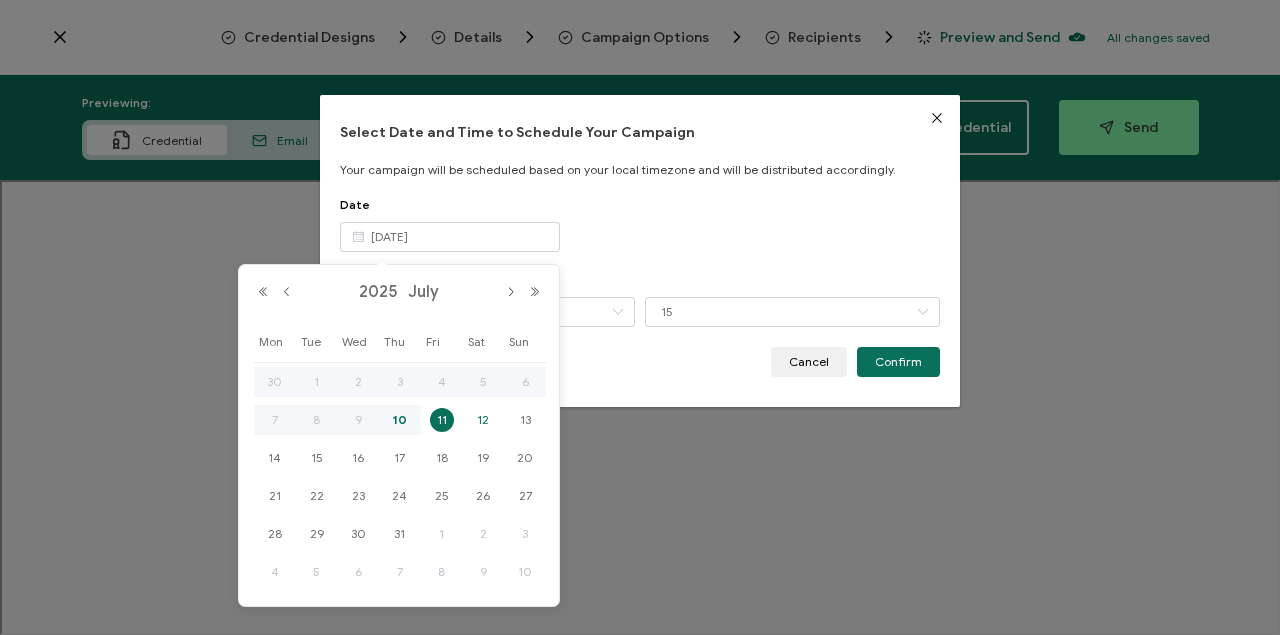 click on "12" at bounding box center (483, 420) 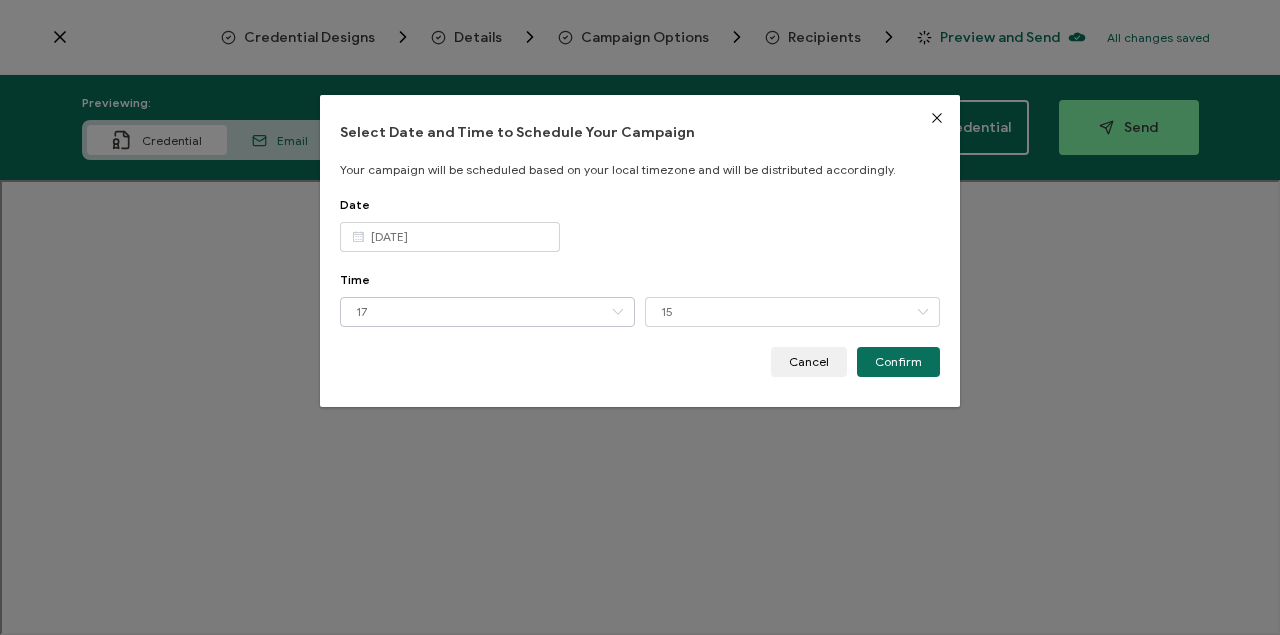 click at bounding box center (617, 312) 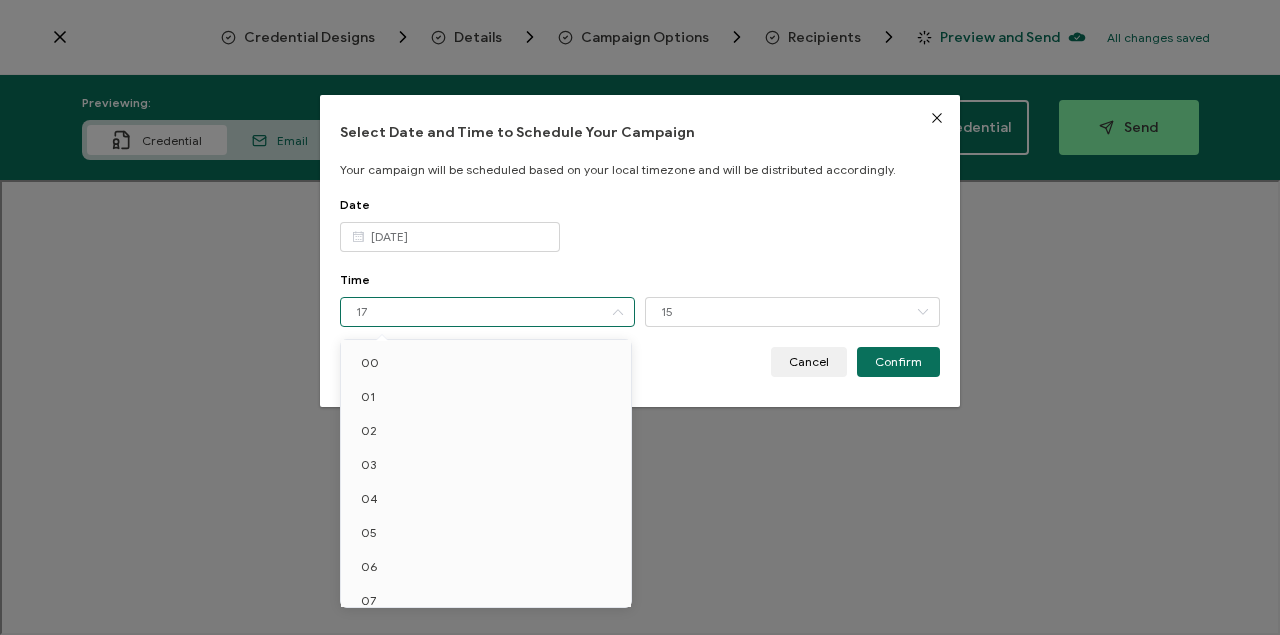 scroll, scrollTop: 354, scrollLeft: 0, axis: vertical 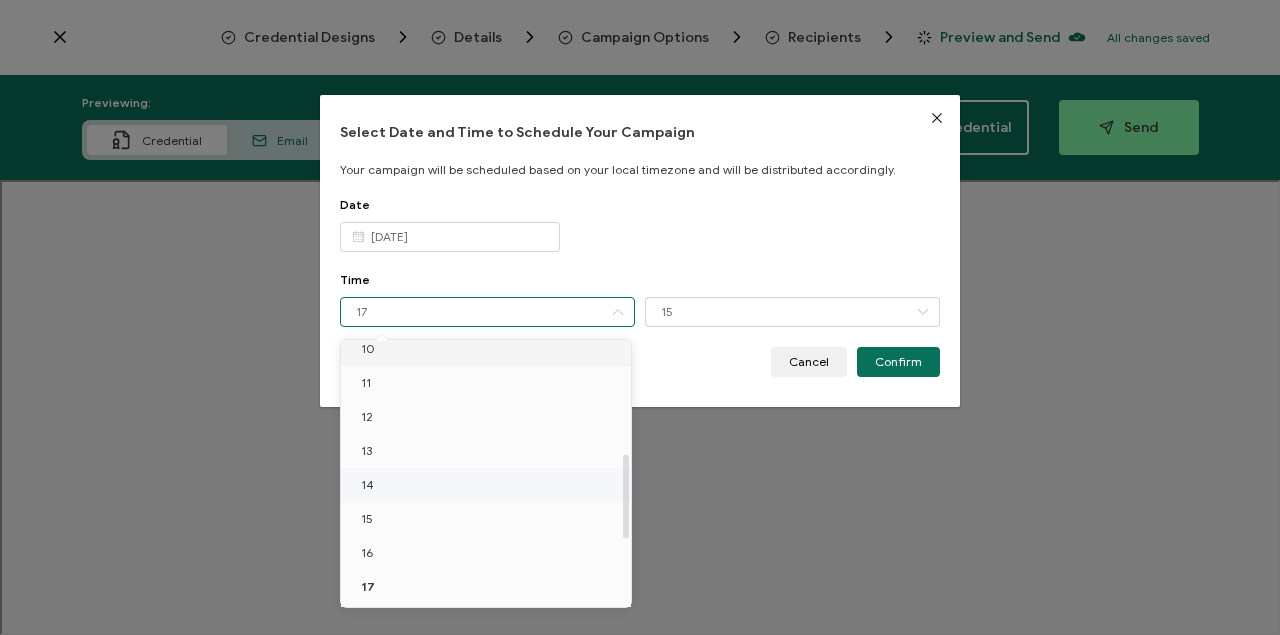drag, startPoint x: 416, startPoint y: 349, endPoint x: 602, endPoint y: 352, distance: 186.02419 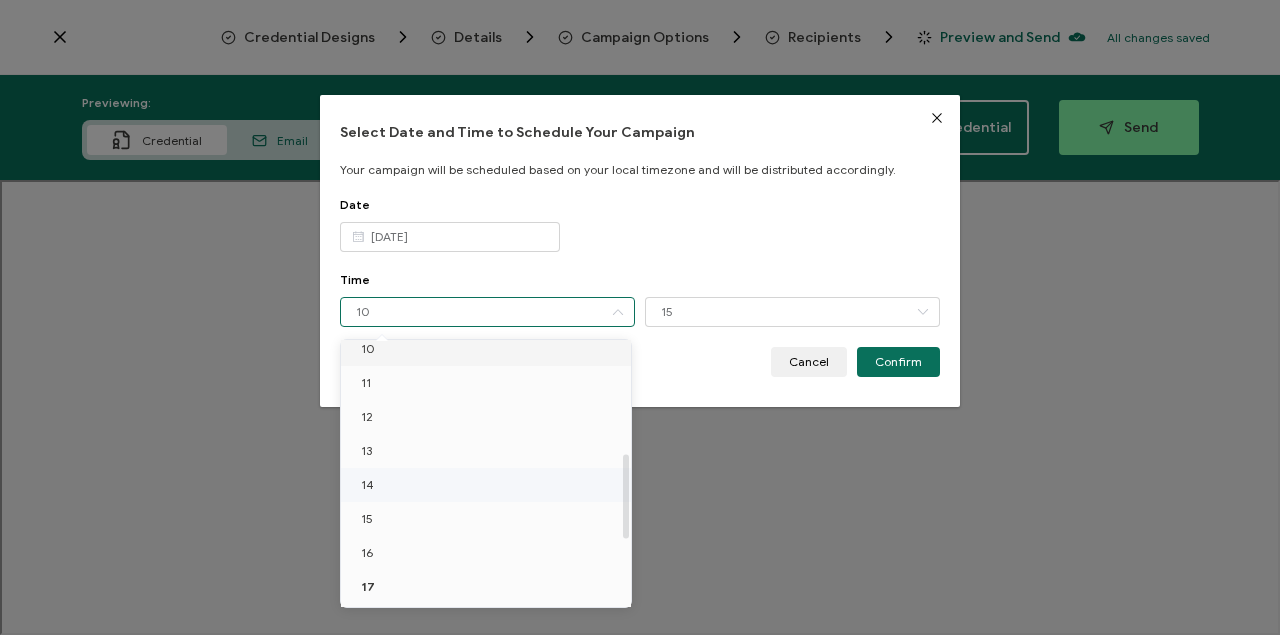 scroll, scrollTop: 346, scrollLeft: 0, axis: vertical 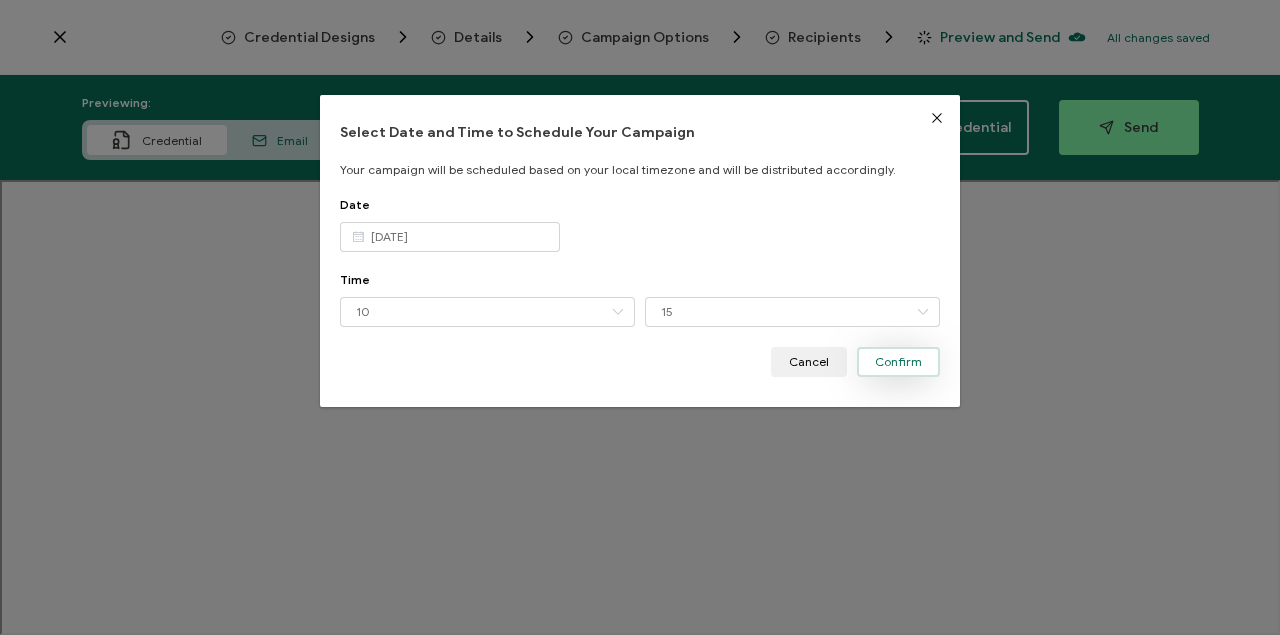 click on "Confirm" at bounding box center (898, 362) 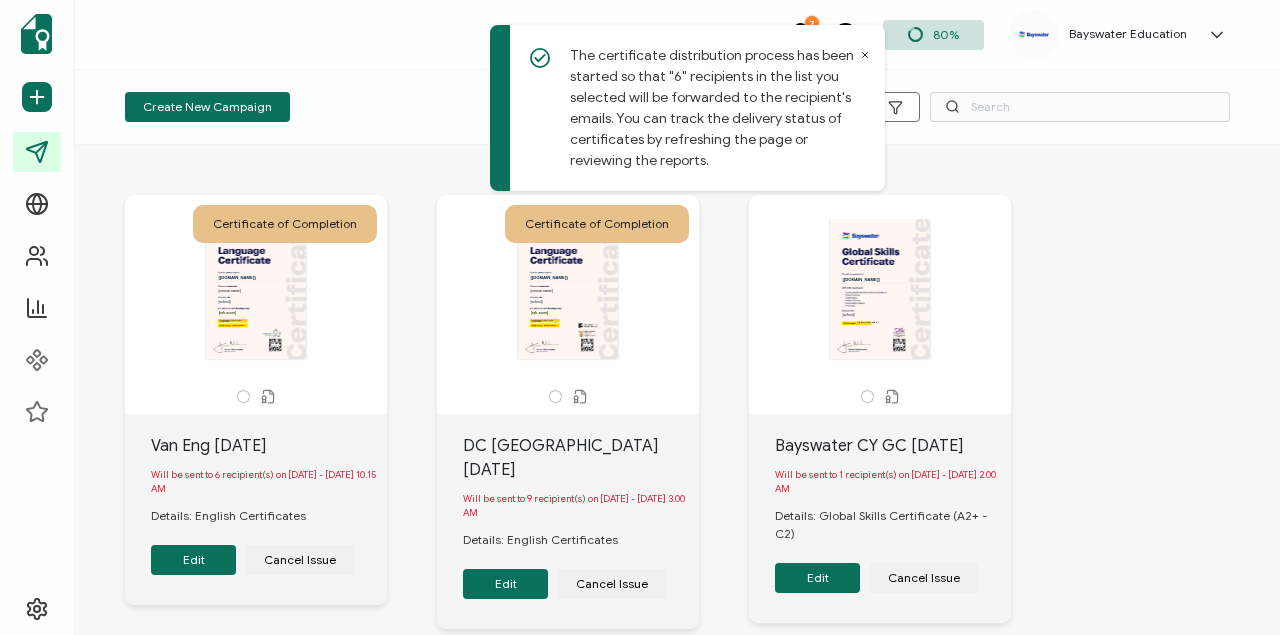 click on "Edit" at bounding box center [193, 560] 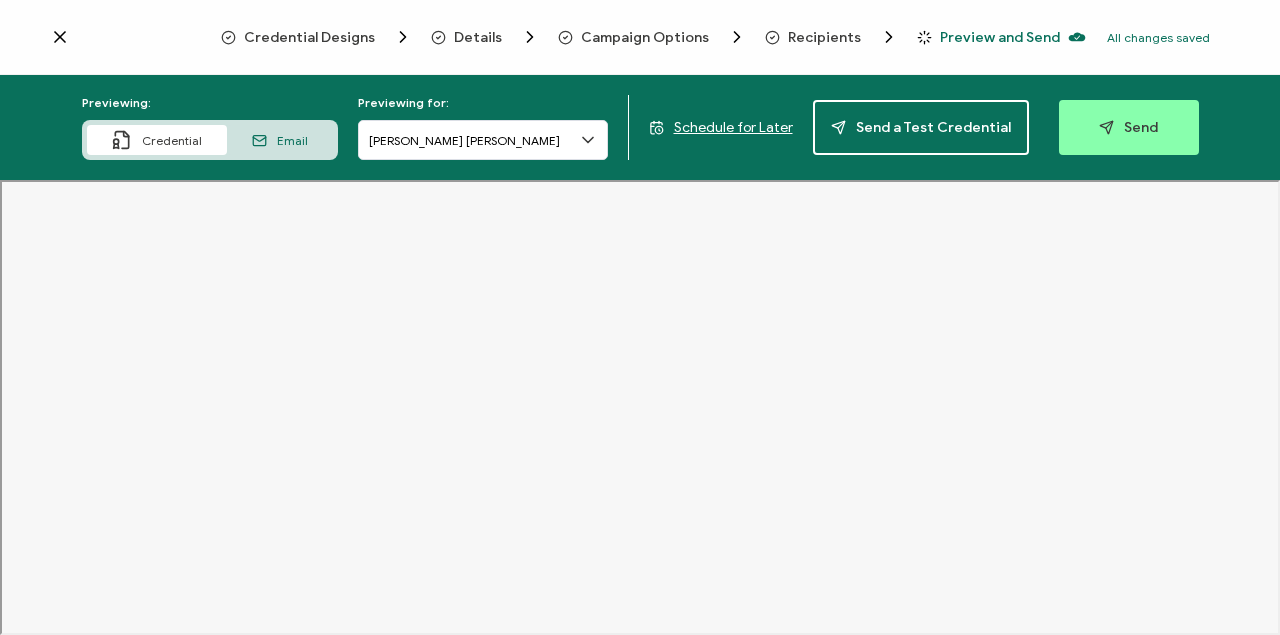 click on "Details" at bounding box center (478, 37) 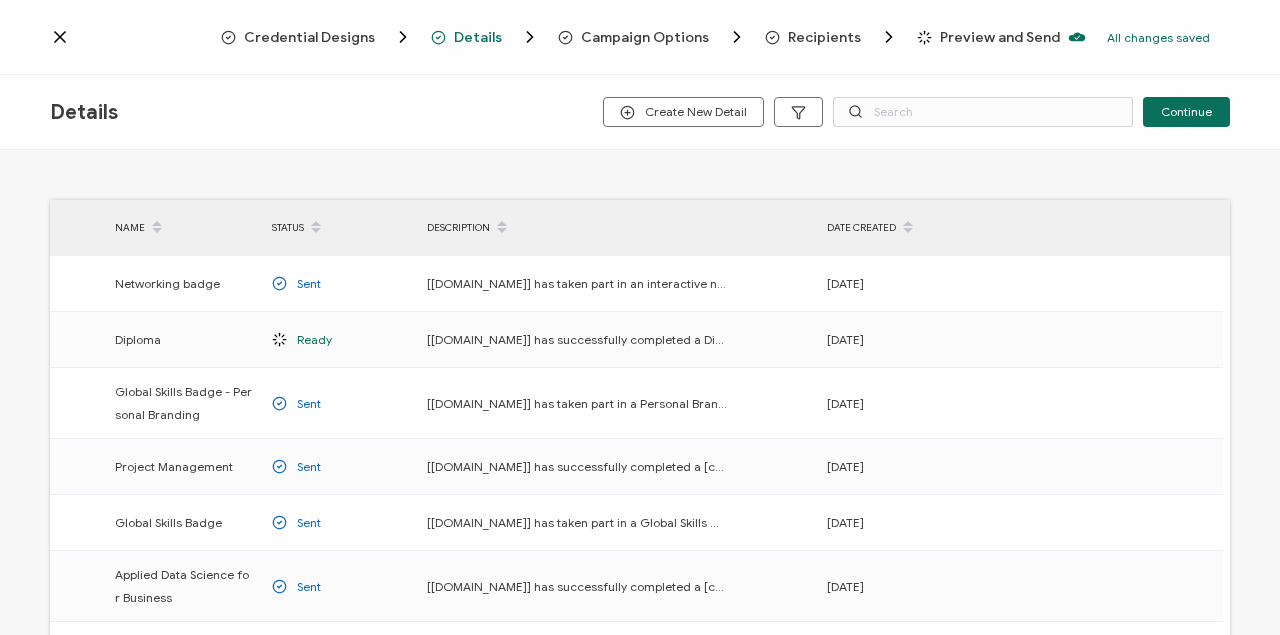 click on "Campaign Options" at bounding box center (645, 37) 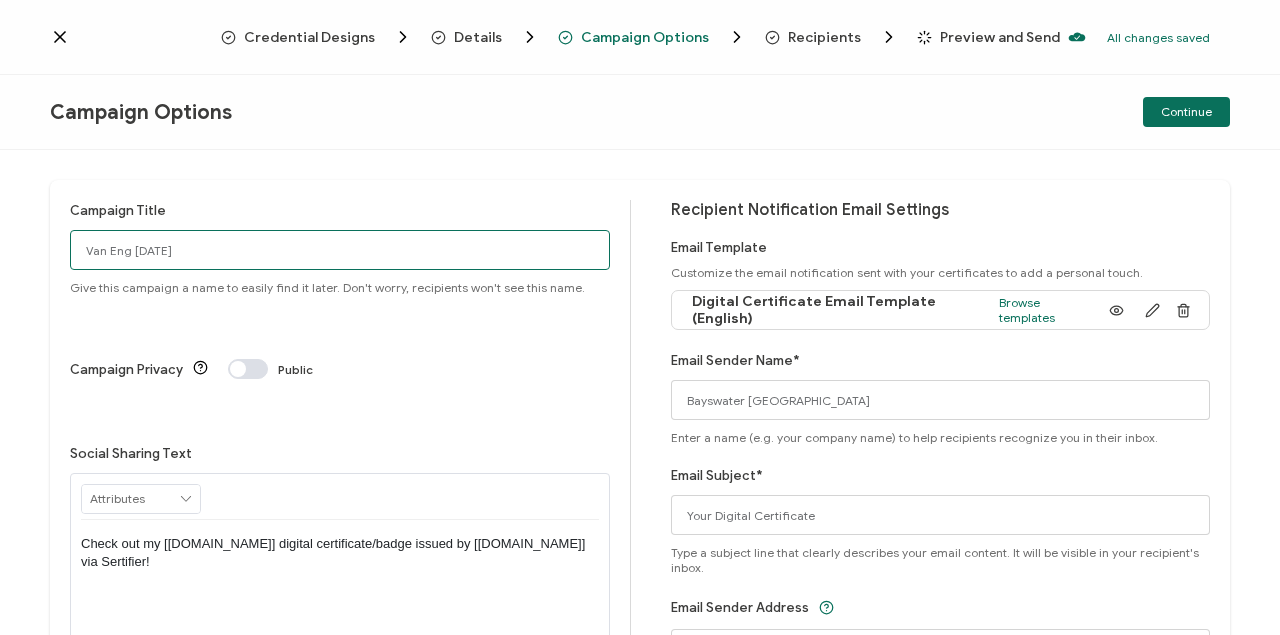 click on "Van Eng [DATE]" at bounding box center [340, 250] 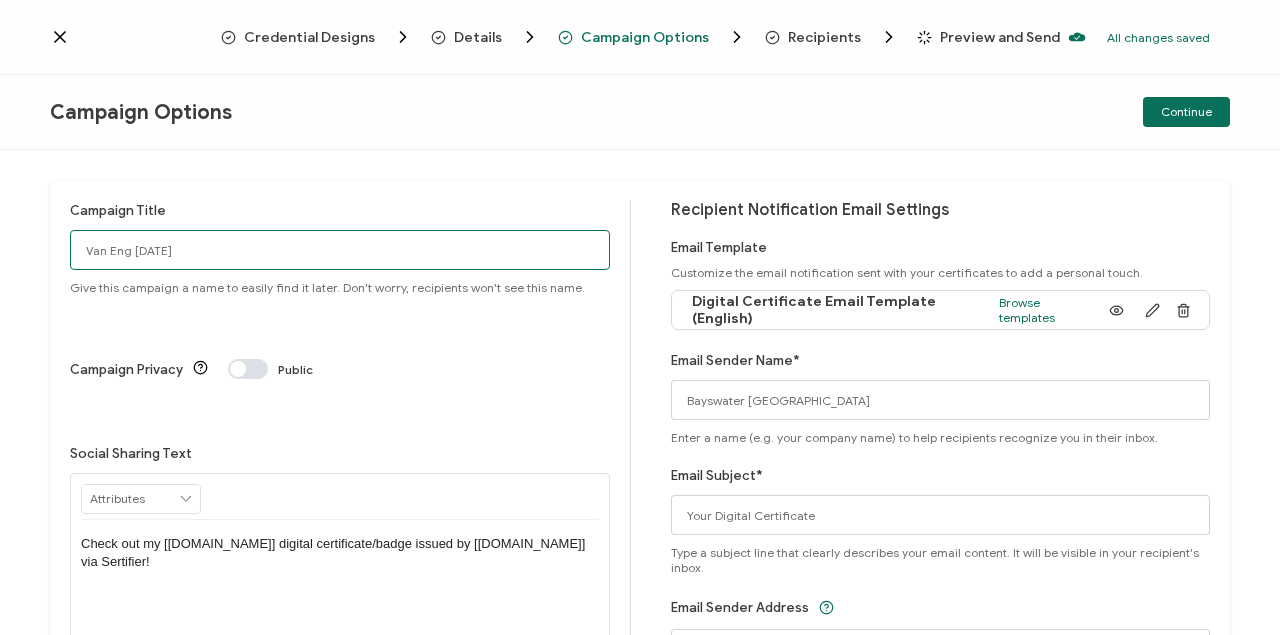 type on "Van Eng [DATE]" 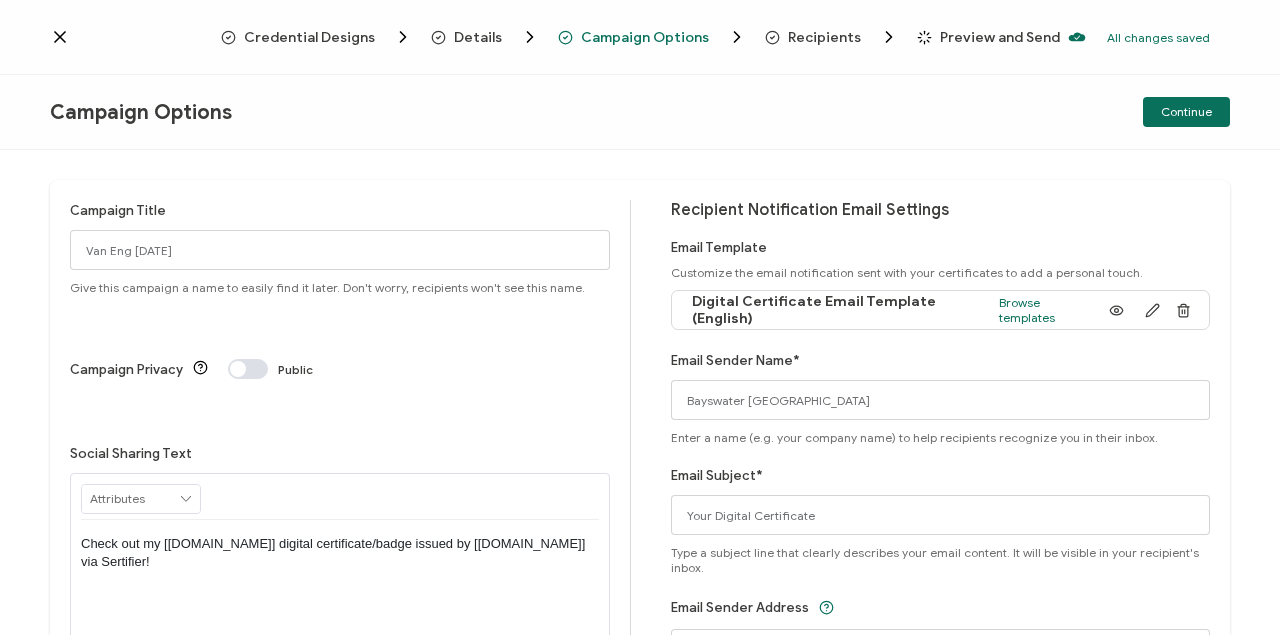 click on "Credential Designs       Details       Campaign Options       Recipients       Preview and Send
All changes saved
We save your content automatically as you keep working.
Changes are saved automatically. Any credentials sent from this campaign will update automatically. To undo modifications, re-edit the relevant element.
All changes saved
Last saved on [DATE] 05:06 PM" at bounding box center (640, 37) 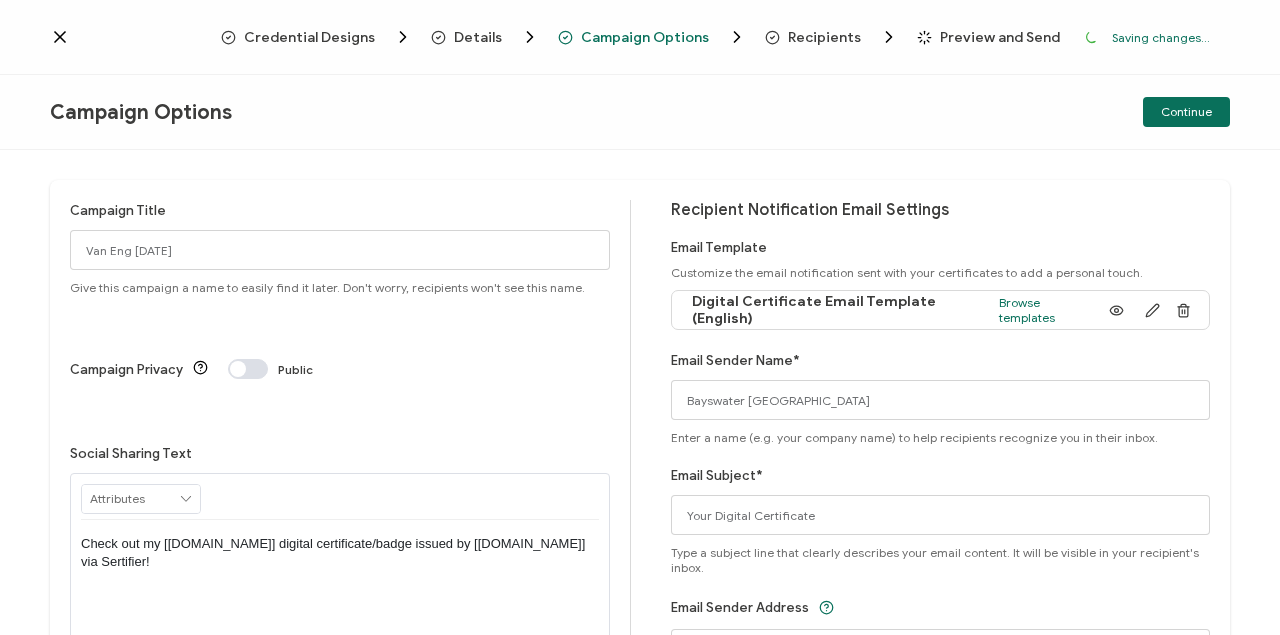 click on "Recipients" at bounding box center (824, 37) 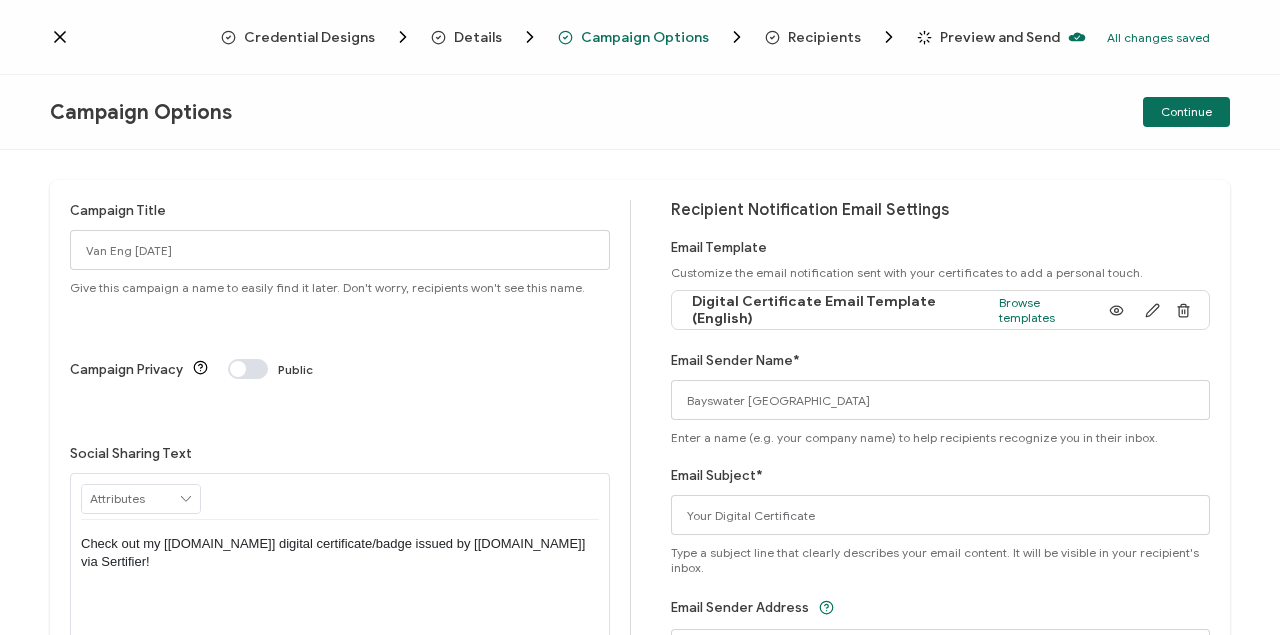 click 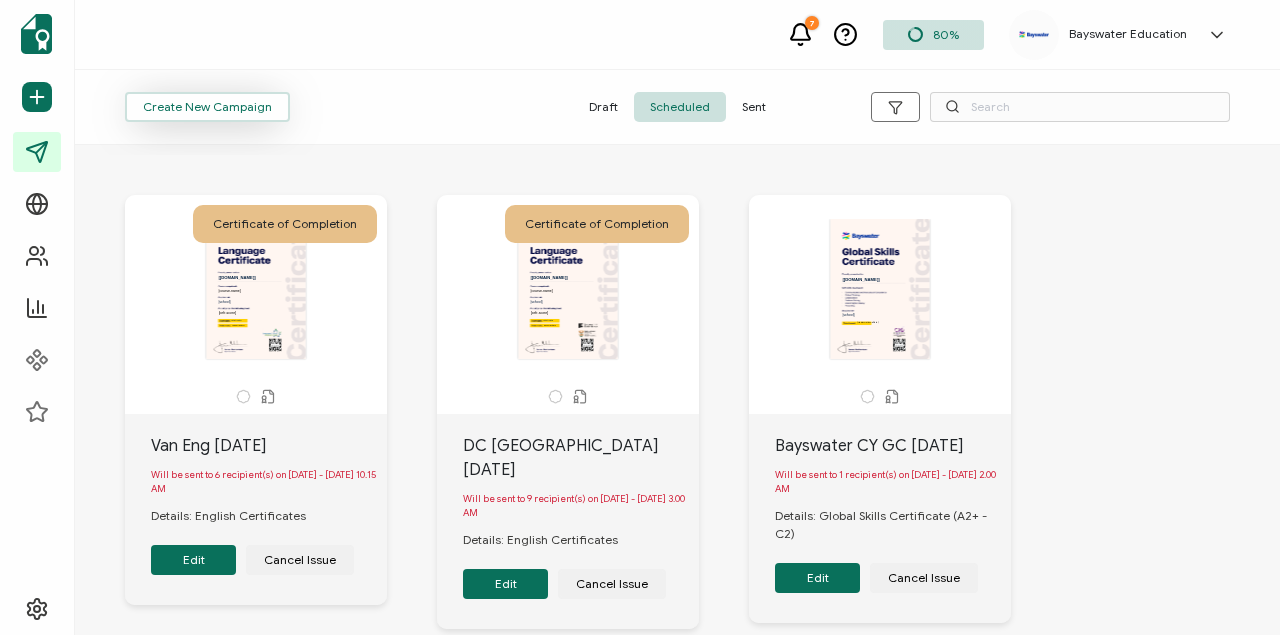 click on "Create New Campaign" at bounding box center [207, 107] 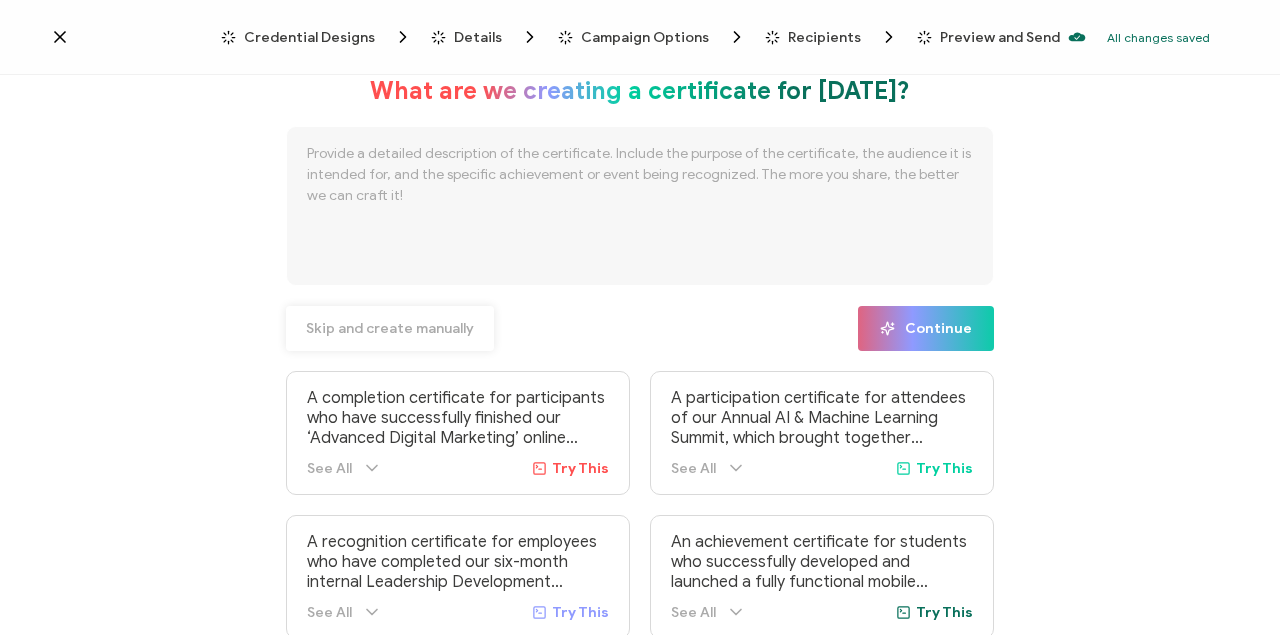 click on "Skip and create manually" at bounding box center [390, 329] 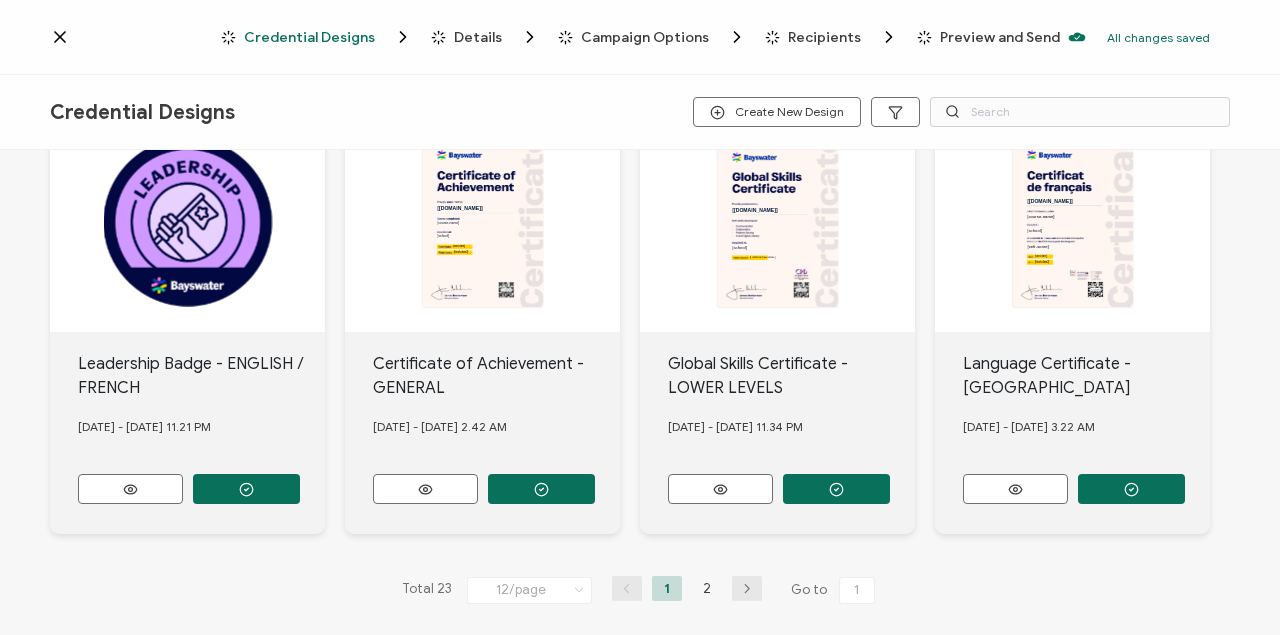scroll, scrollTop: 933, scrollLeft: 0, axis: vertical 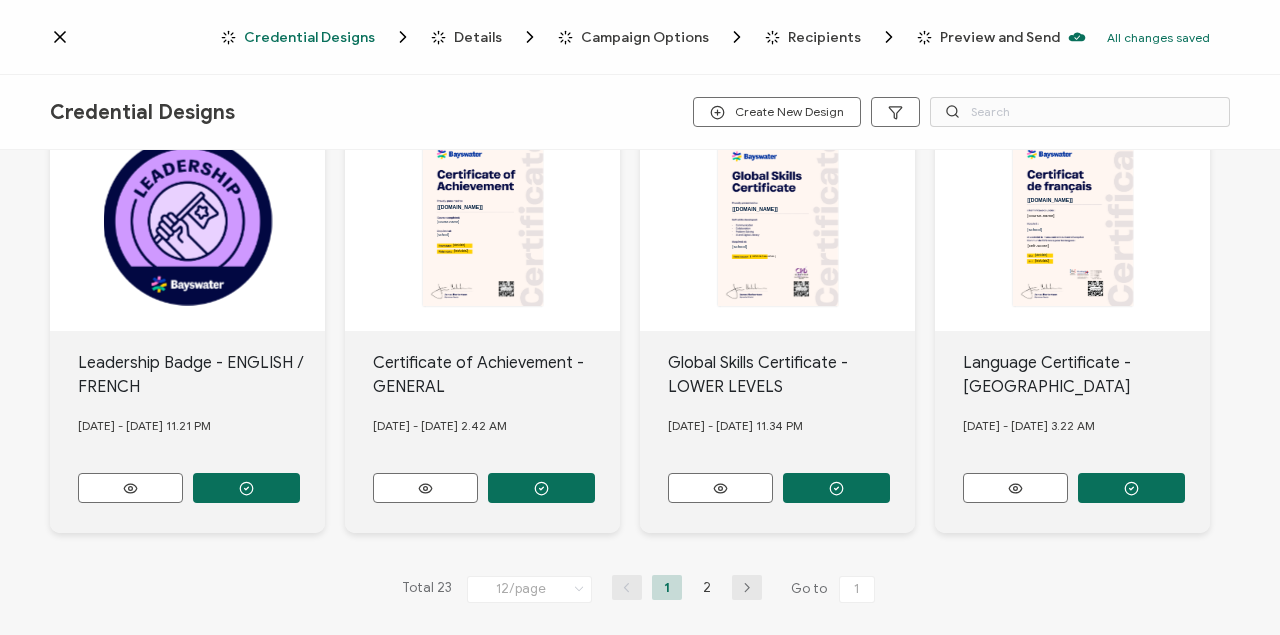 click on "2" at bounding box center (707, 587) 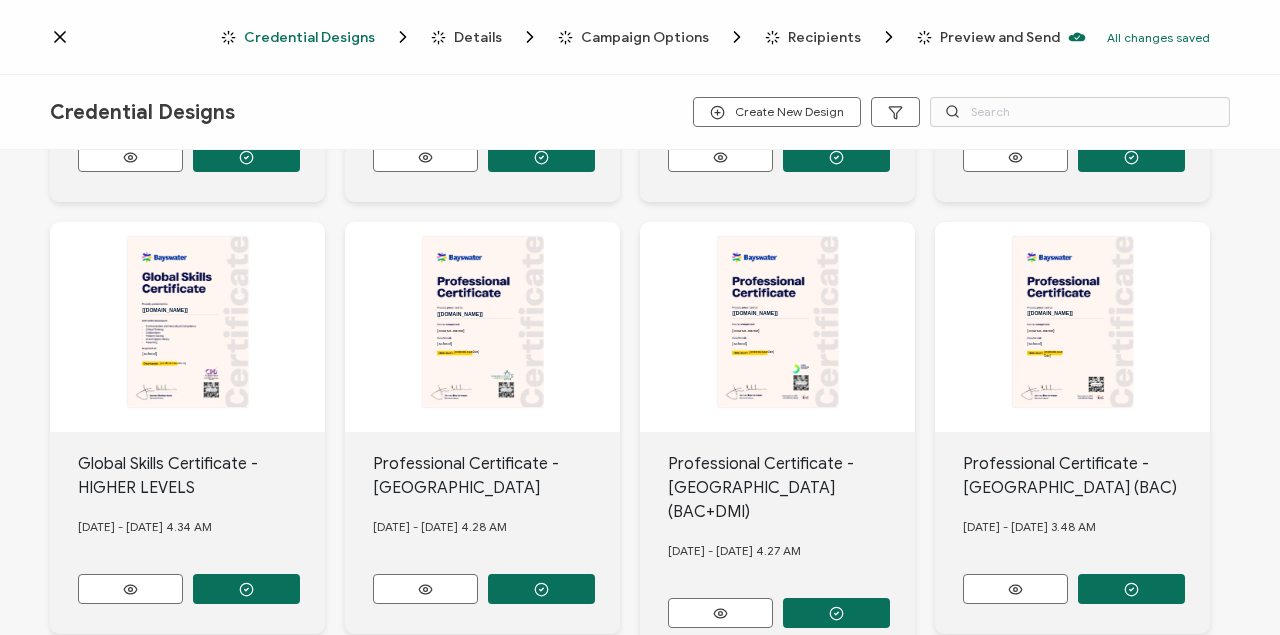 scroll, scrollTop: 466, scrollLeft: 0, axis: vertical 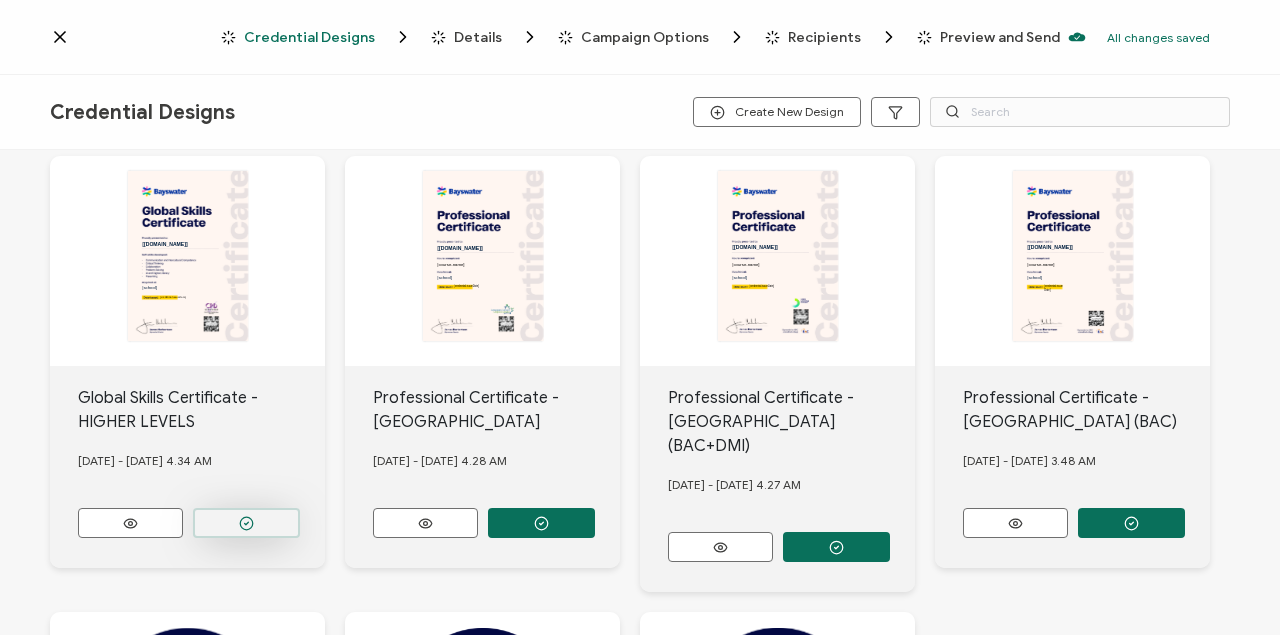 click 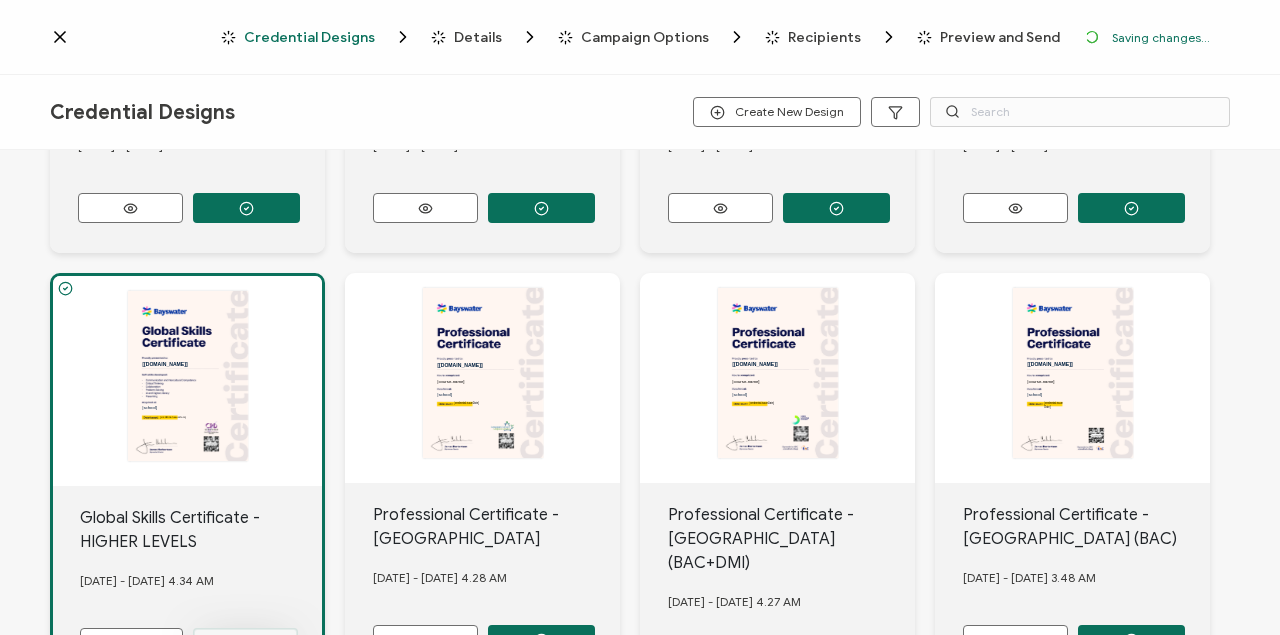 scroll, scrollTop: 582, scrollLeft: 0, axis: vertical 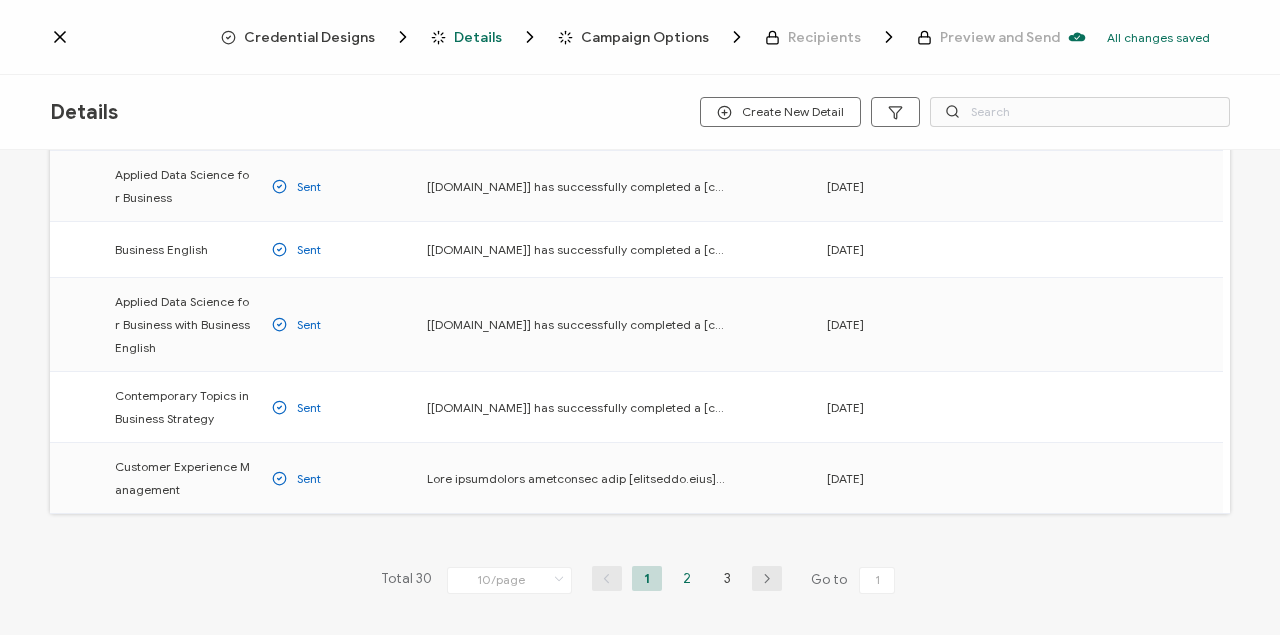 click on "2" at bounding box center [687, 578] 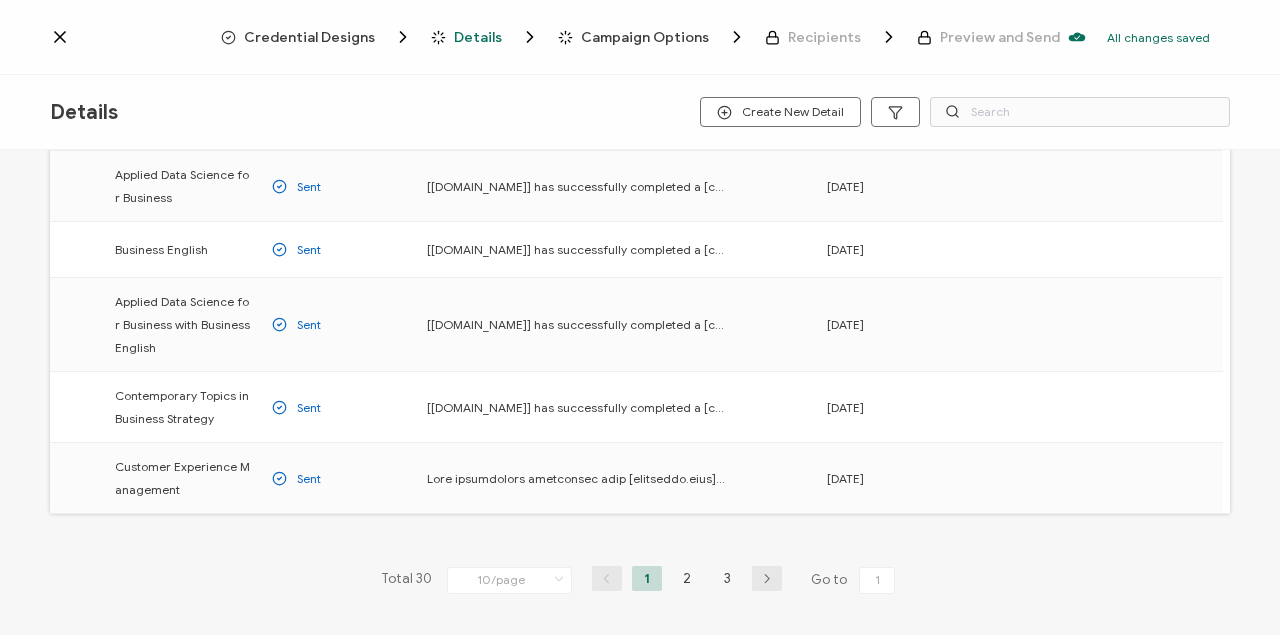 scroll, scrollTop: 0, scrollLeft: 0, axis: both 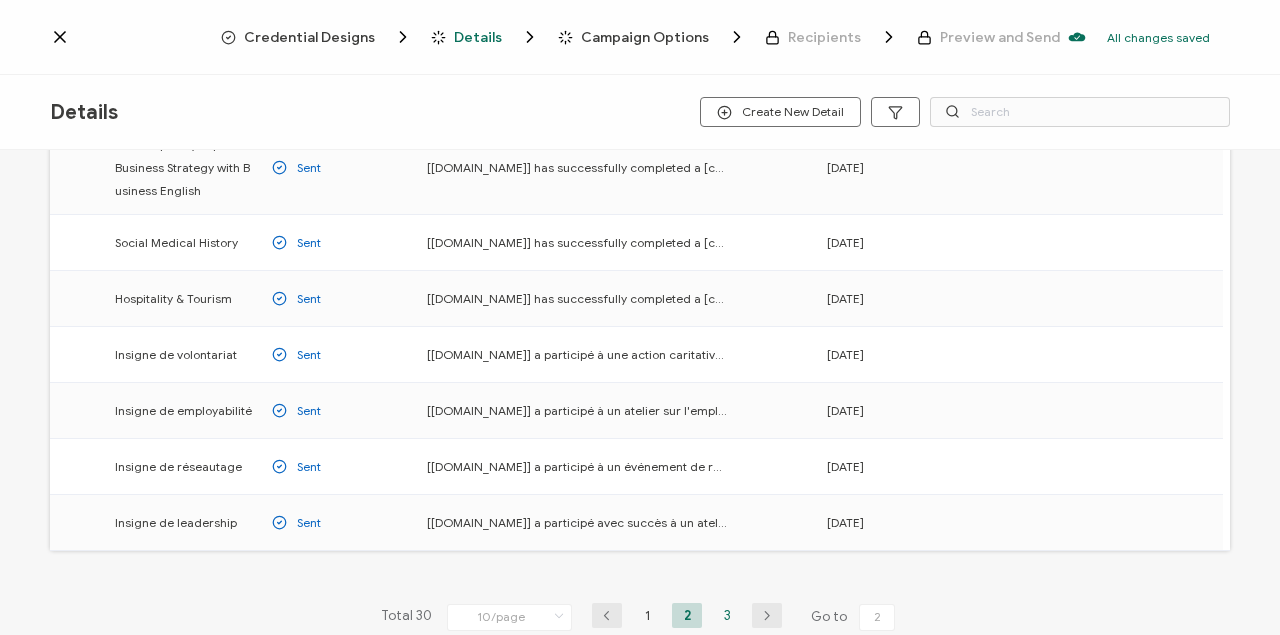 click on "3" at bounding box center (727, 615) 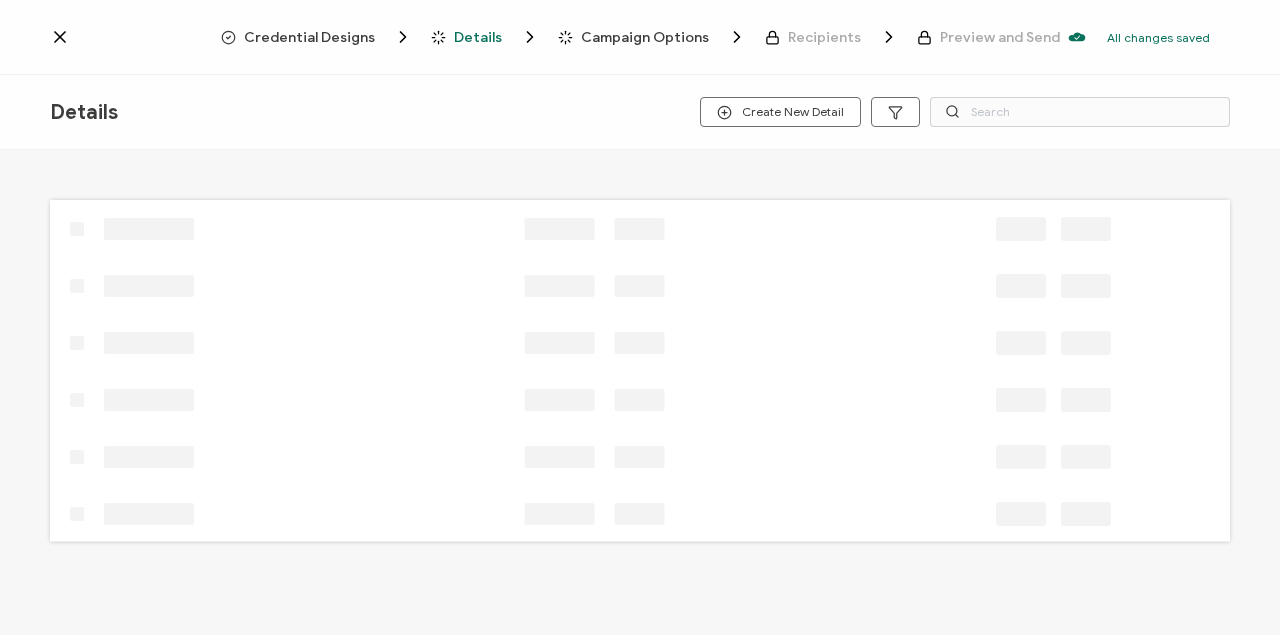 scroll, scrollTop: 0, scrollLeft: 0, axis: both 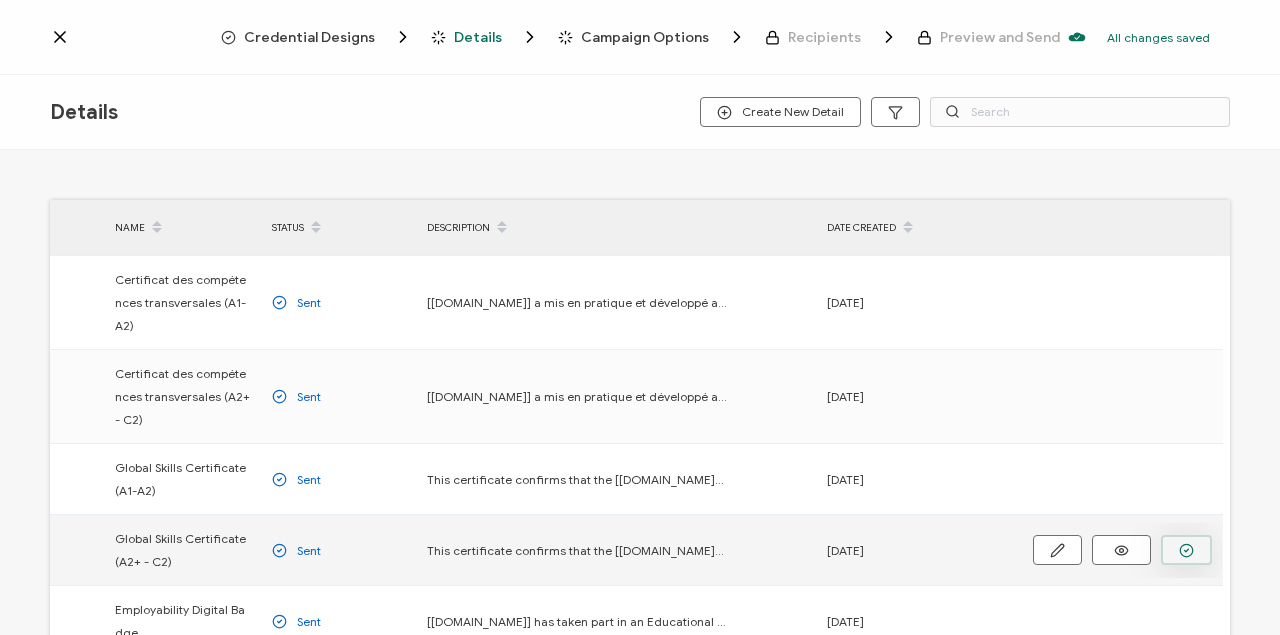 click 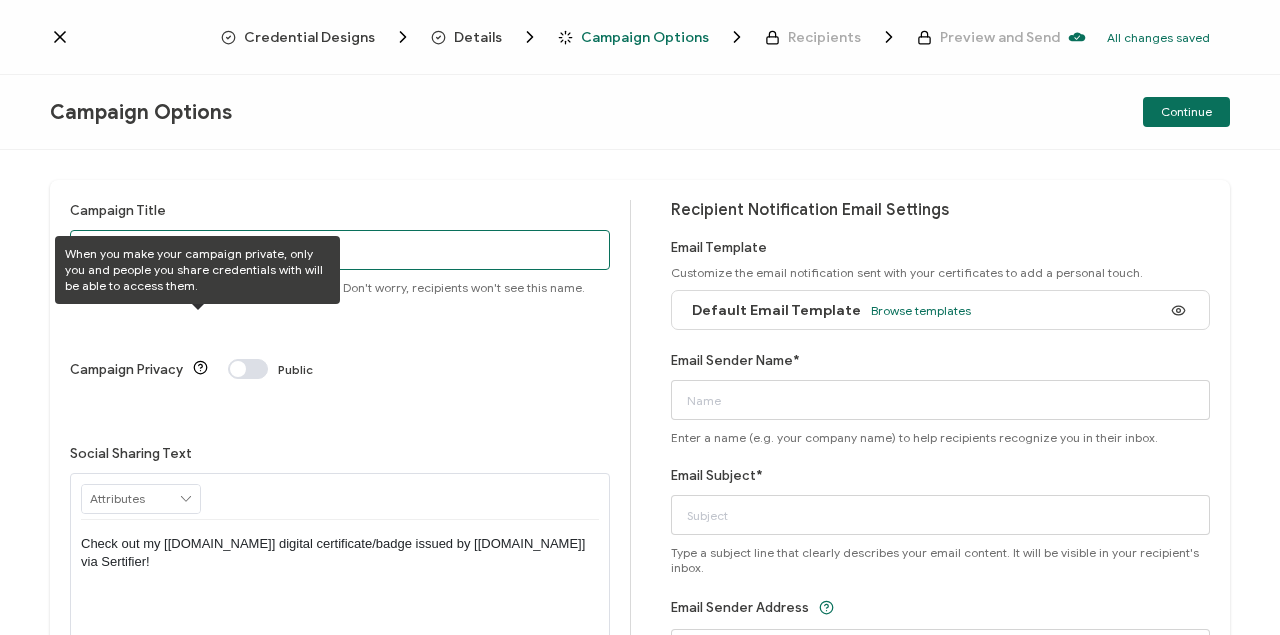 click on "Credential [SECURITY_DATA]" at bounding box center [340, 250] 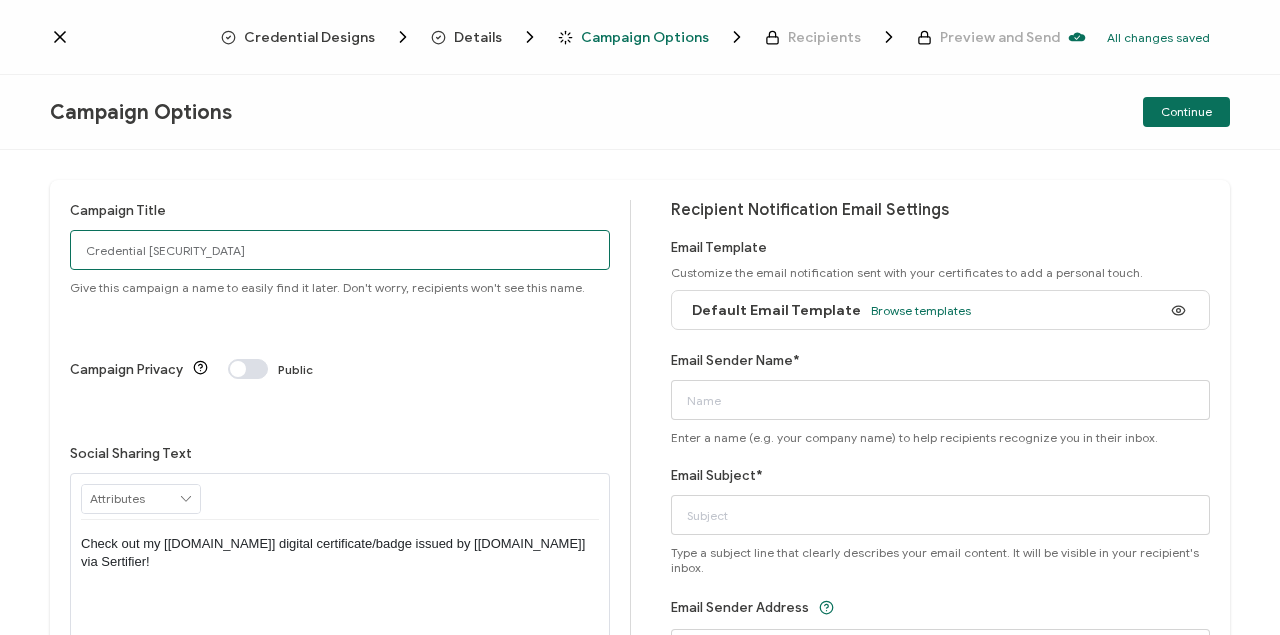drag, startPoint x: 186, startPoint y: 259, endPoint x: 34, endPoint y: 268, distance: 152.26622 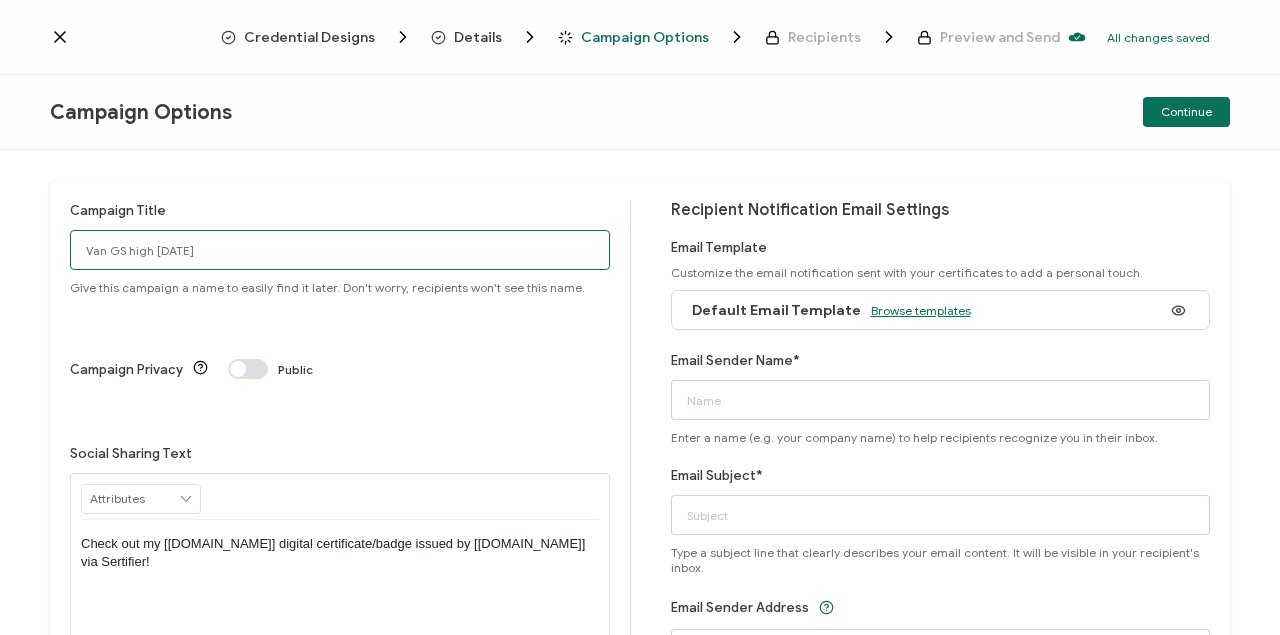 type on "Van GS high [DATE]" 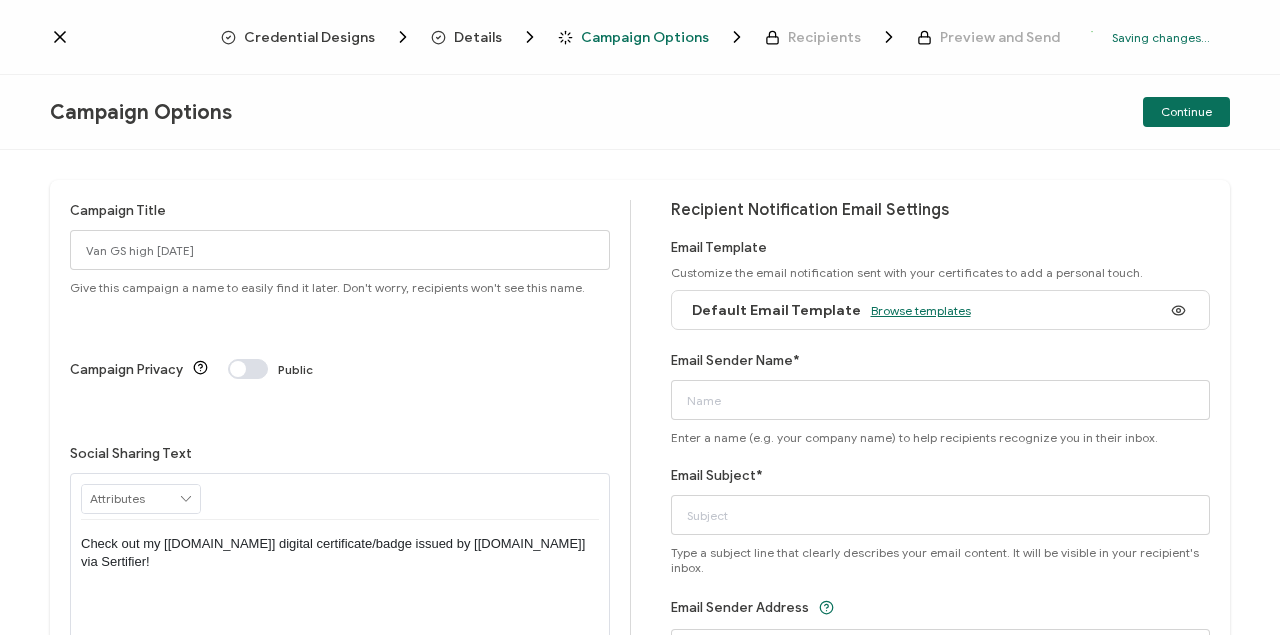 click on "Browse templates" at bounding box center (921, 310) 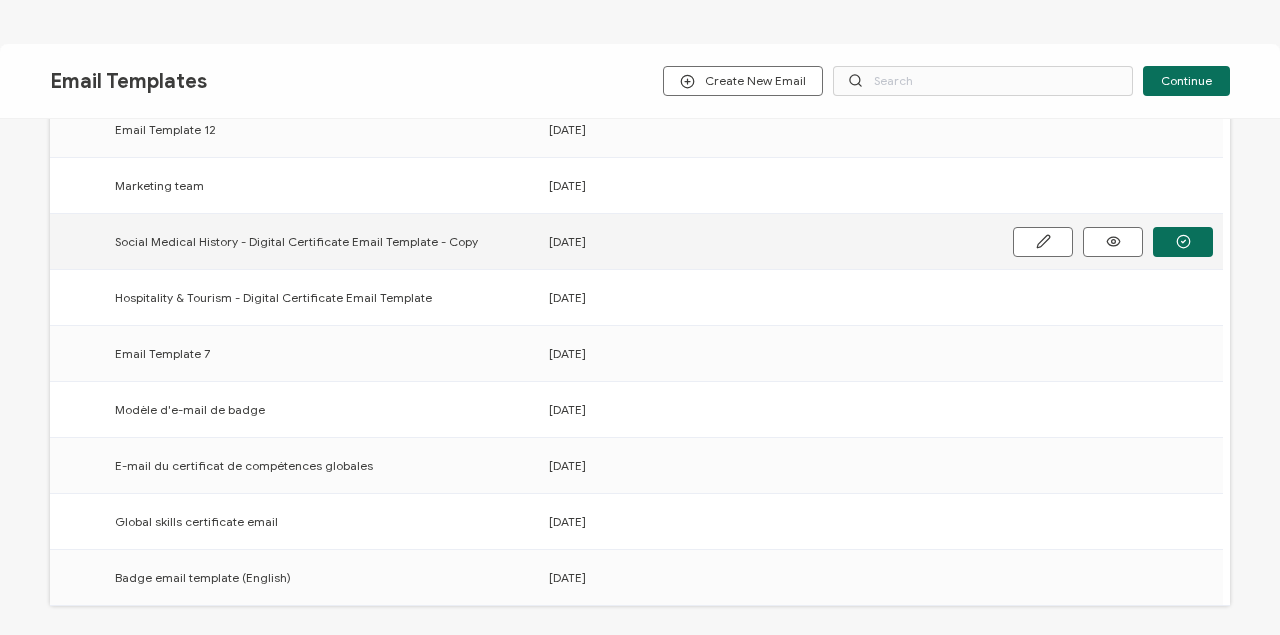 scroll, scrollTop: 333, scrollLeft: 0, axis: vertical 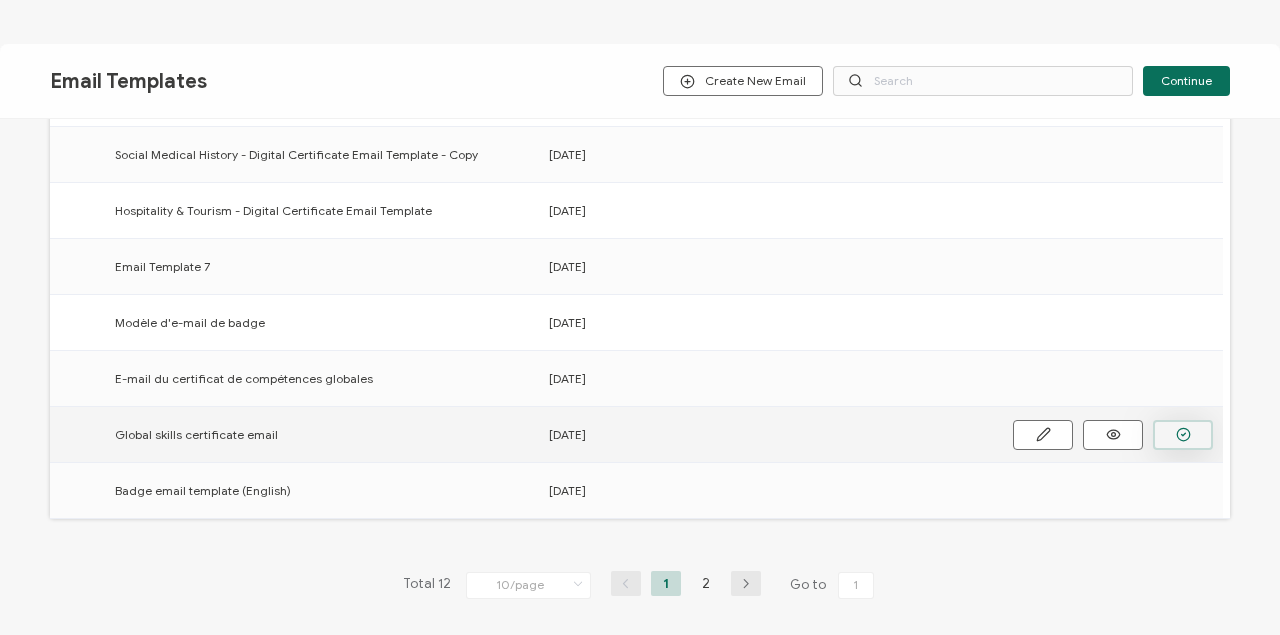 click 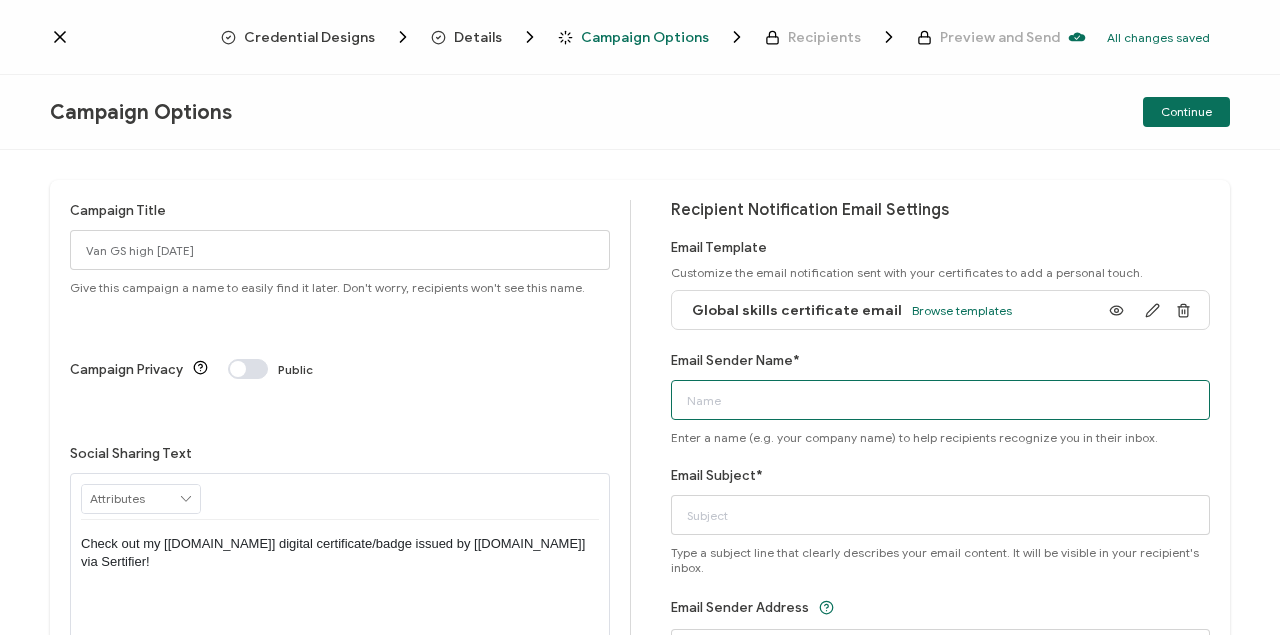 click on "Email Sender Name*" at bounding box center (941, 400) 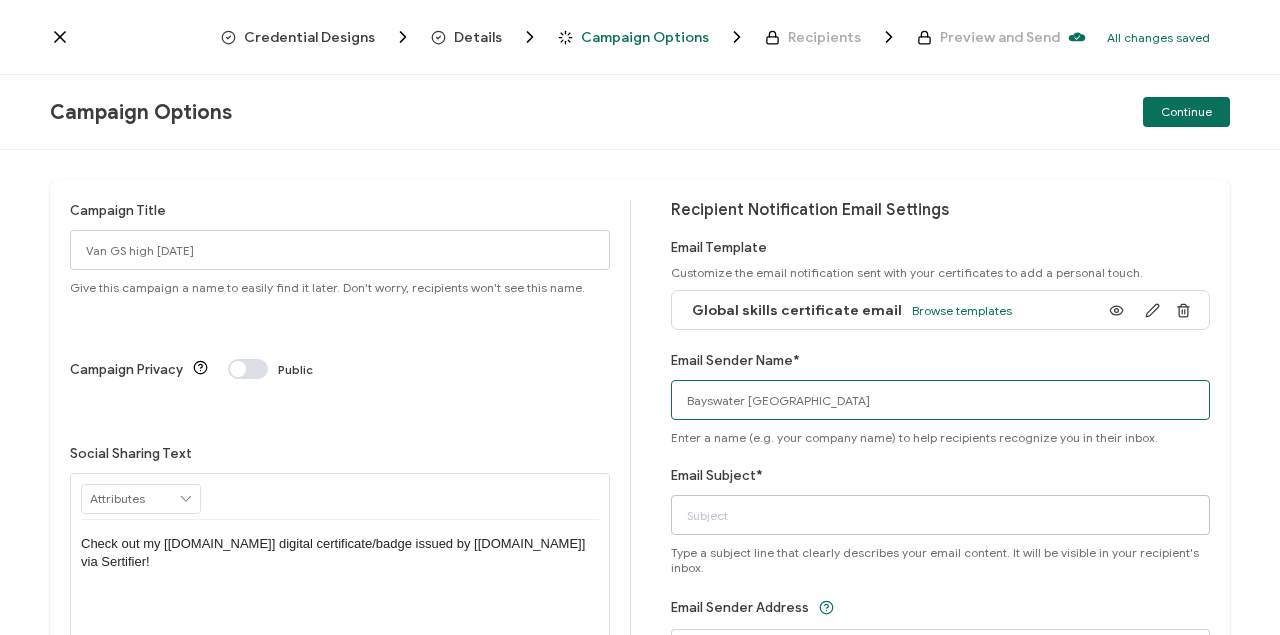 type on "Bayswater [GEOGRAPHIC_DATA]" 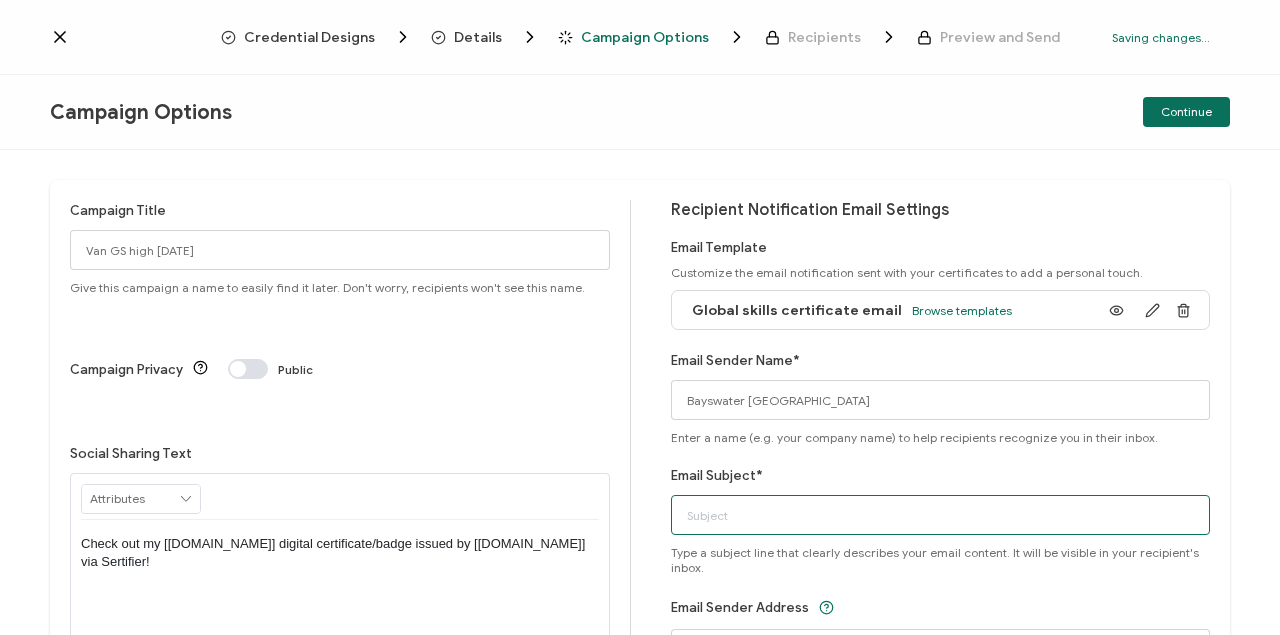 click on "Email Subject*" at bounding box center (941, 515) 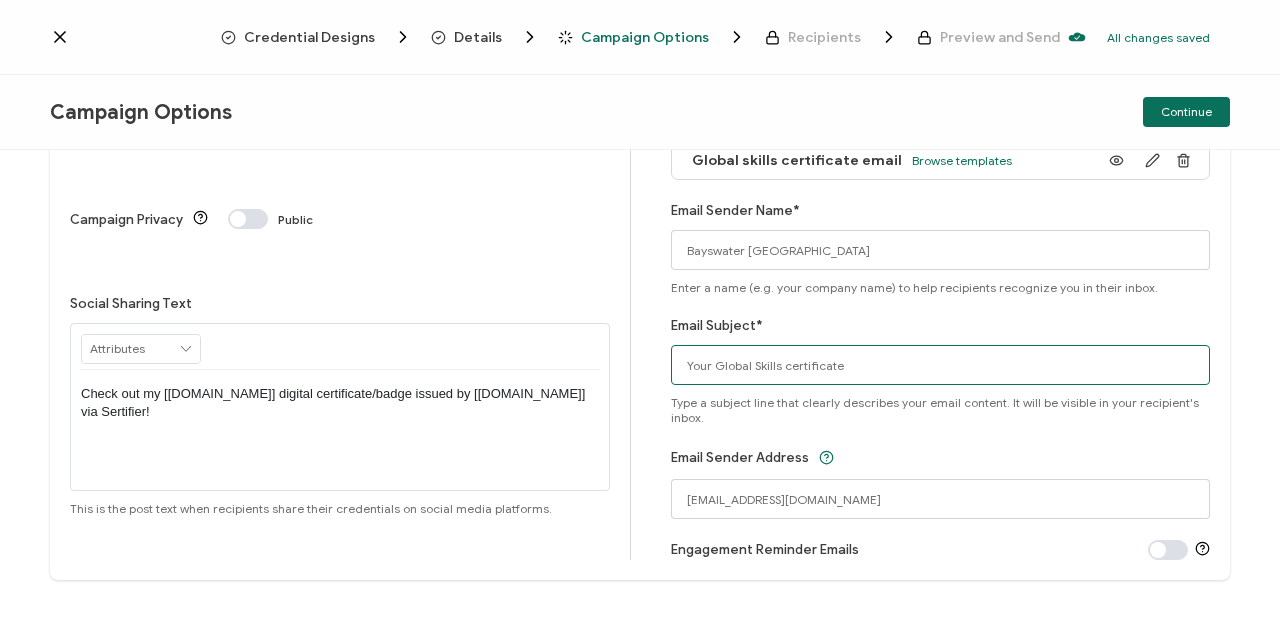 scroll, scrollTop: 164, scrollLeft: 0, axis: vertical 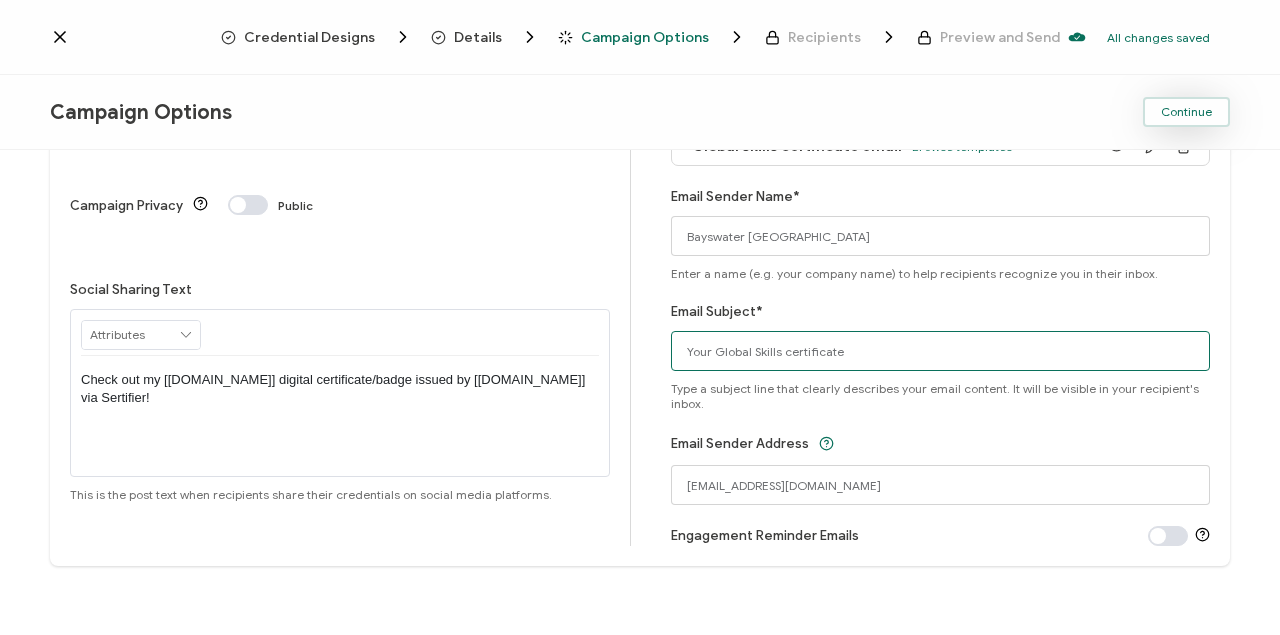 type on "Your Global Skills certificate" 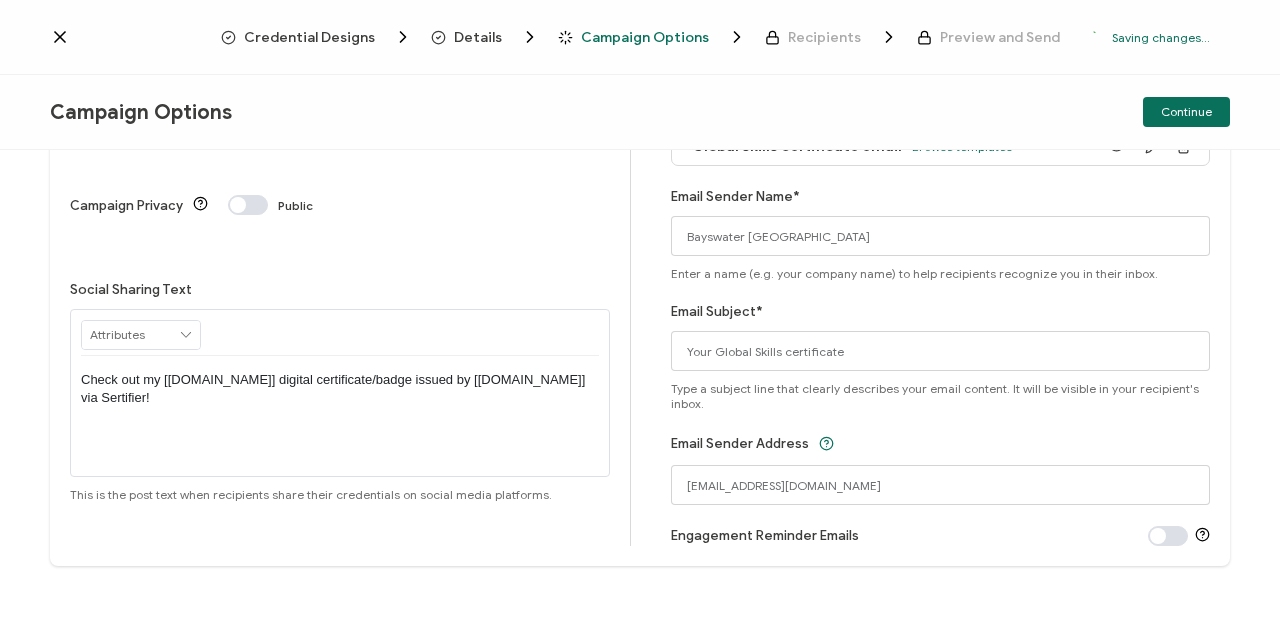 click on "Continue" at bounding box center [1186, 112] 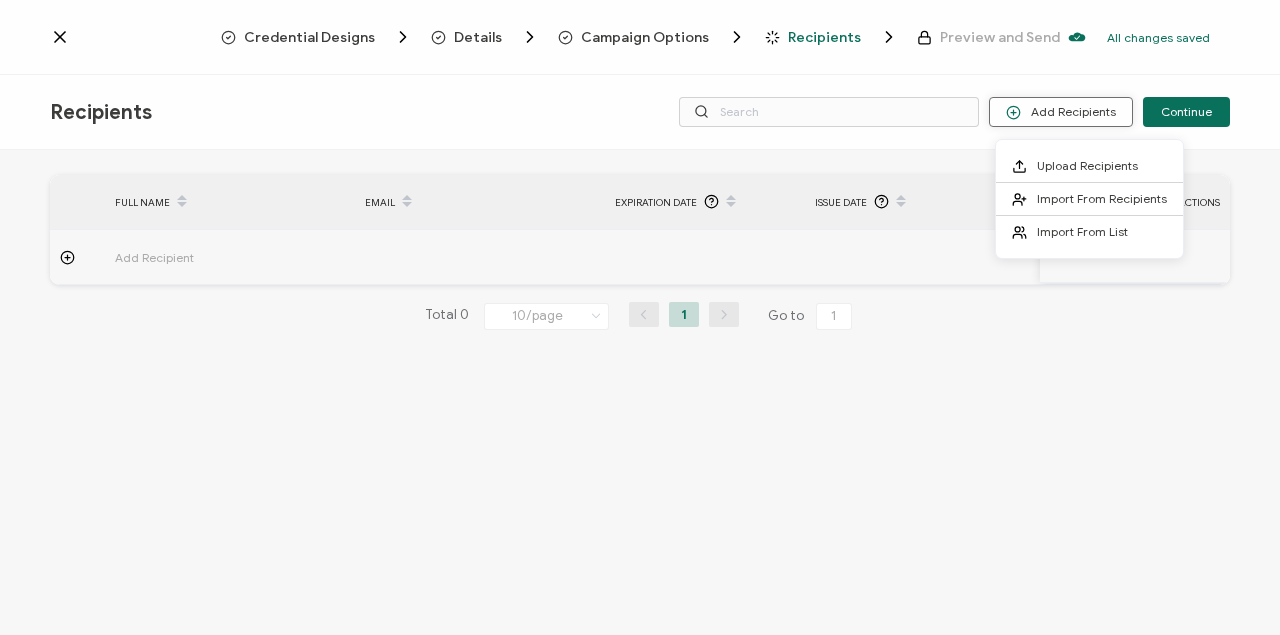 click on "Add Recipients" at bounding box center (1061, 112) 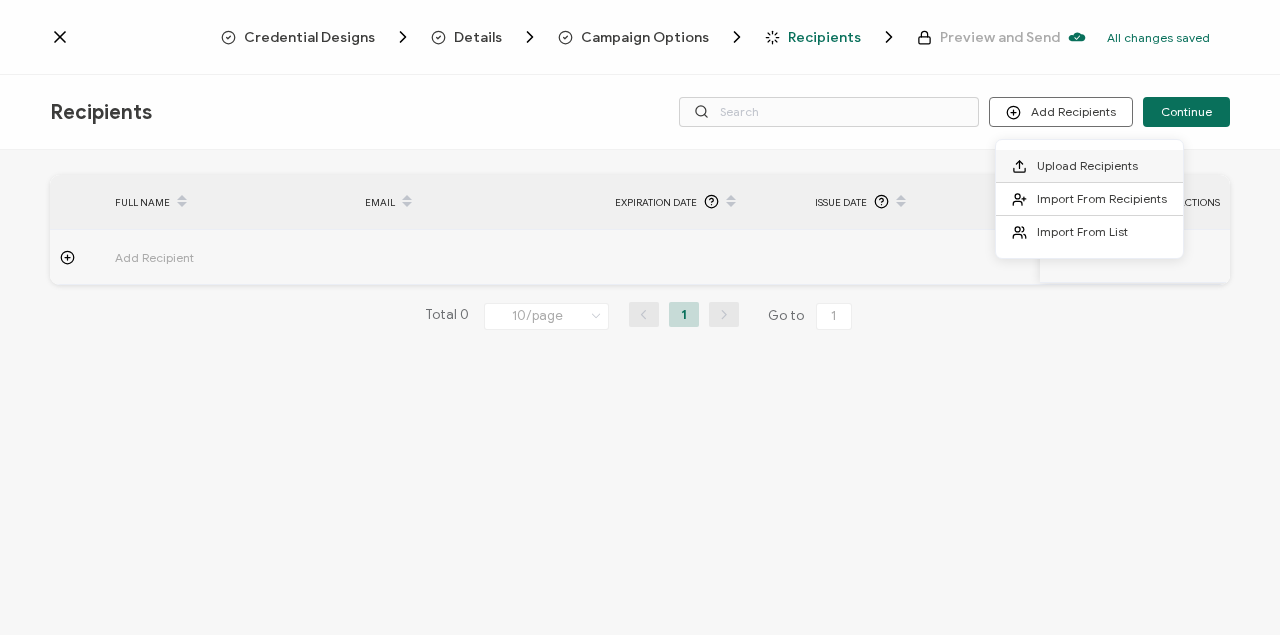 click on "Upload Recipients" at bounding box center (1087, 165) 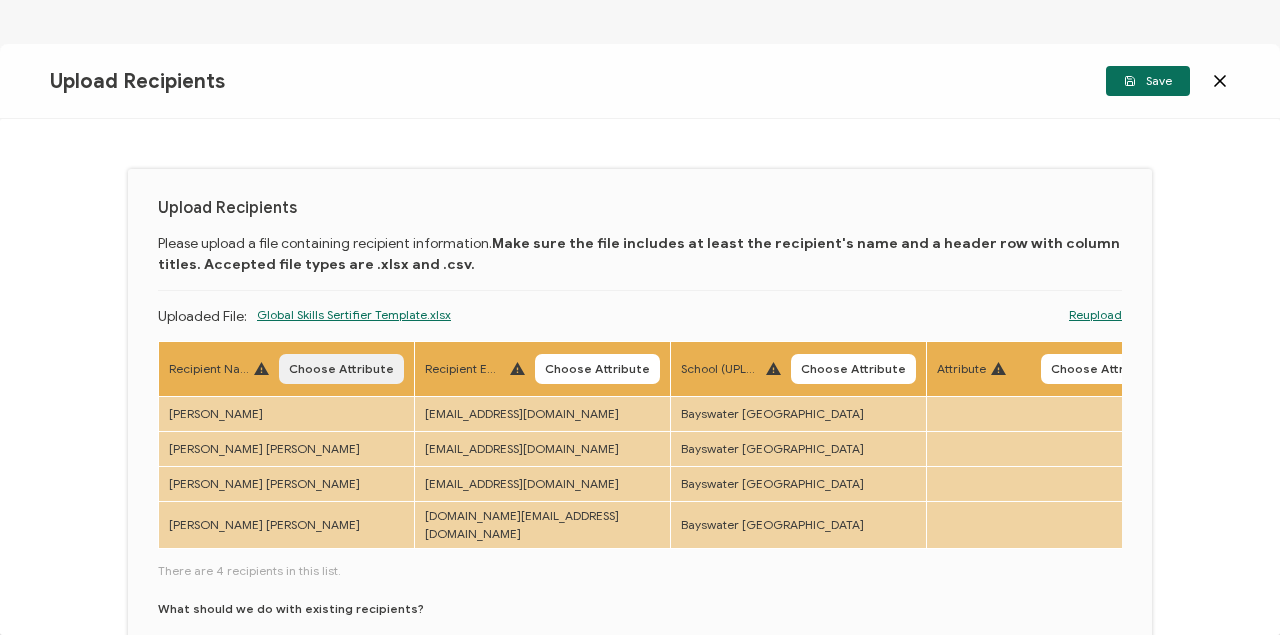 click on "Choose Attribute" at bounding box center [341, 369] 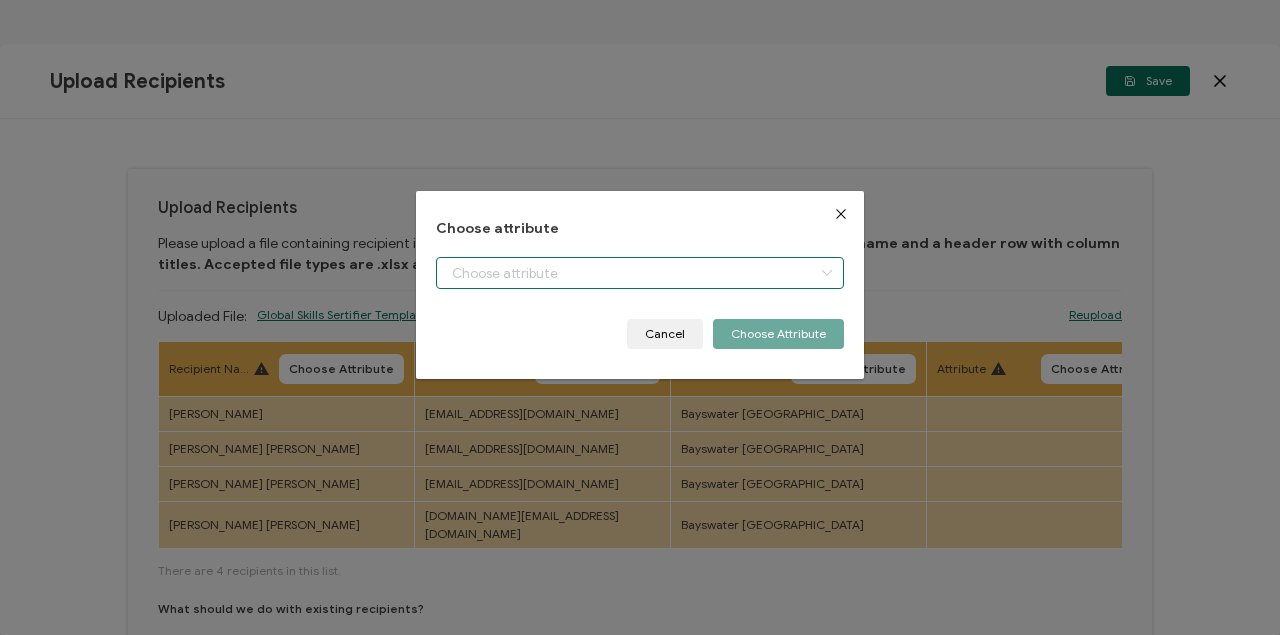 click at bounding box center (640, 273) 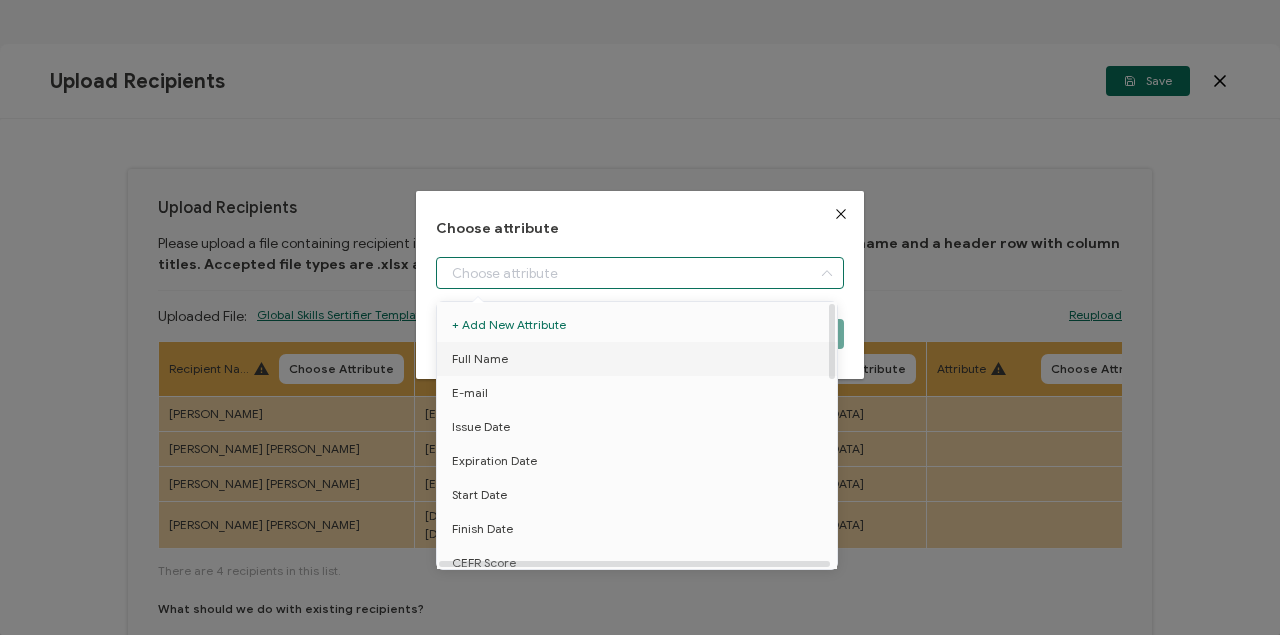 click on "Full Name" at bounding box center [480, 359] 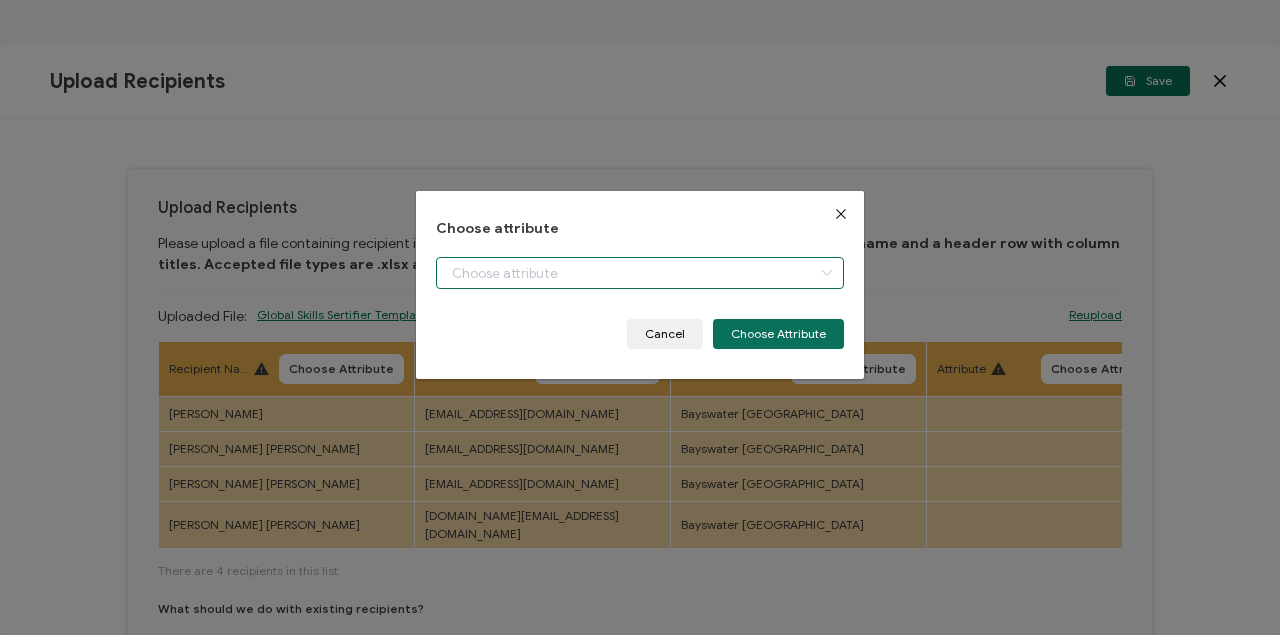 type on "Full Name" 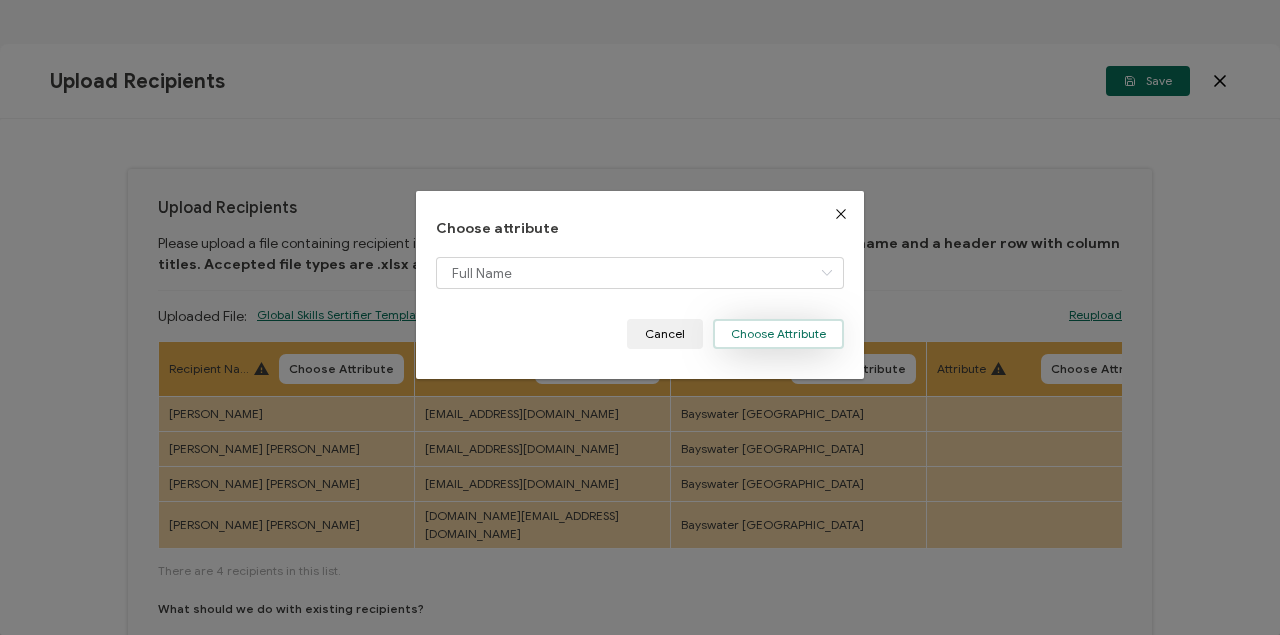 click on "Choose Attribute" at bounding box center [778, 334] 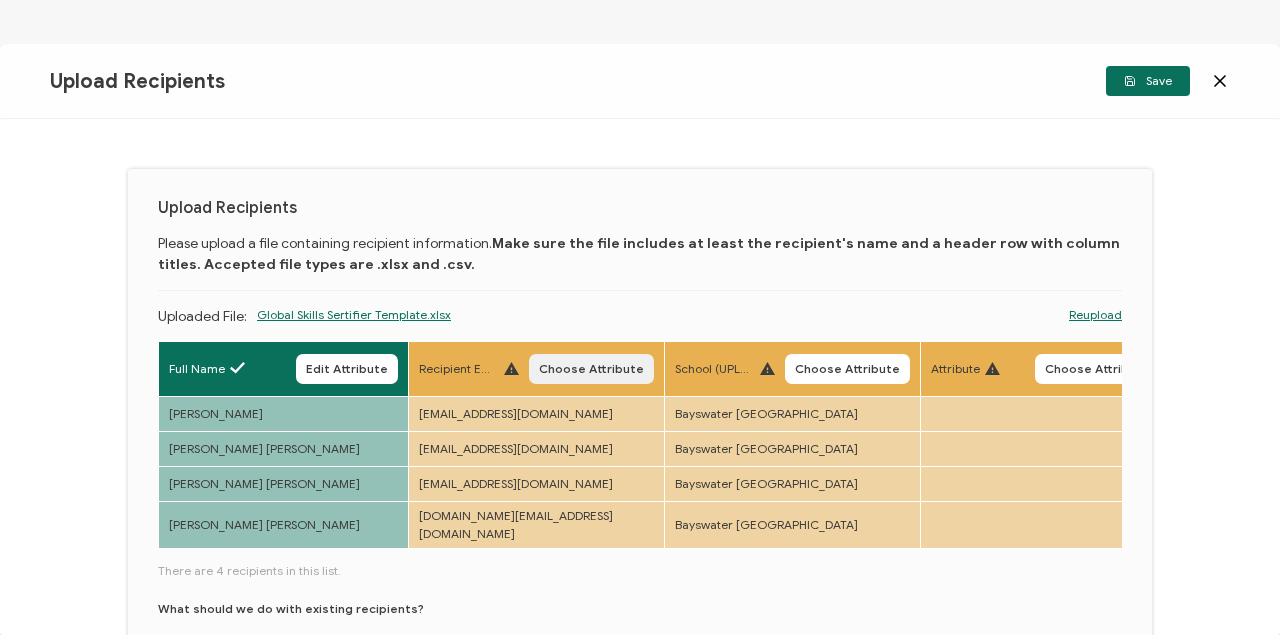 click on "Choose Attribute" at bounding box center (591, 369) 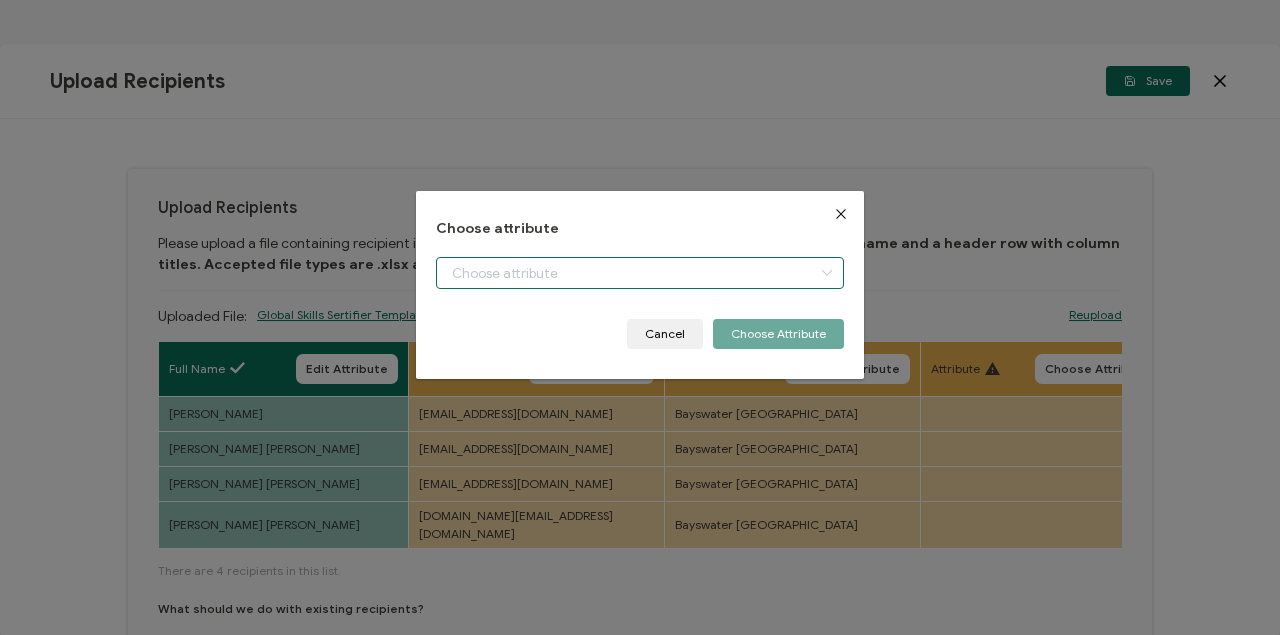 click at bounding box center [640, 273] 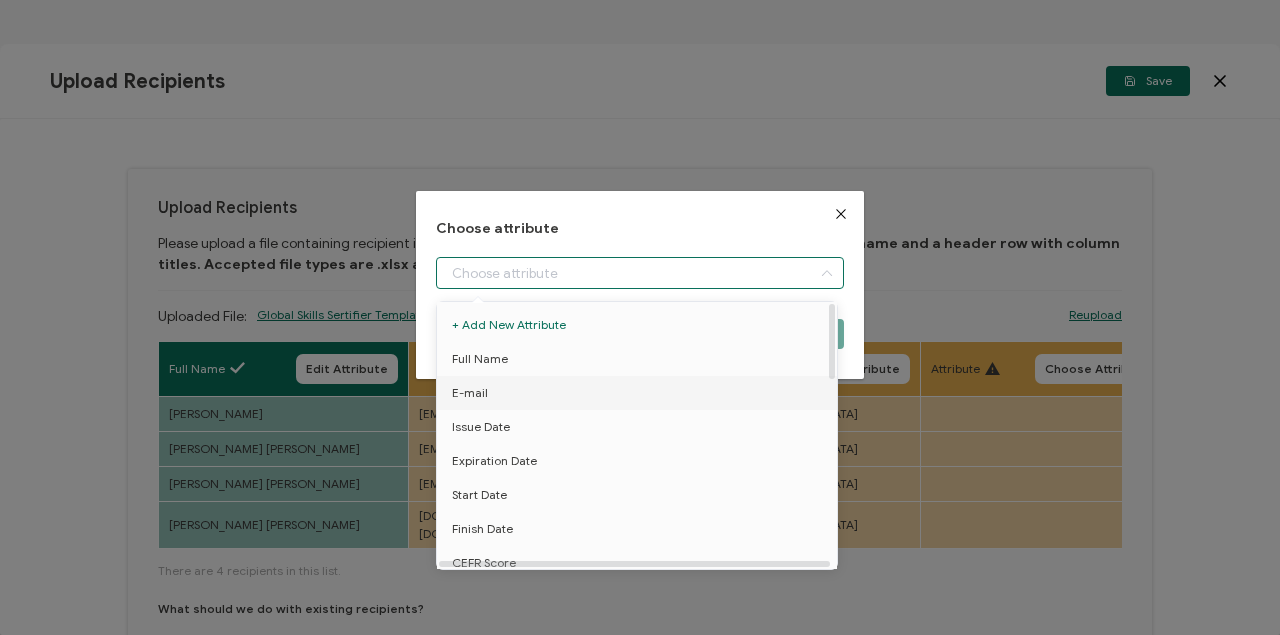click on "E-mail" at bounding box center (470, 393) 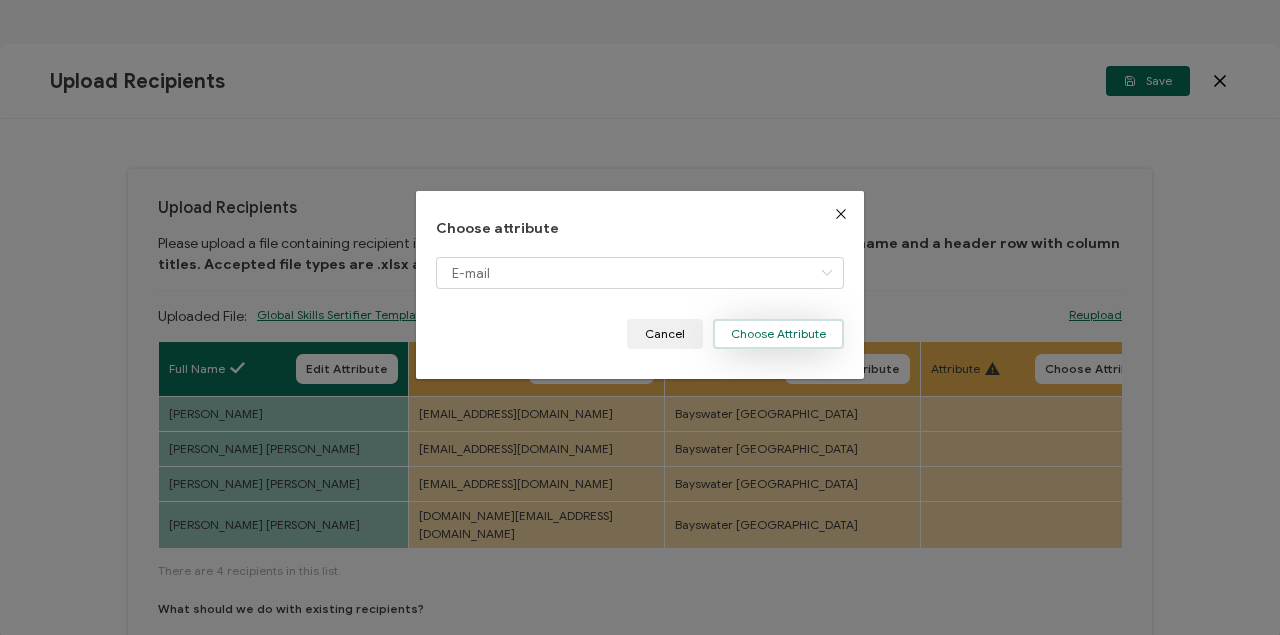 click on "Choose Attribute" at bounding box center [778, 334] 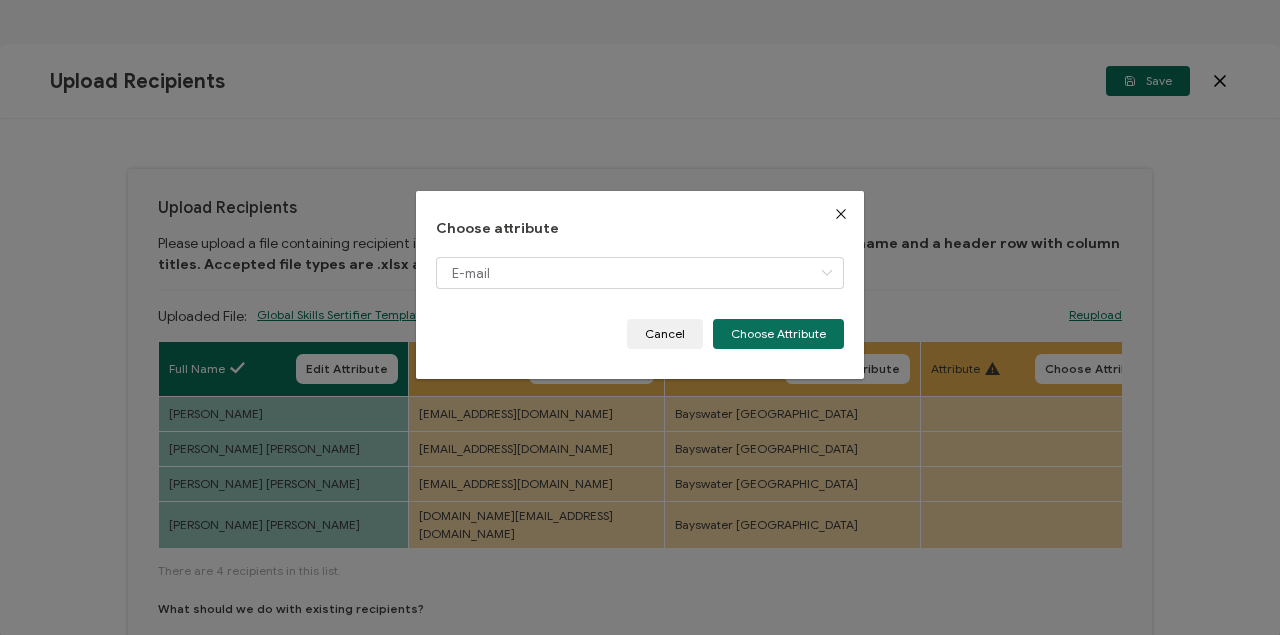 type 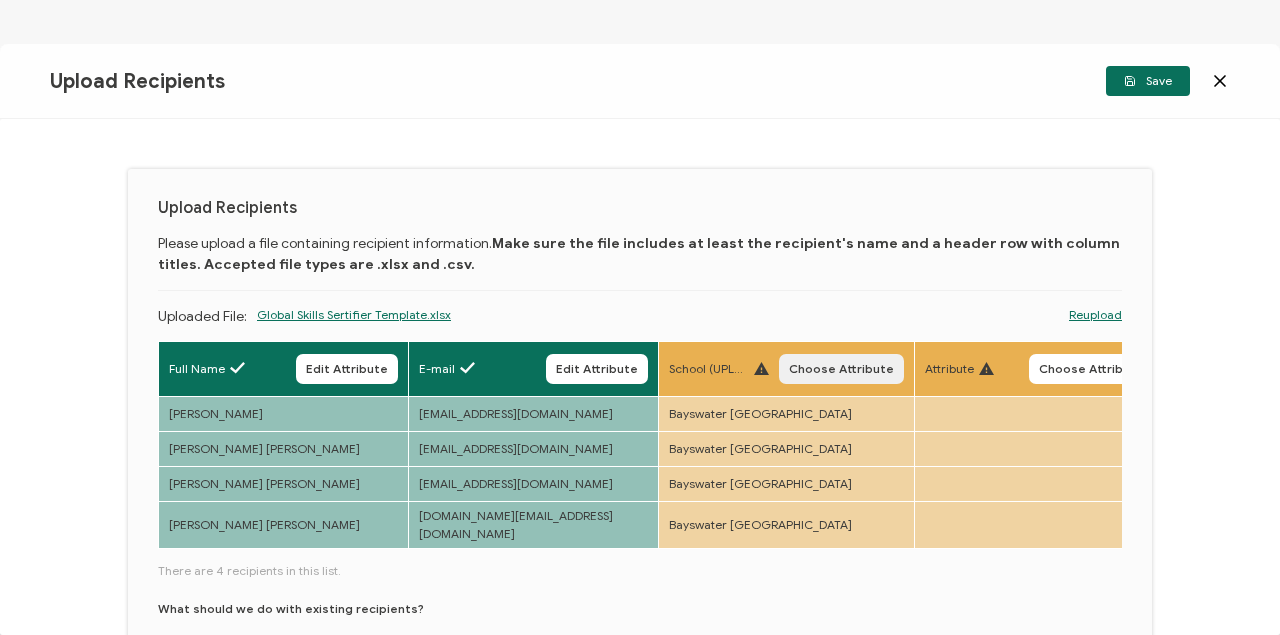 click on "Choose Attribute" at bounding box center (841, 369) 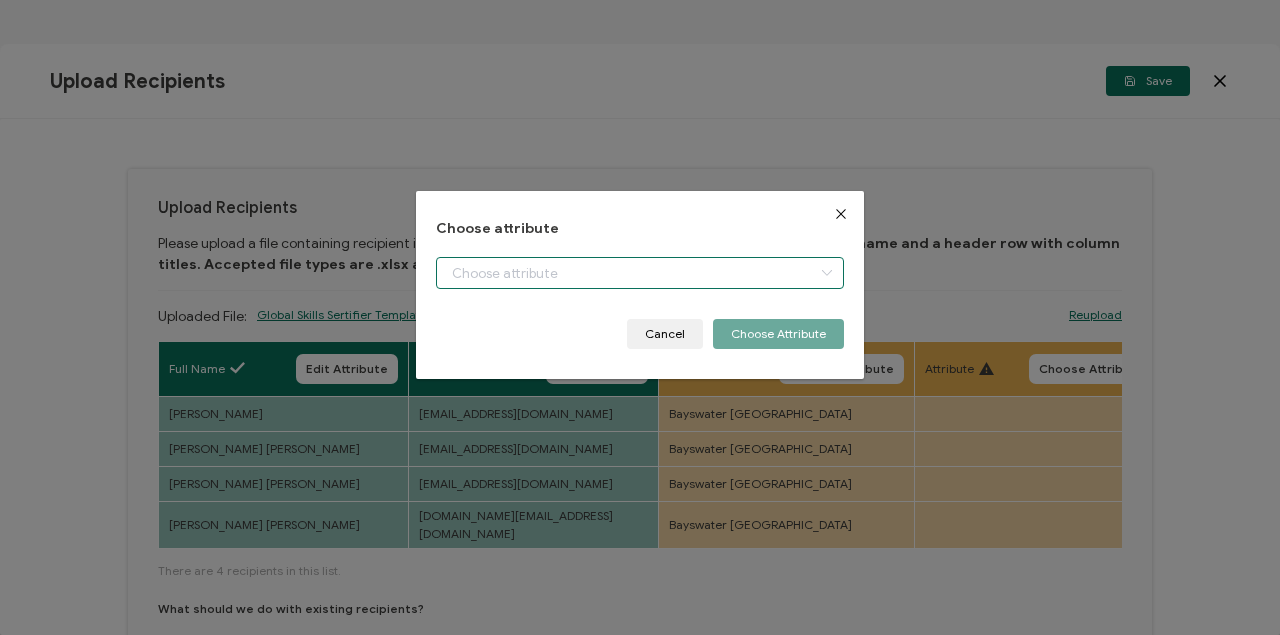 click at bounding box center [640, 273] 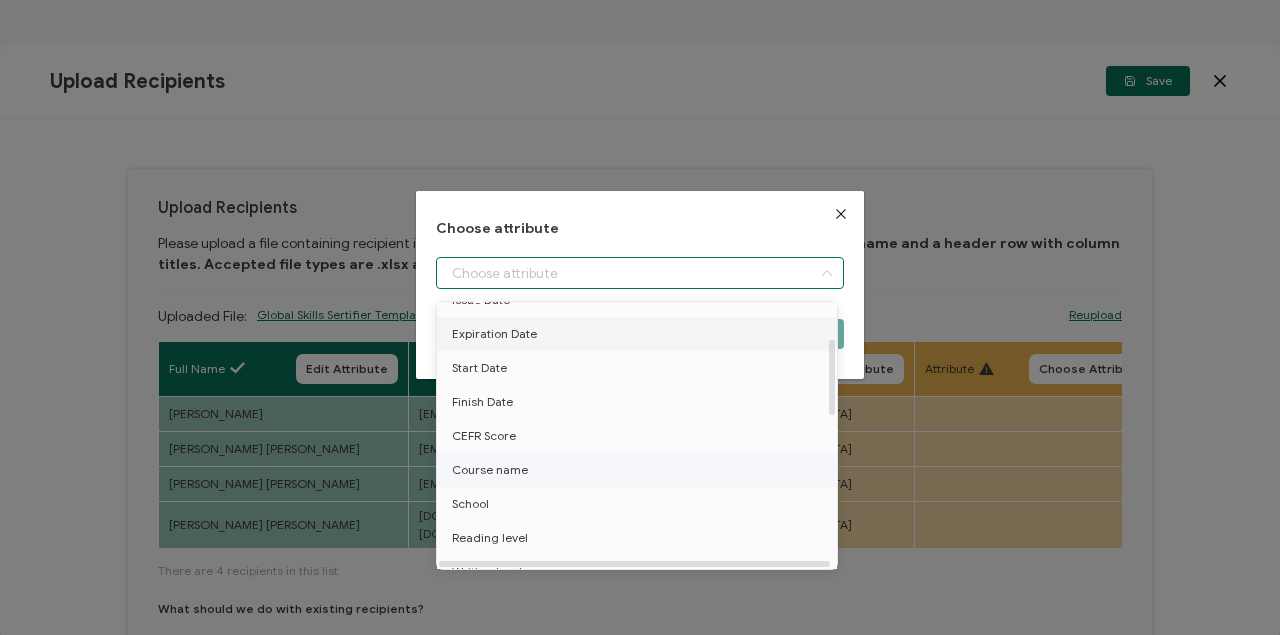 scroll, scrollTop: 133, scrollLeft: 0, axis: vertical 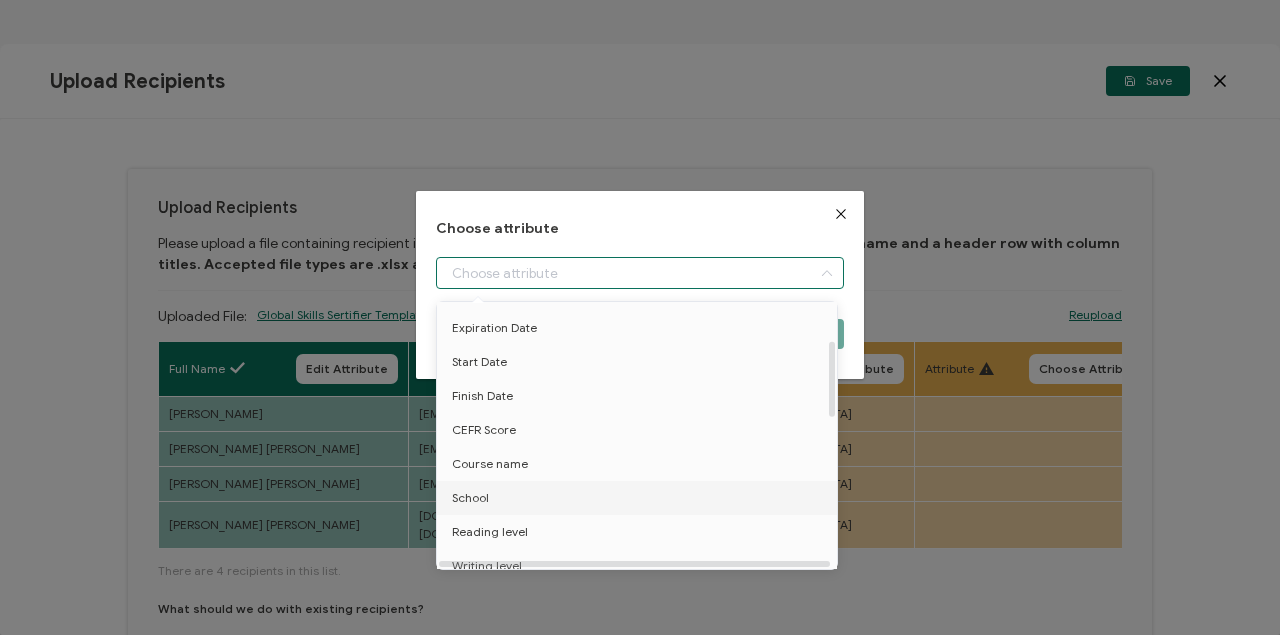 click on "School" at bounding box center (470, 498) 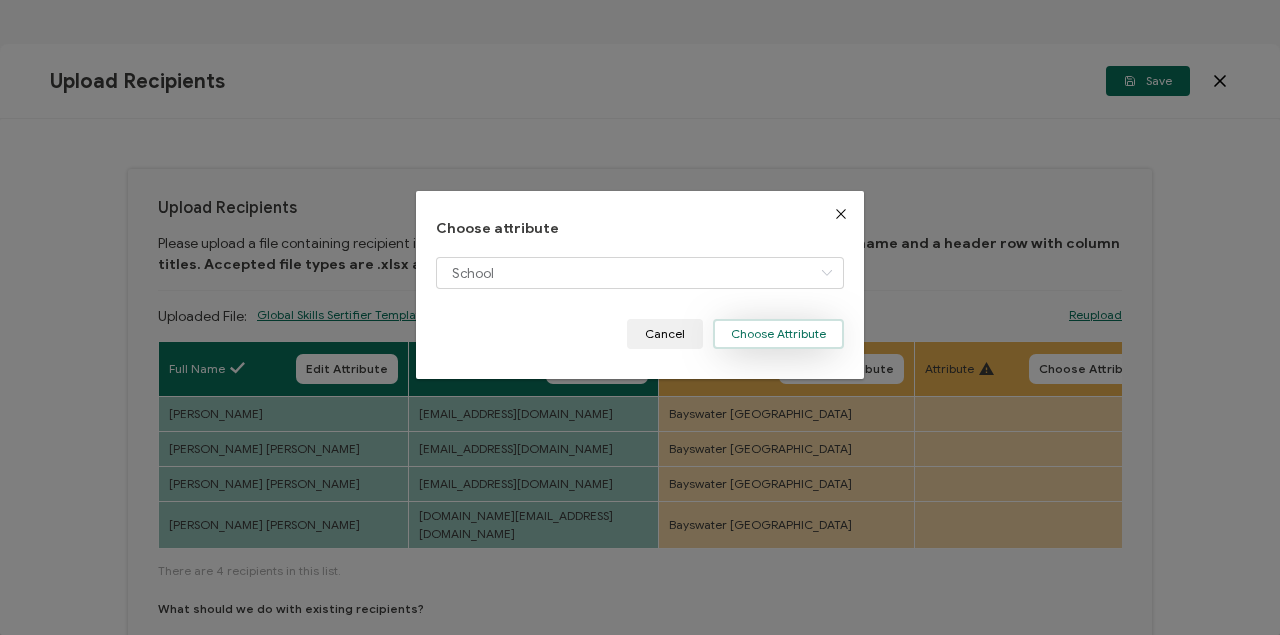 click on "Choose Attribute" at bounding box center [778, 334] 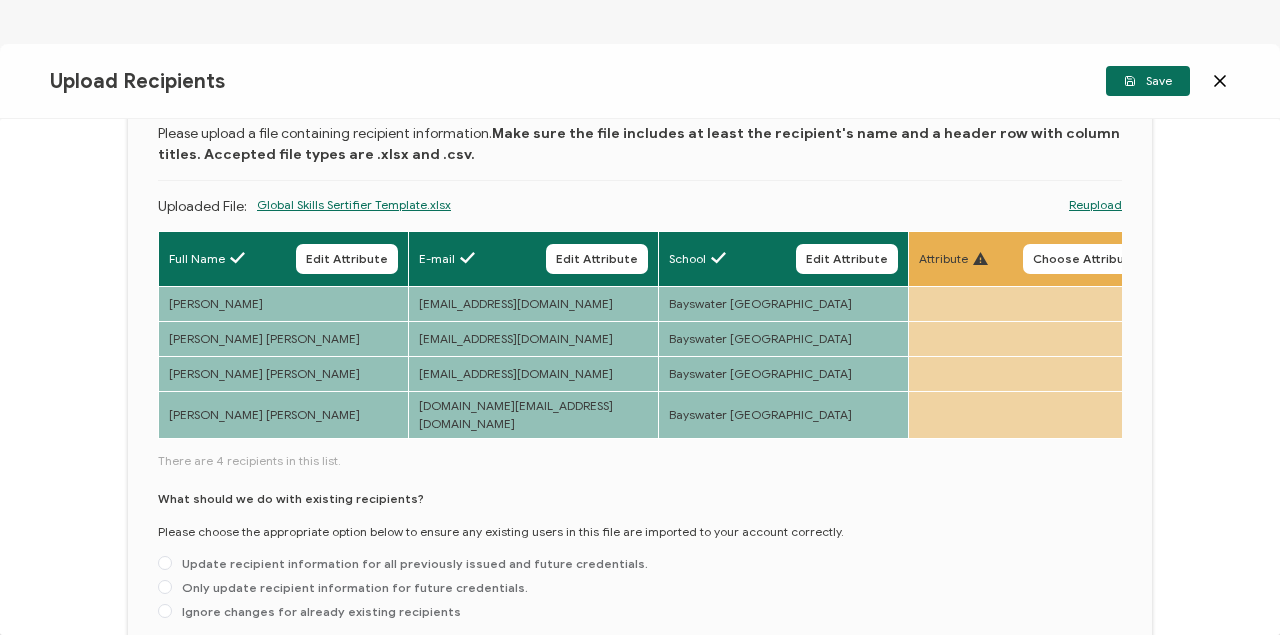 scroll, scrollTop: 225, scrollLeft: 0, axis: vertical 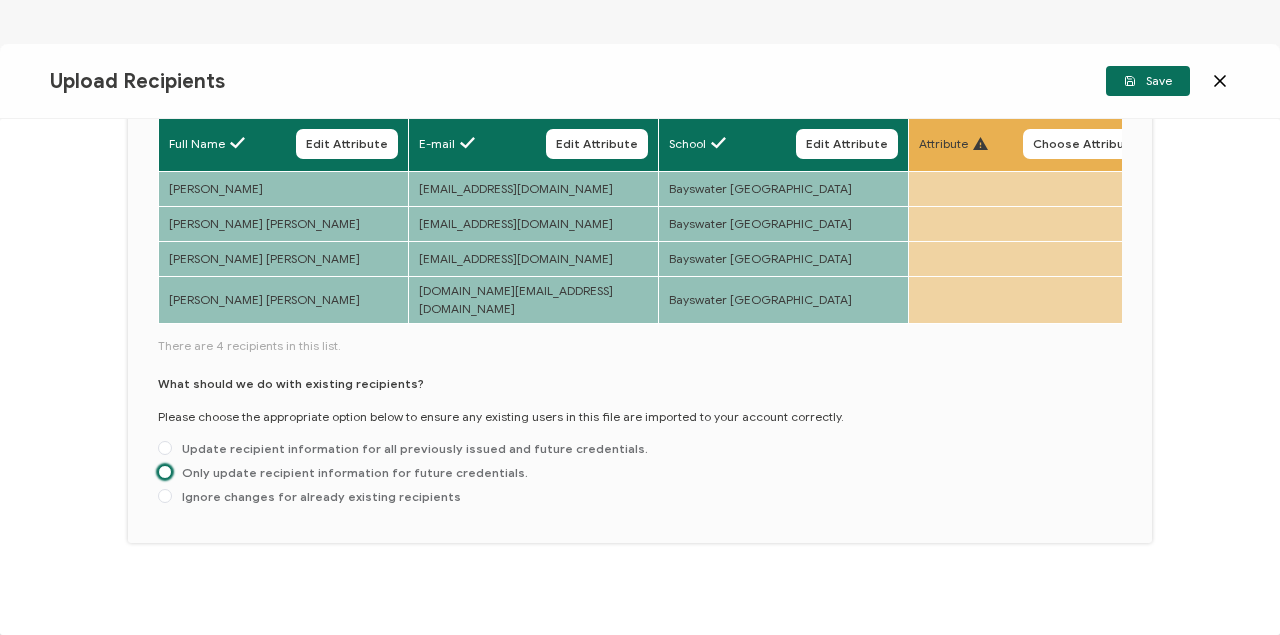 click at bounding box center [165, 472] 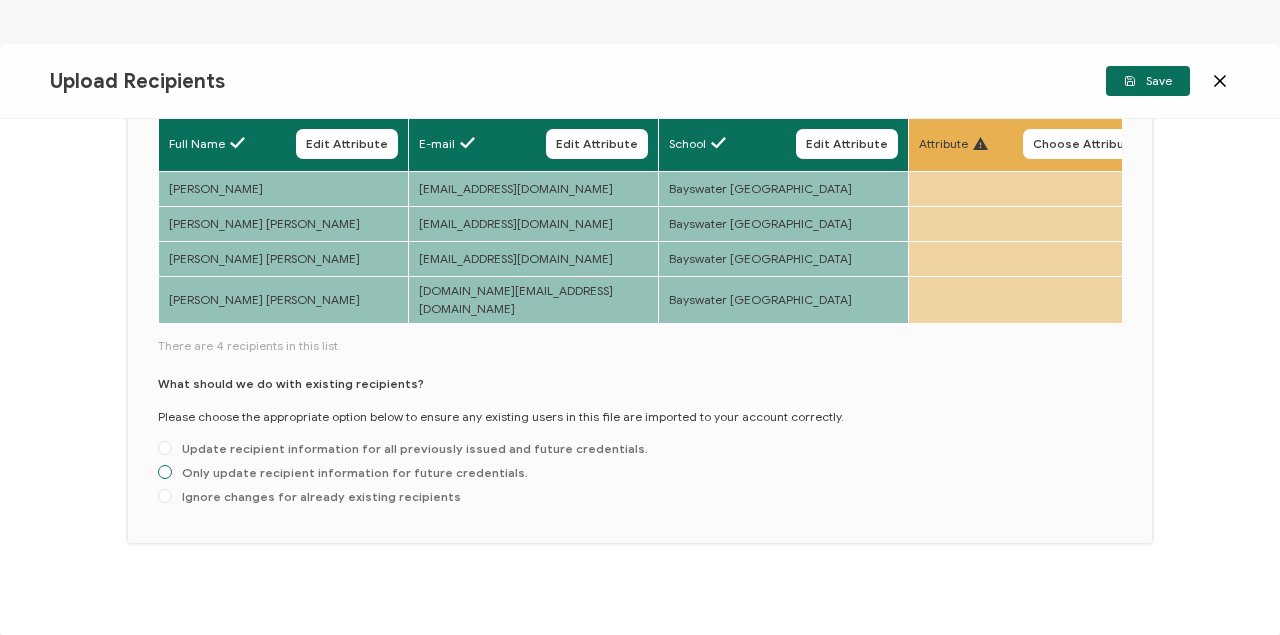 click on "Only update recipient information for future credentials." at bounding box center [165, 473] 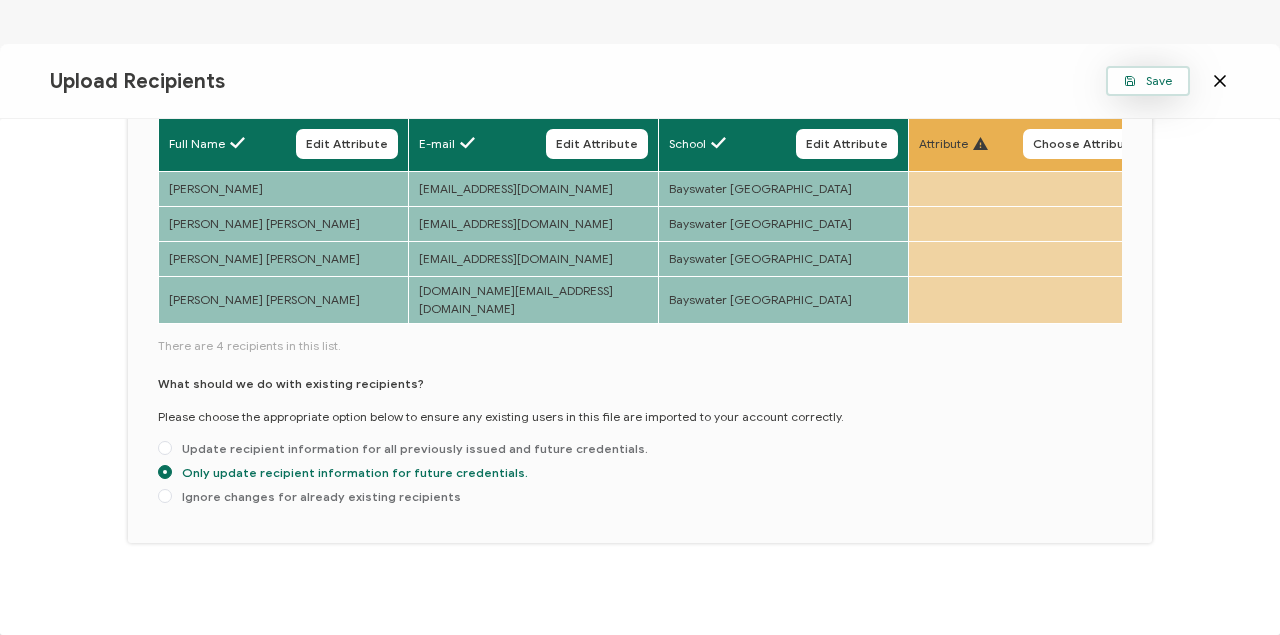 click on "Save" at bounding box center (1148, 81) 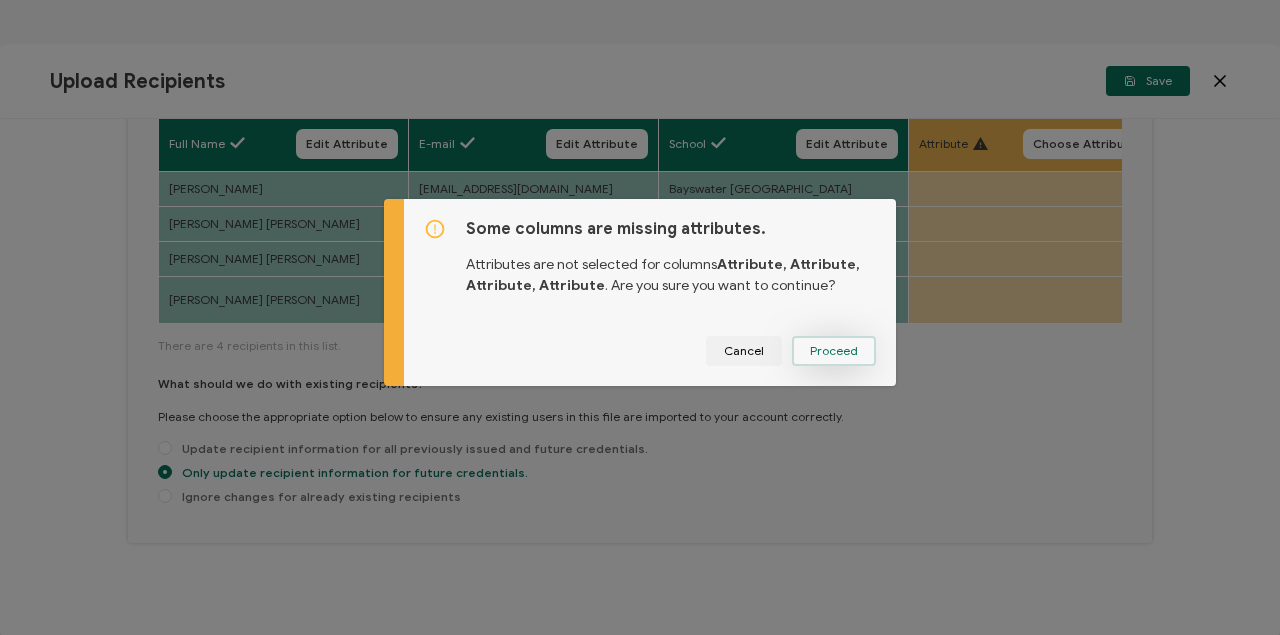 click on "Proceed" at bounding box center [834, 351] 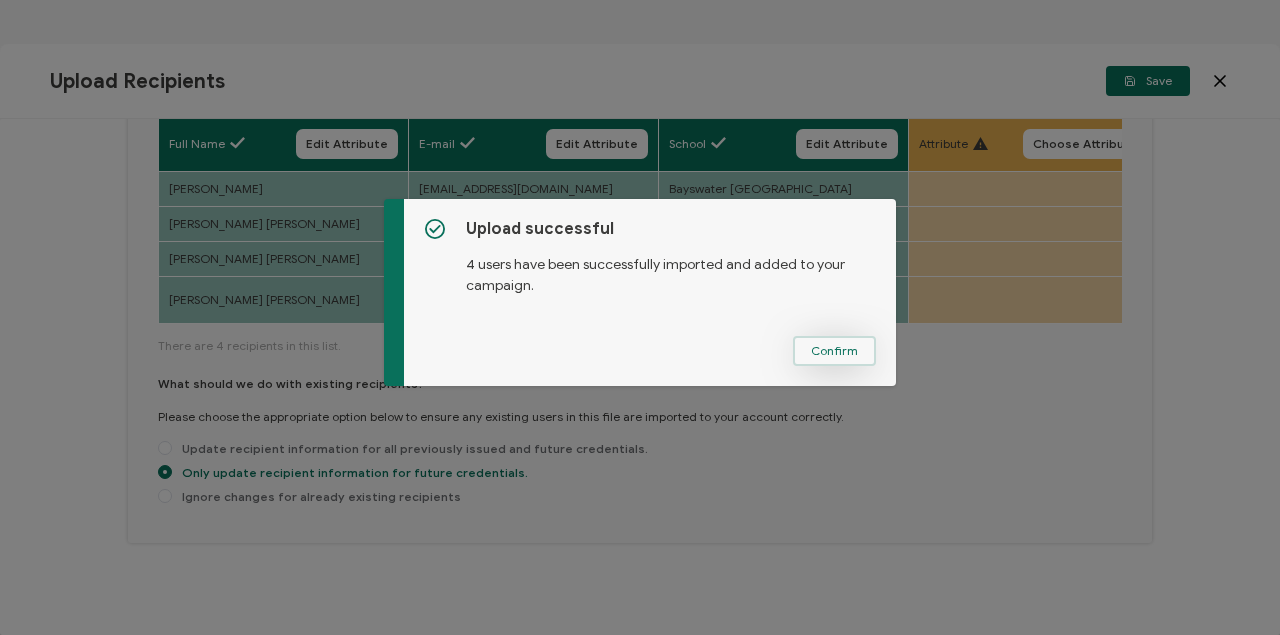 click on "Confirm" at bounding box center [834, 351] 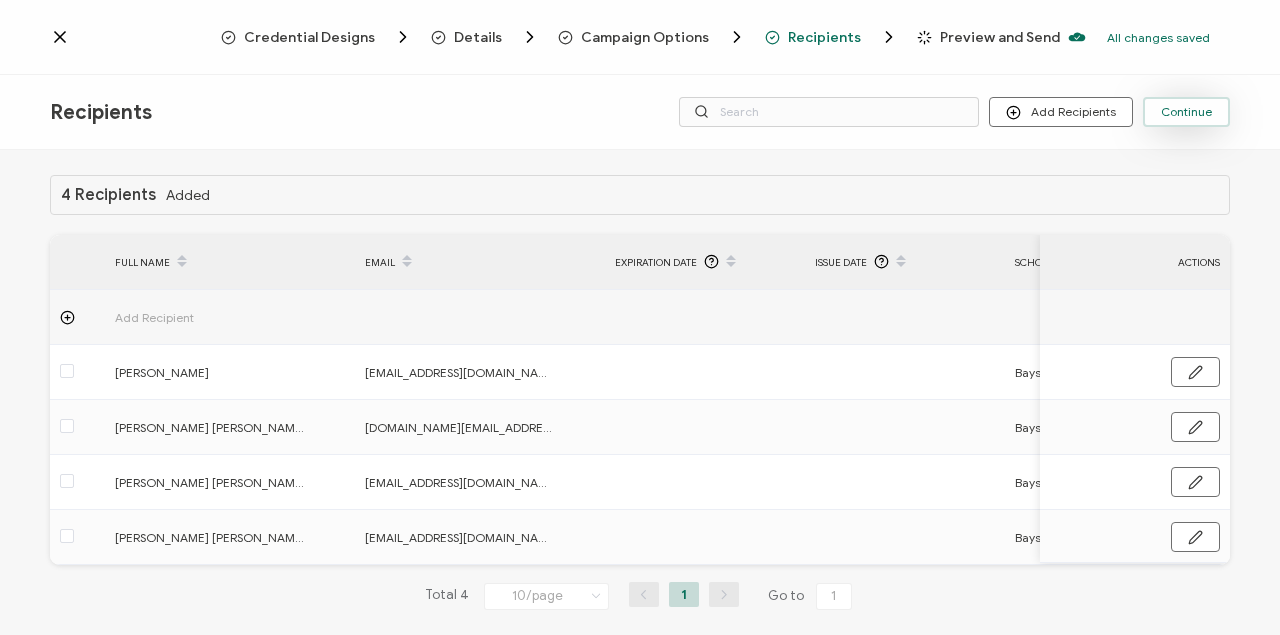 click on "Continue" at bounding box center [1186, 112] 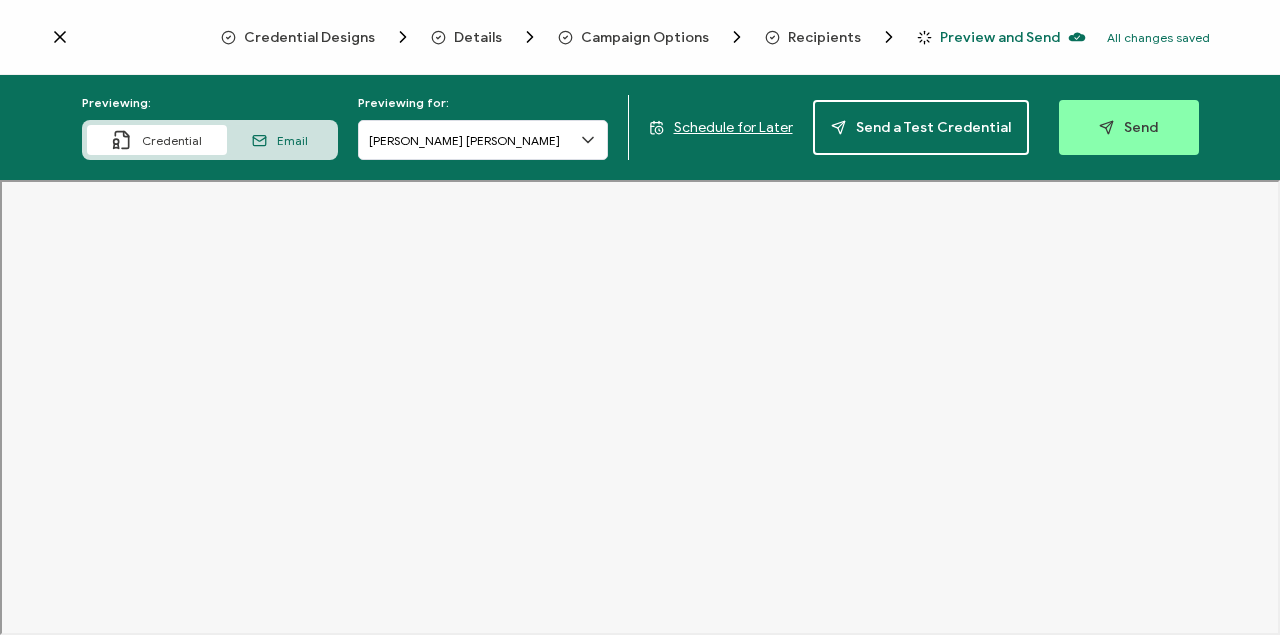 click on "Schedule for Later" at bounding box center (733, 127) 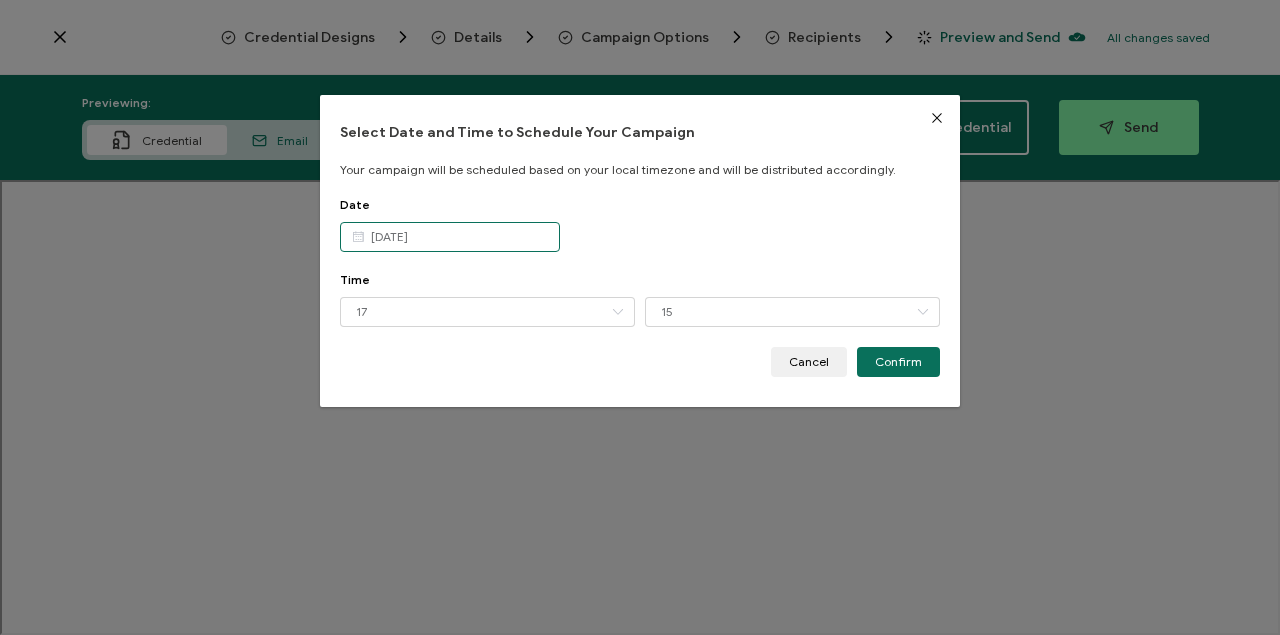 click on "[DATE]" at bounding box center (450, 237) 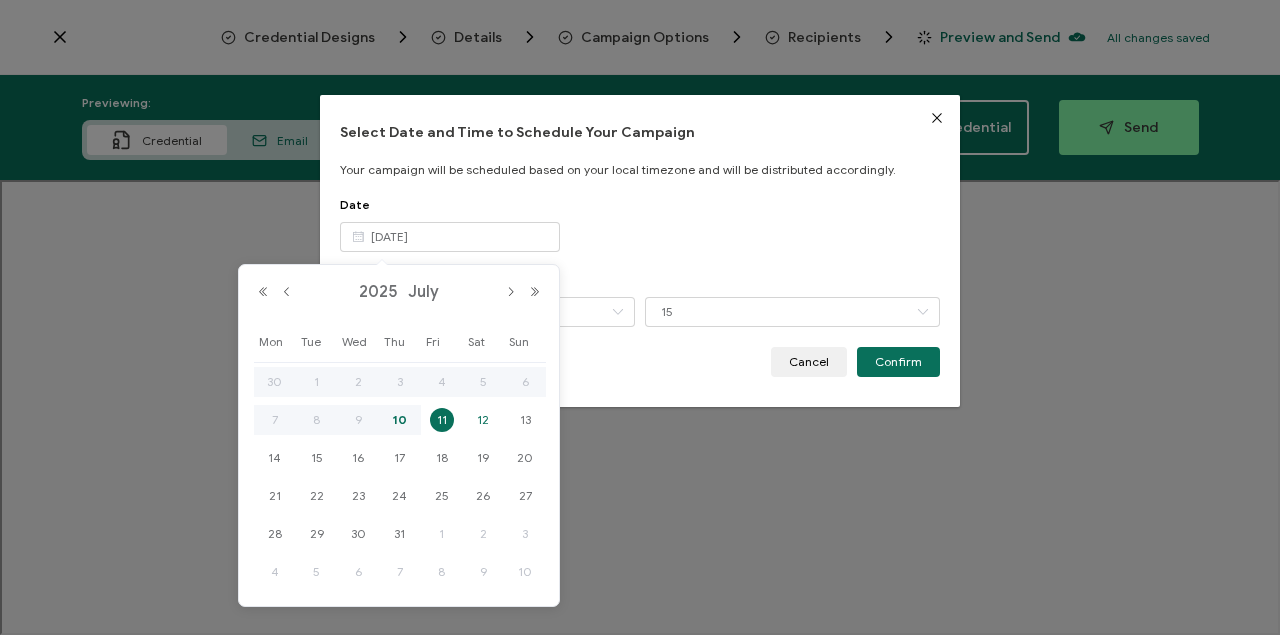 click on "12" at bounding box center [483, 420] 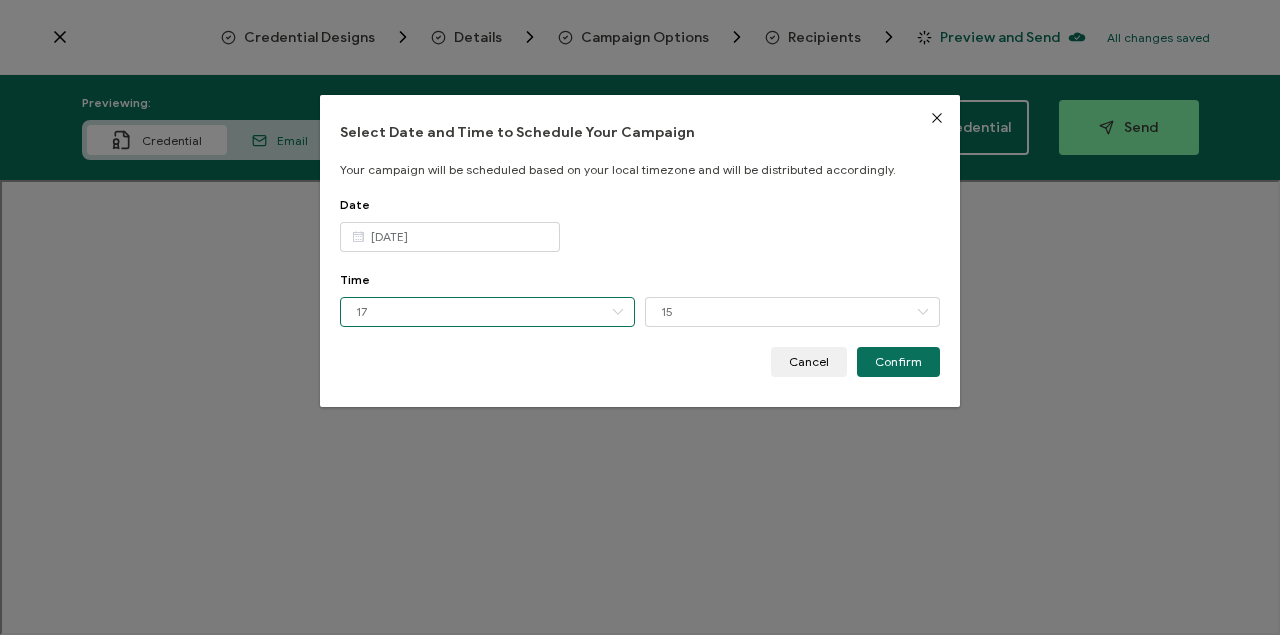 click on "17" at bounding box center [487, 312] 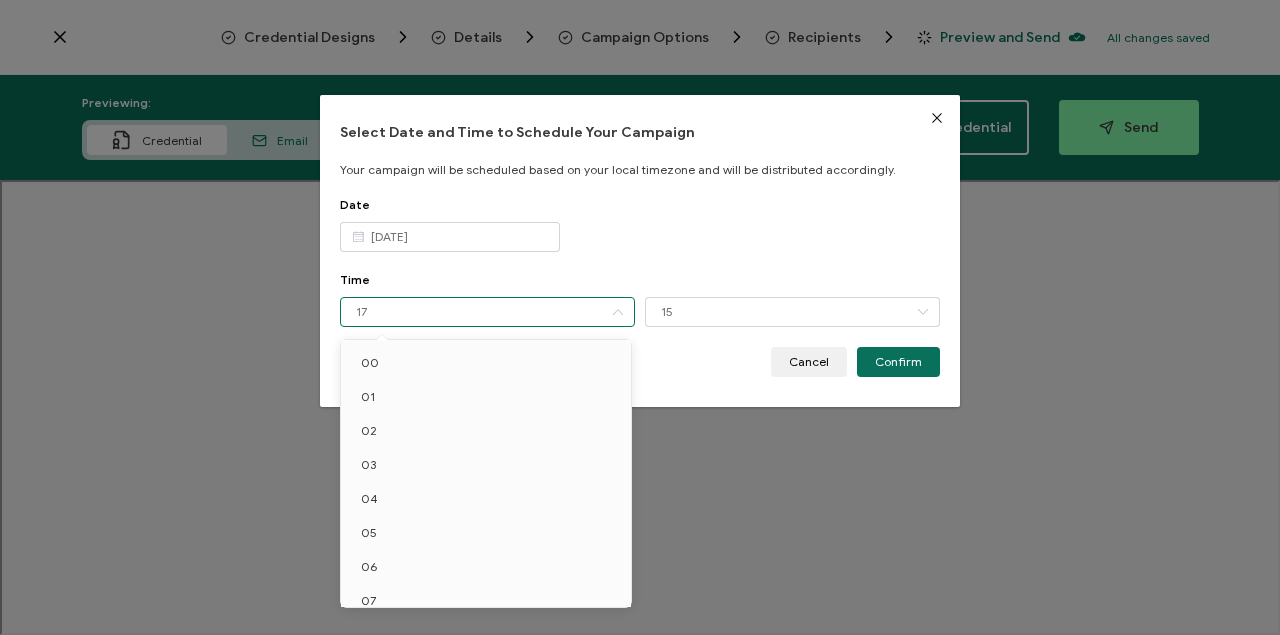 scroll, scrollTop: 354, scrollLeft: 0, axis: vertical 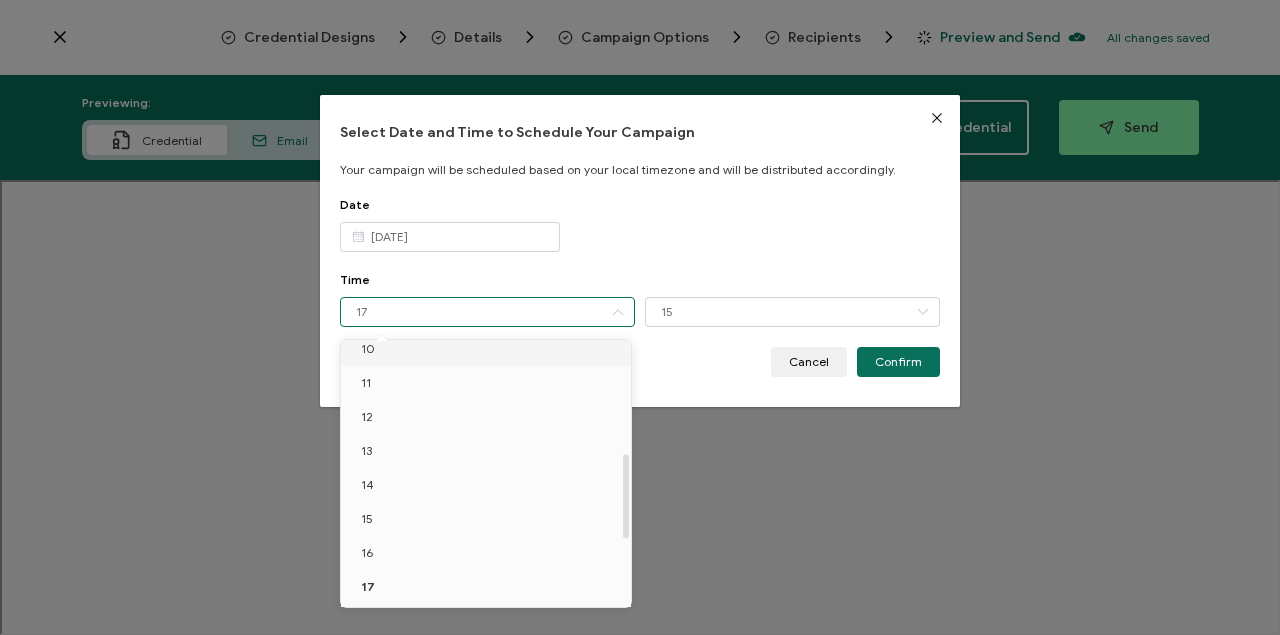 click on "10" at bounding box center (489, 349) 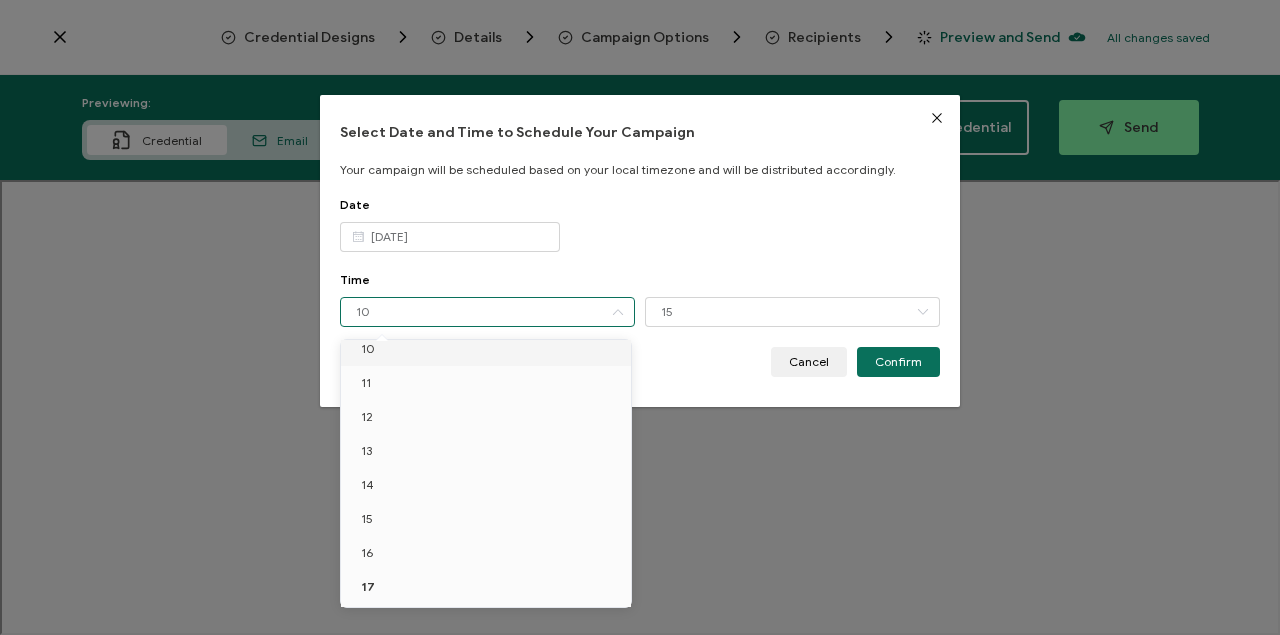 scroll, scrollTop: 346, scrollLeft: 0, axis: vertical 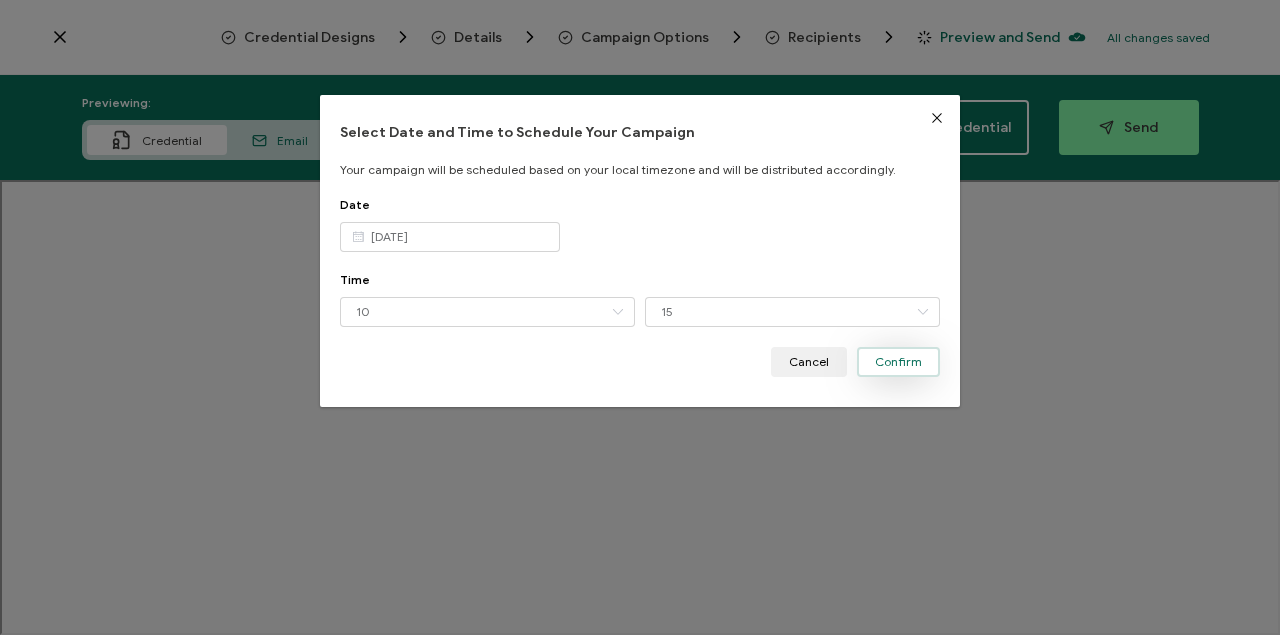 click on "Confirm" at bounding box center [898, 362] 